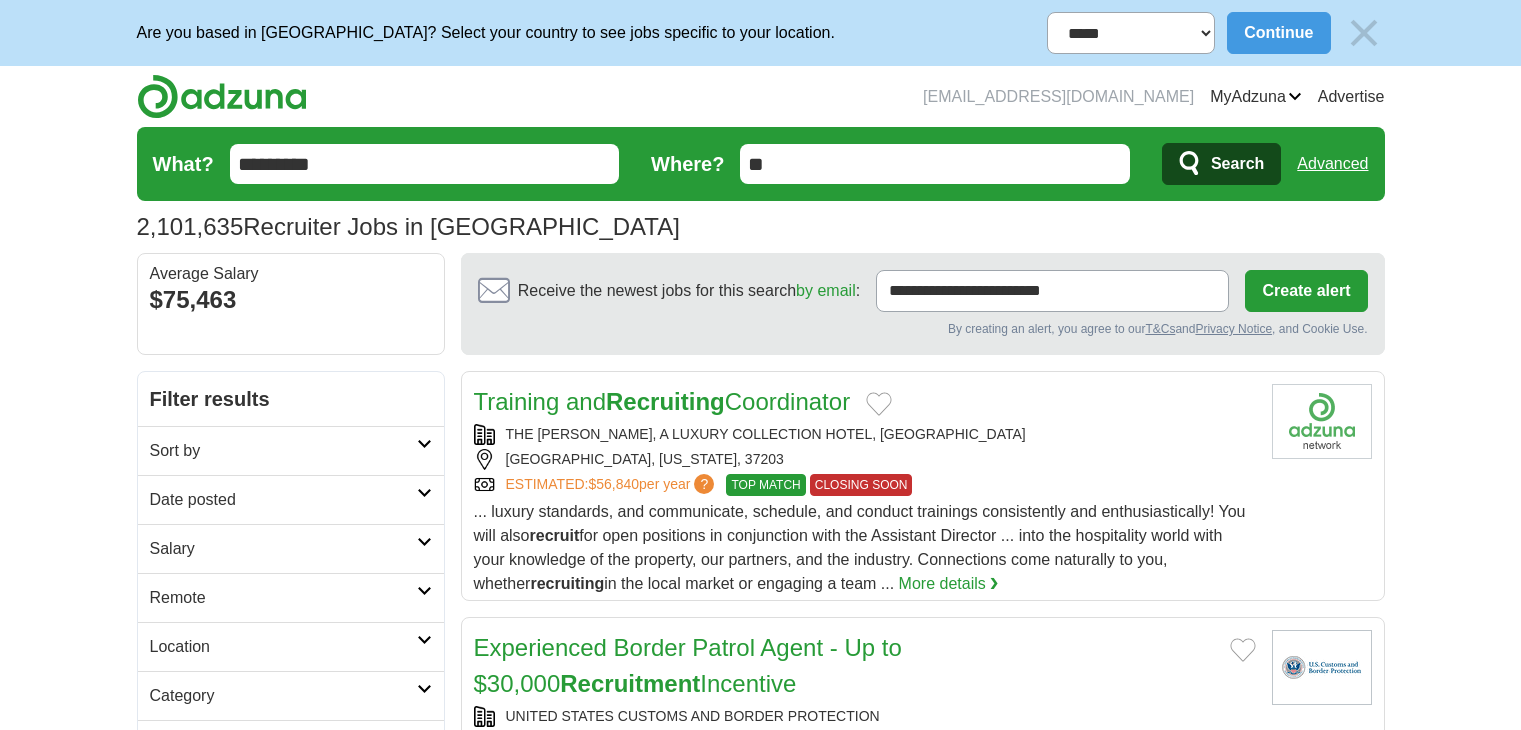 scroll, scrollTop: 0, scrollLeft: 0, axis: both 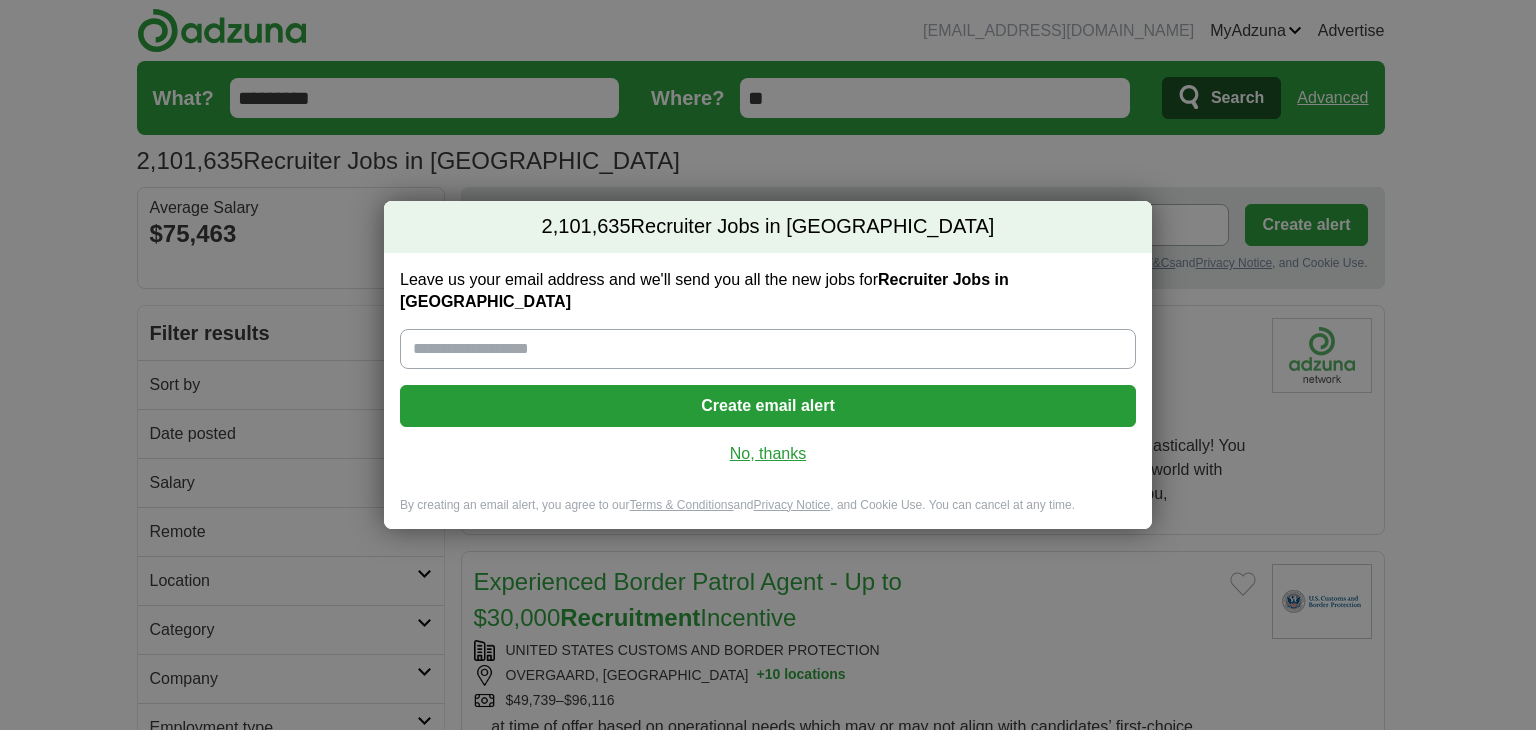 click on "No, thanks" at bounding box center [768, 454] 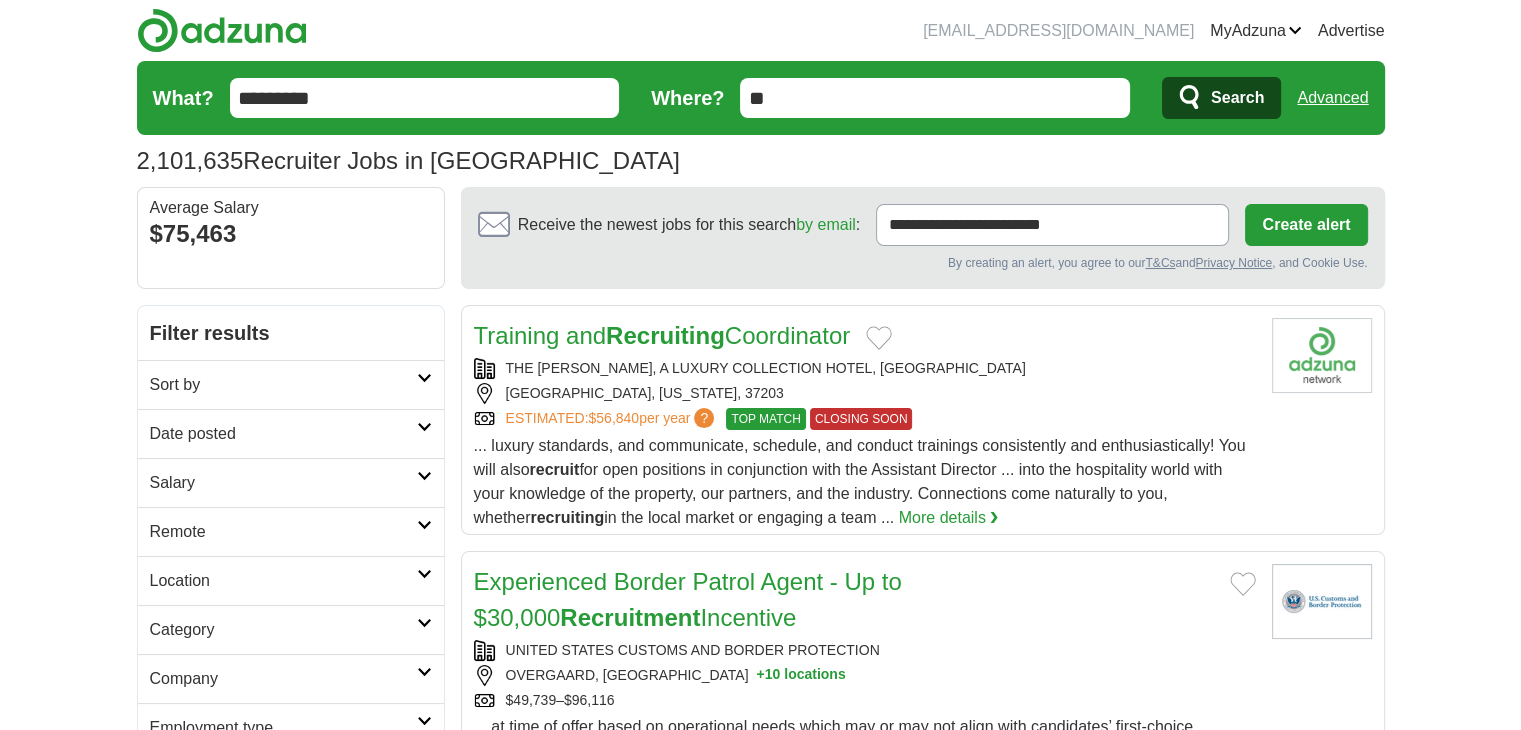 click on "Date posted" at bounding box center [283, 434] 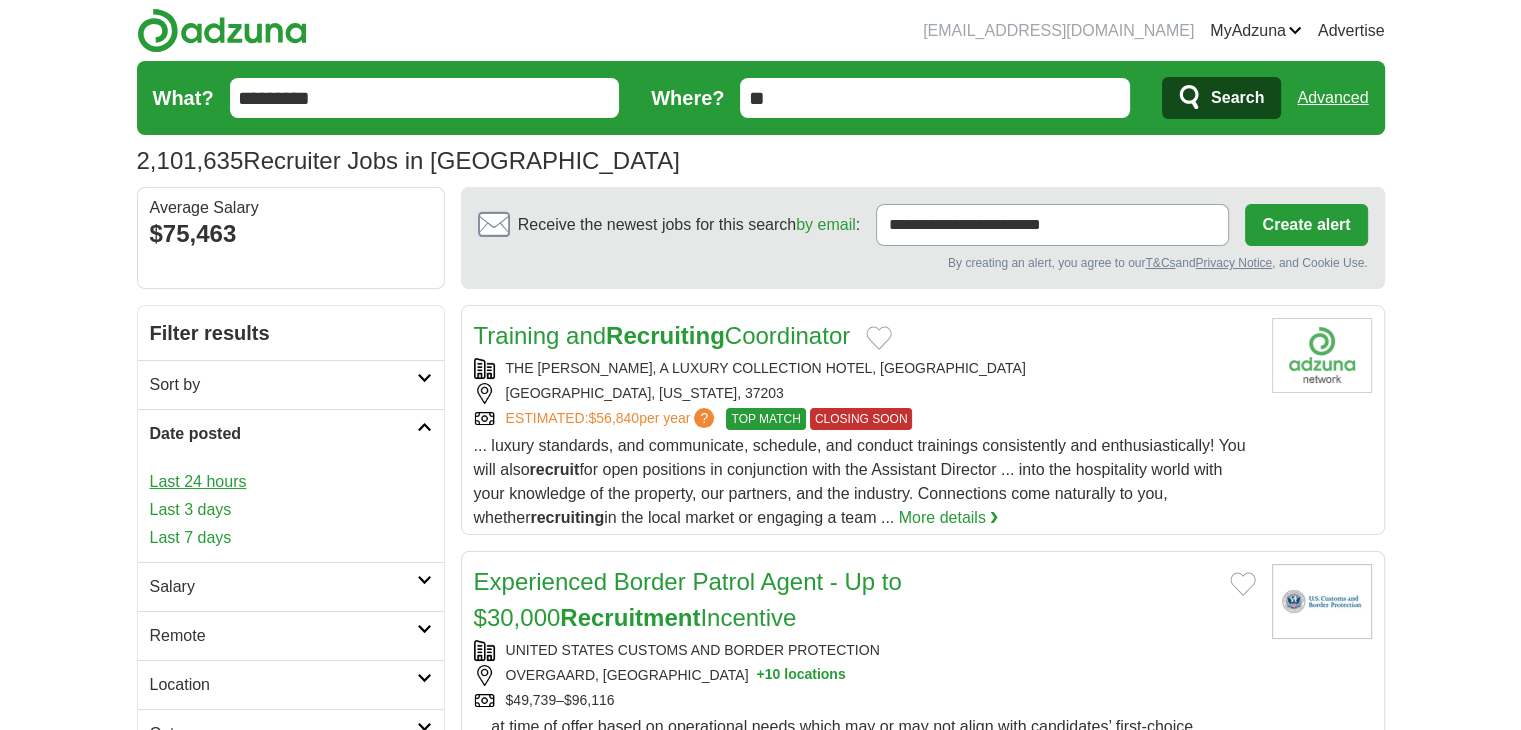 click on "Last 24 hours" at bounding box center [291, 482] 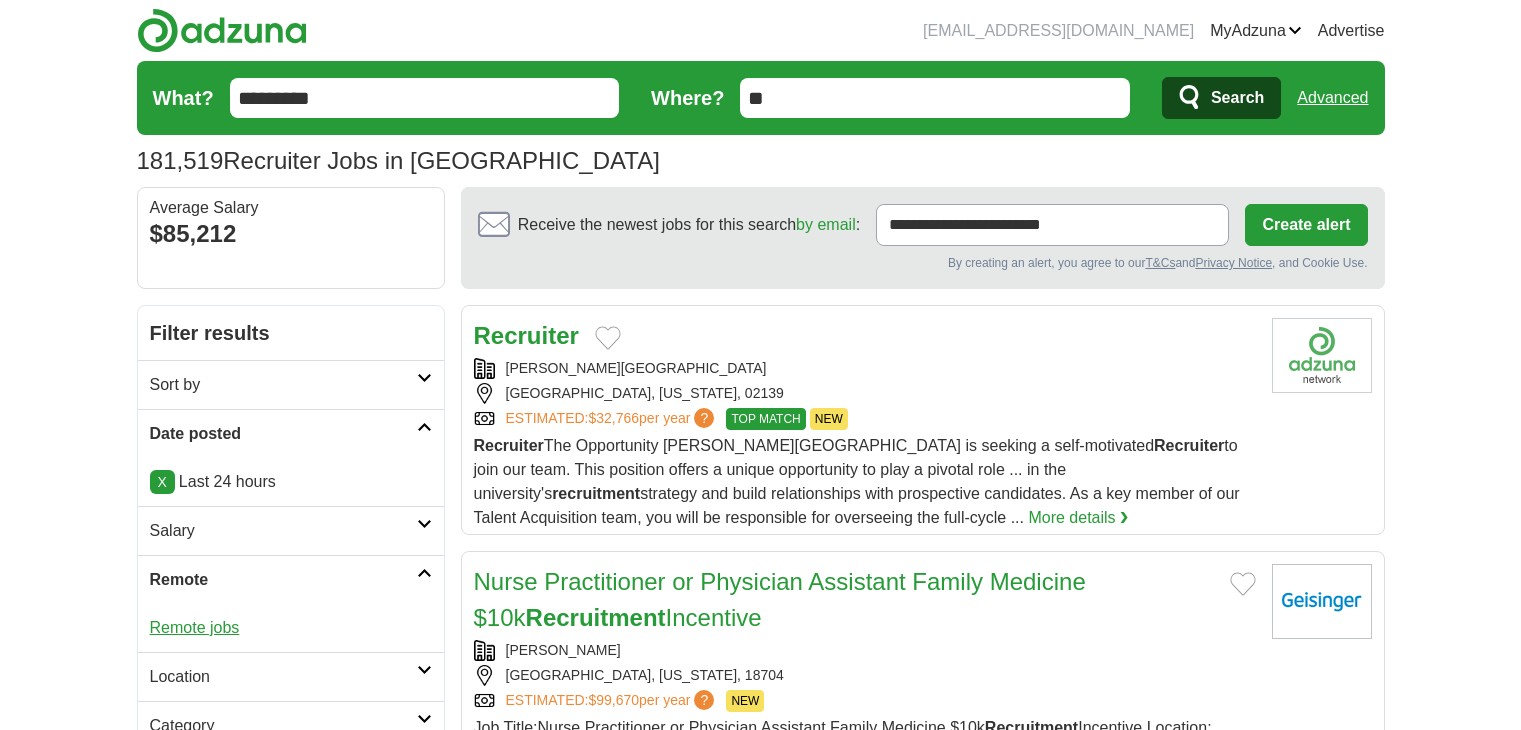 scroll, scrollTop: 166, scrollLeft: 0, axis: vertical 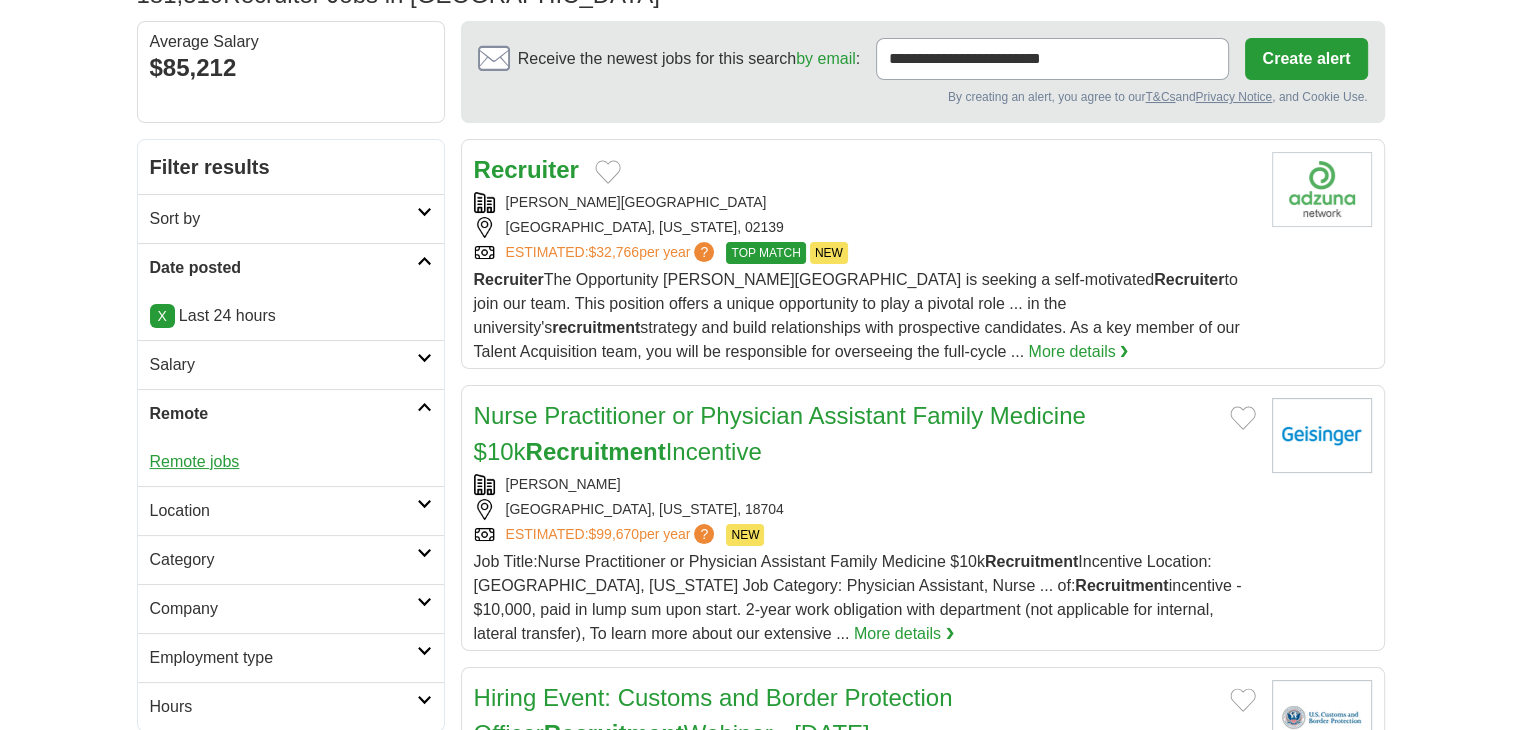 click on "Remote jobs" at bounding box center (195, 461) 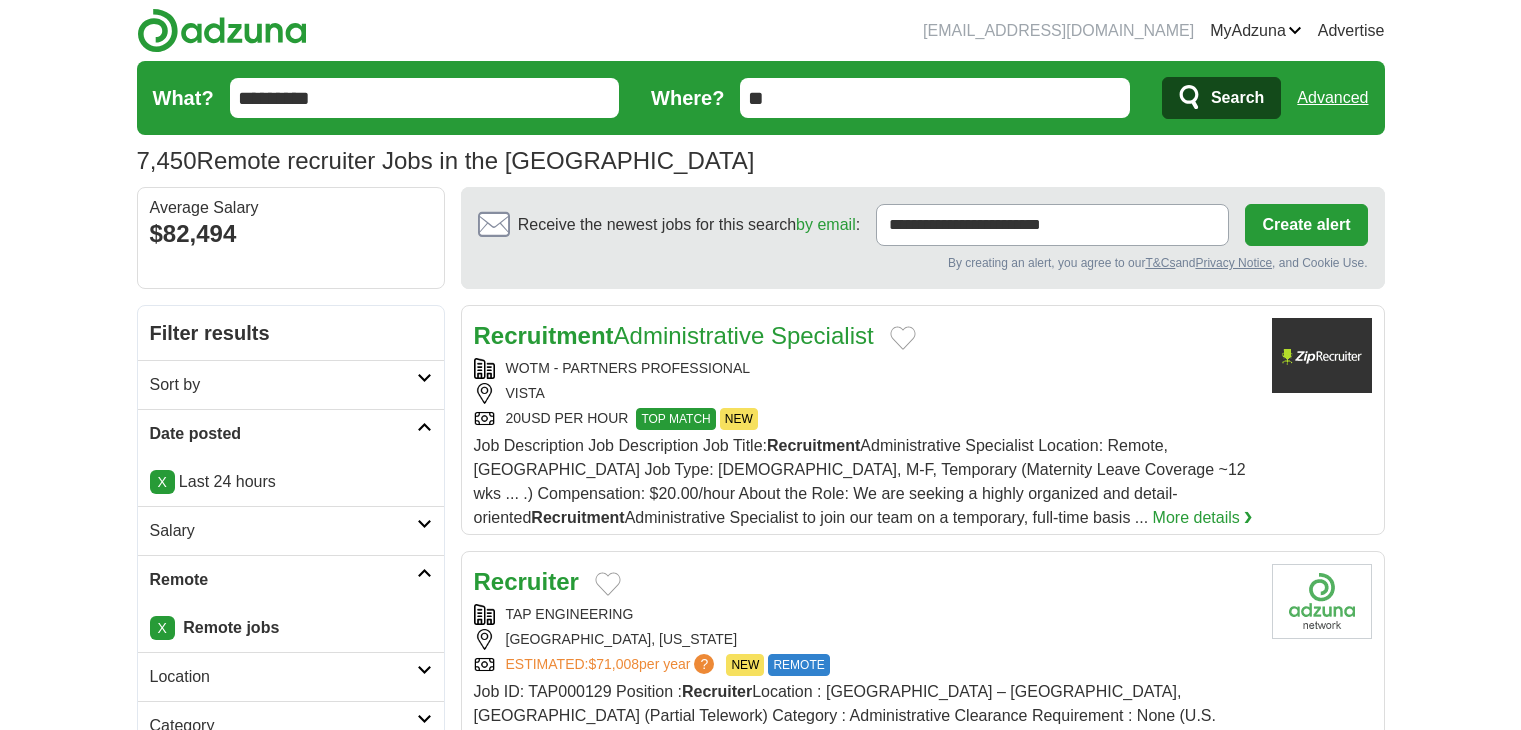 scroll, scrollTop: 0, scrollLeft: 0, axis: both 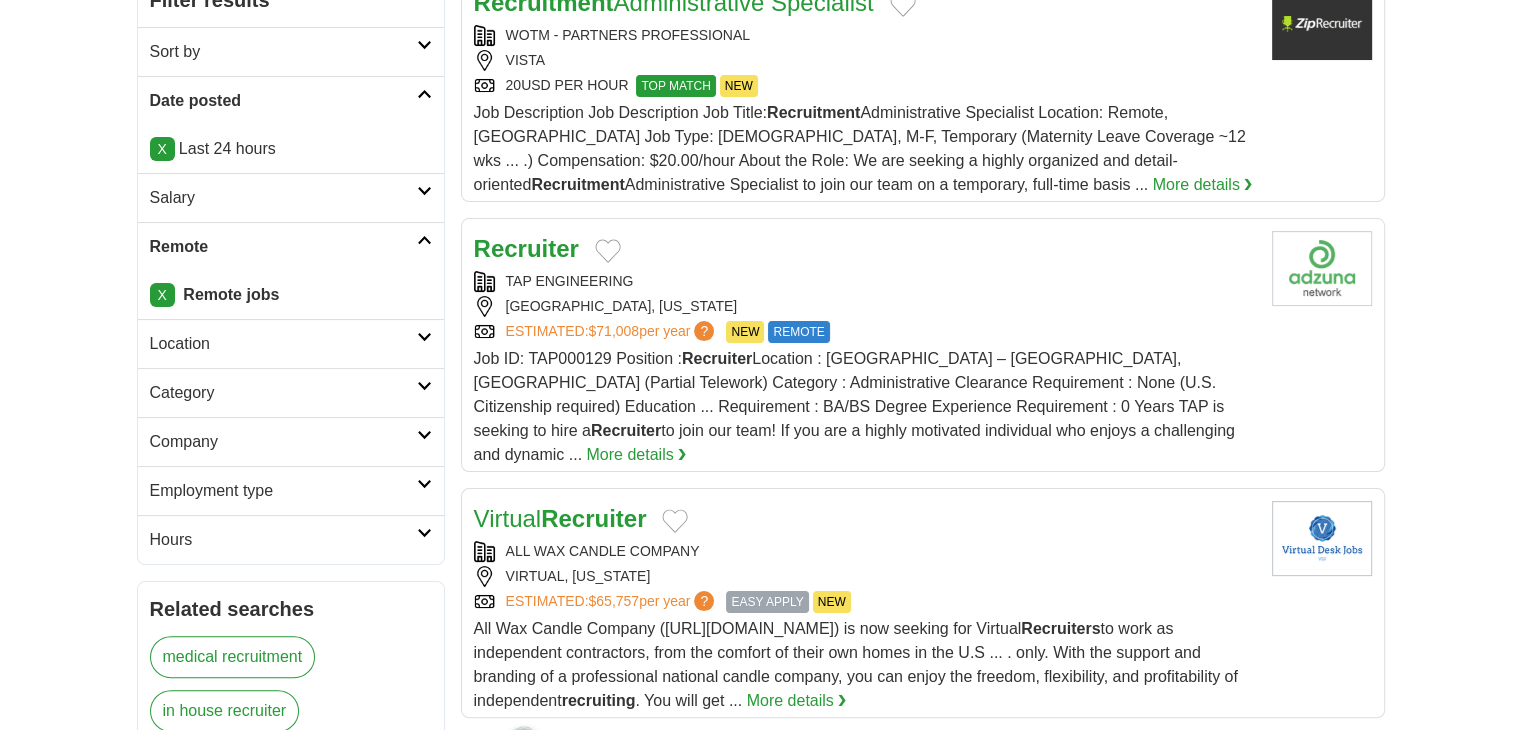 click on "Salary" at bounding box center (291, 197) 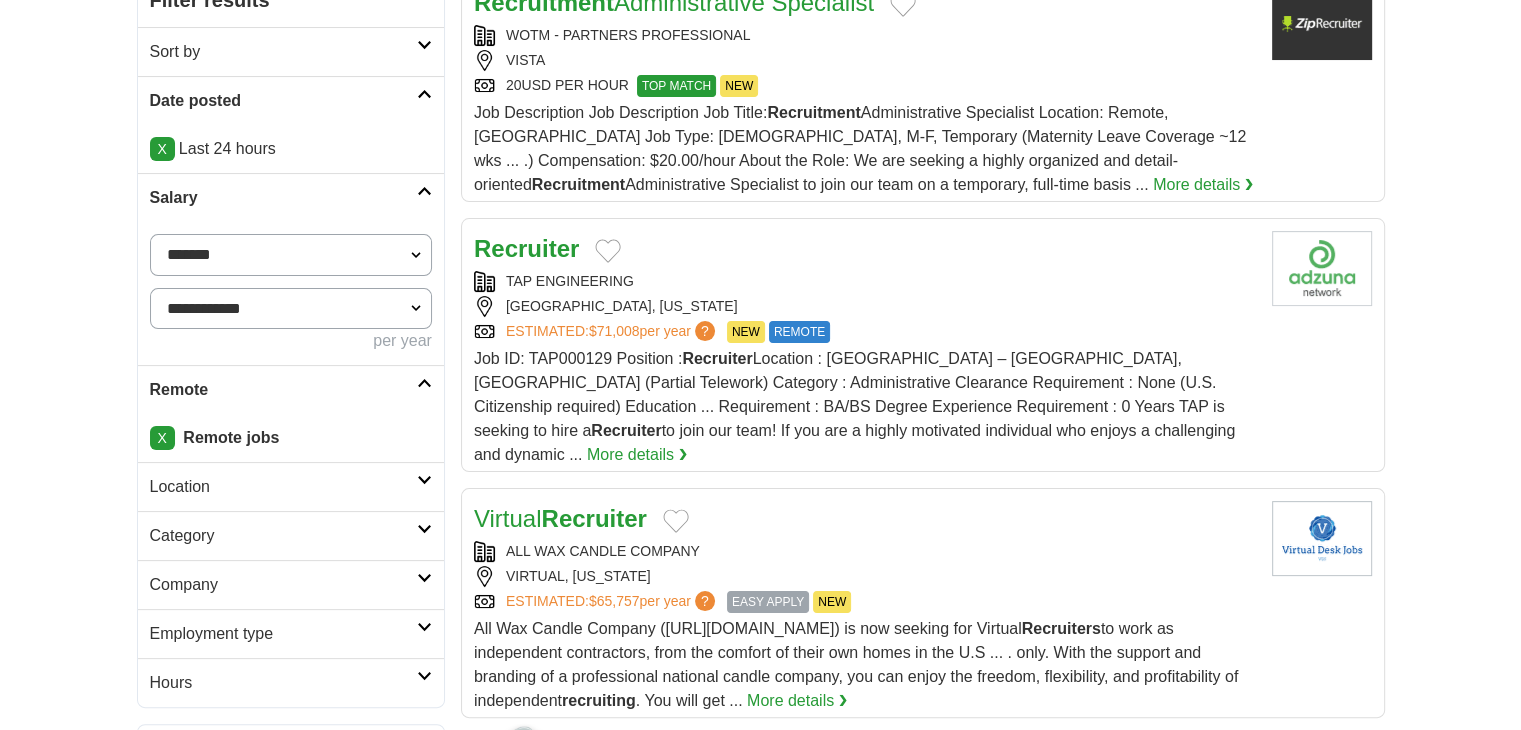 click on "**********" at bounding box center [291, 255] 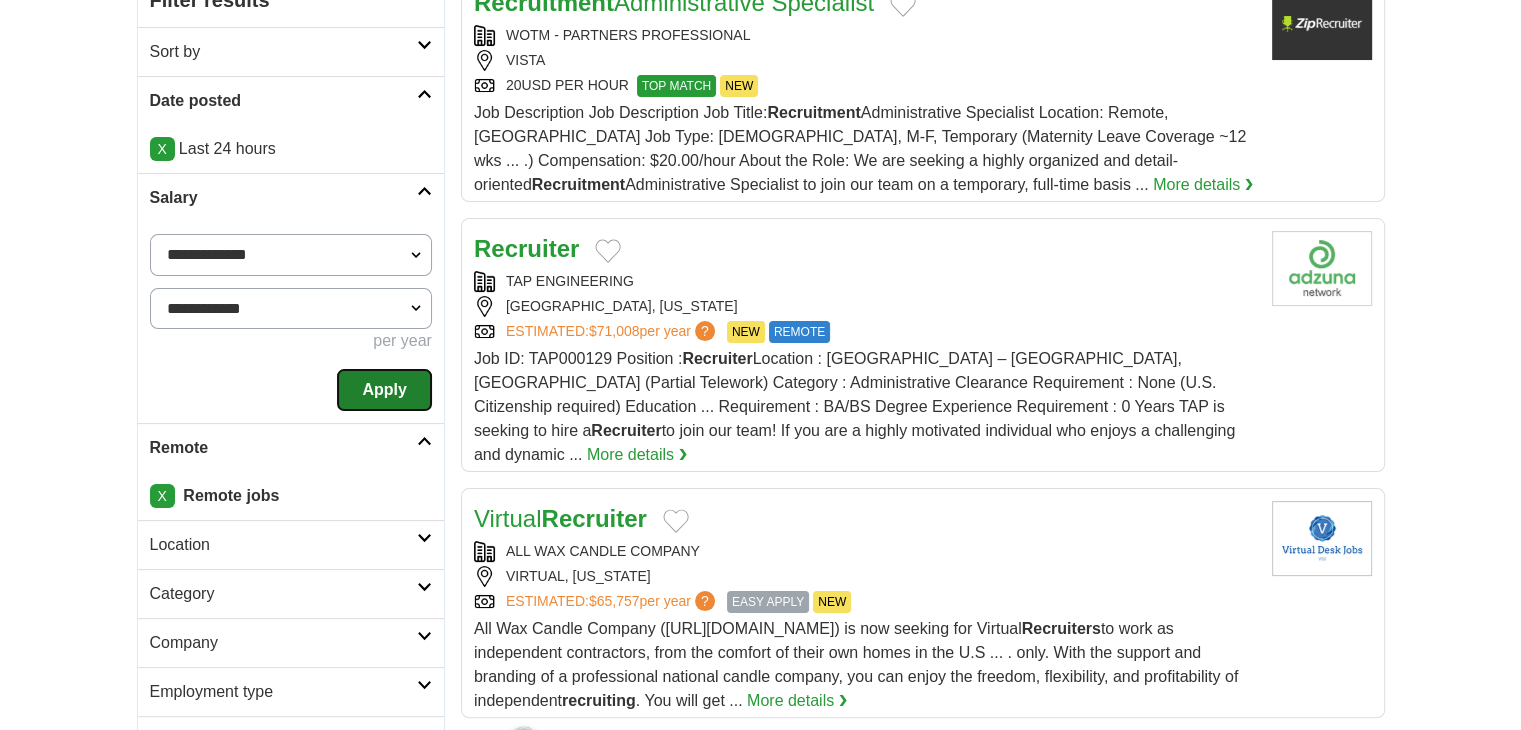 click on "Apply" at bounding box center [384, 390] 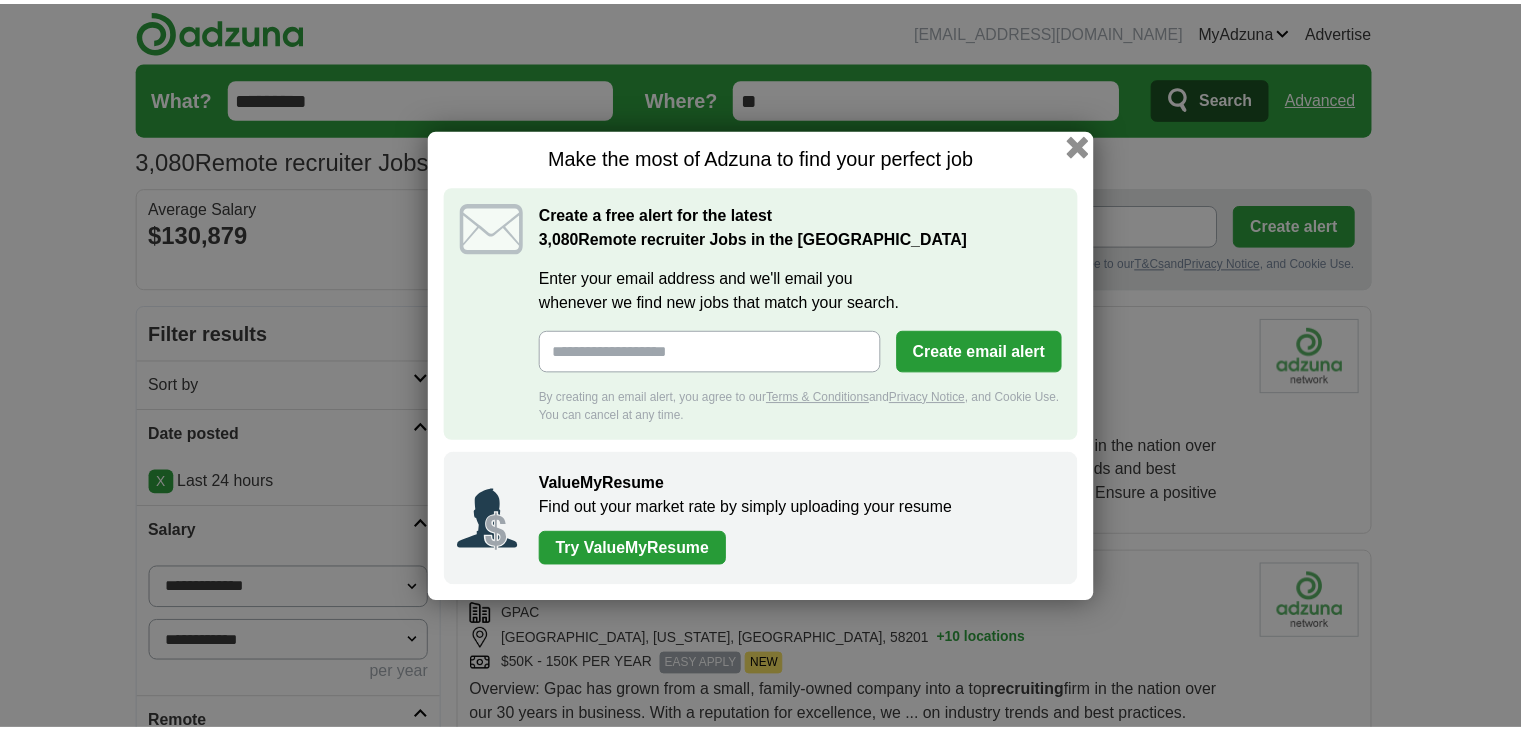 scroll, scrollTop: 0, scrollLeft: 0, axis: both 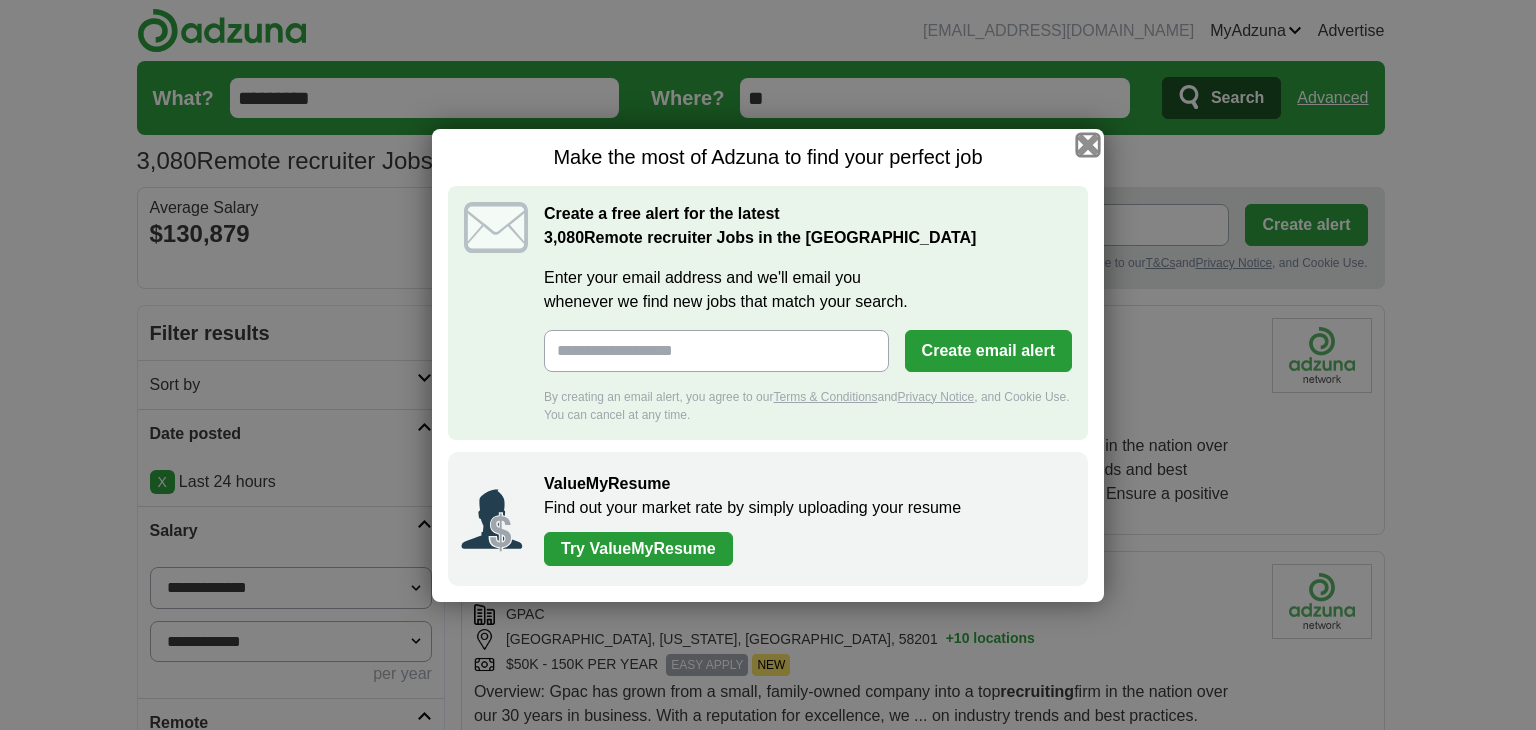 click at bounding box center [1088, 144] 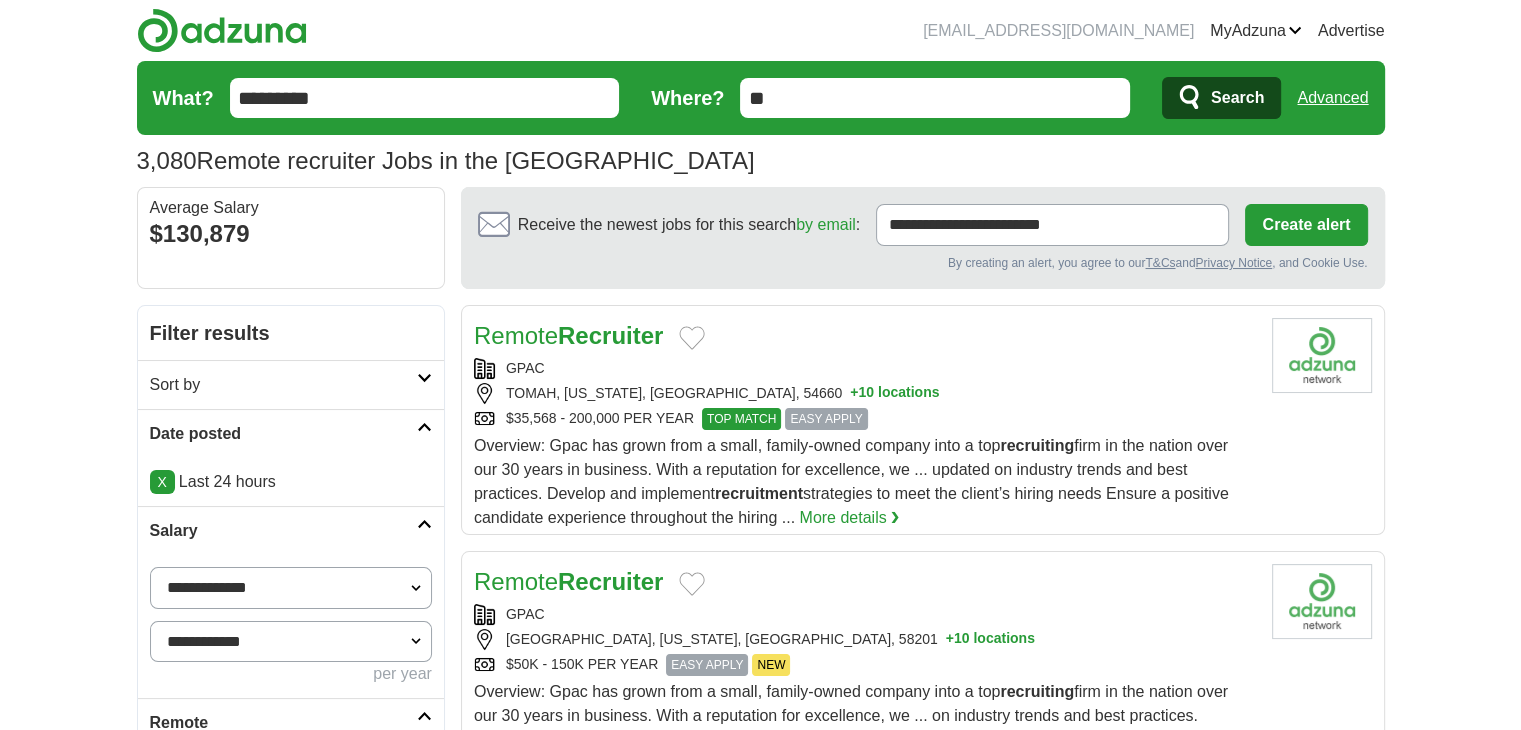 scroll, scrollTop: 0, scrollLeft: 0, axis: both 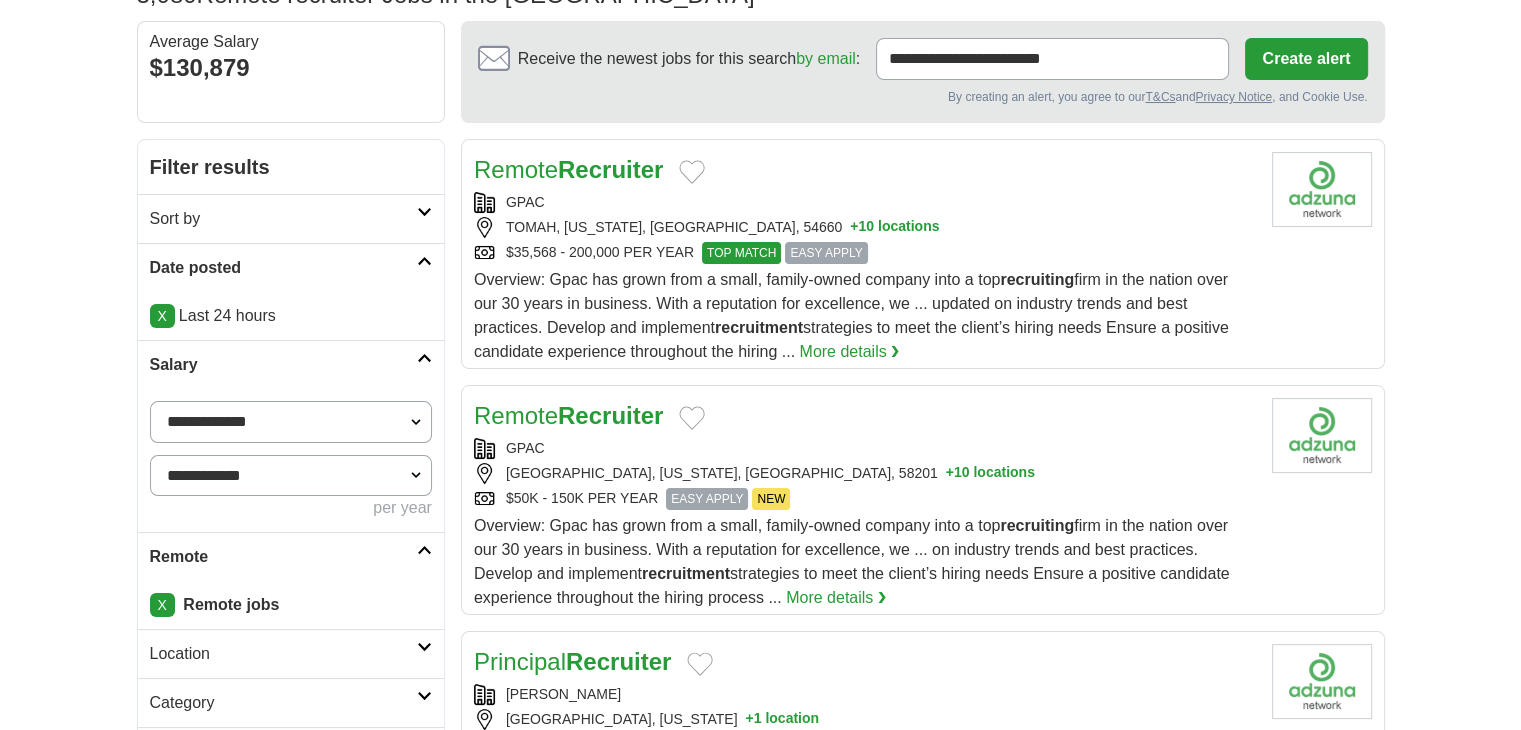 click on "Sort by" at bounding box center [283, 219] 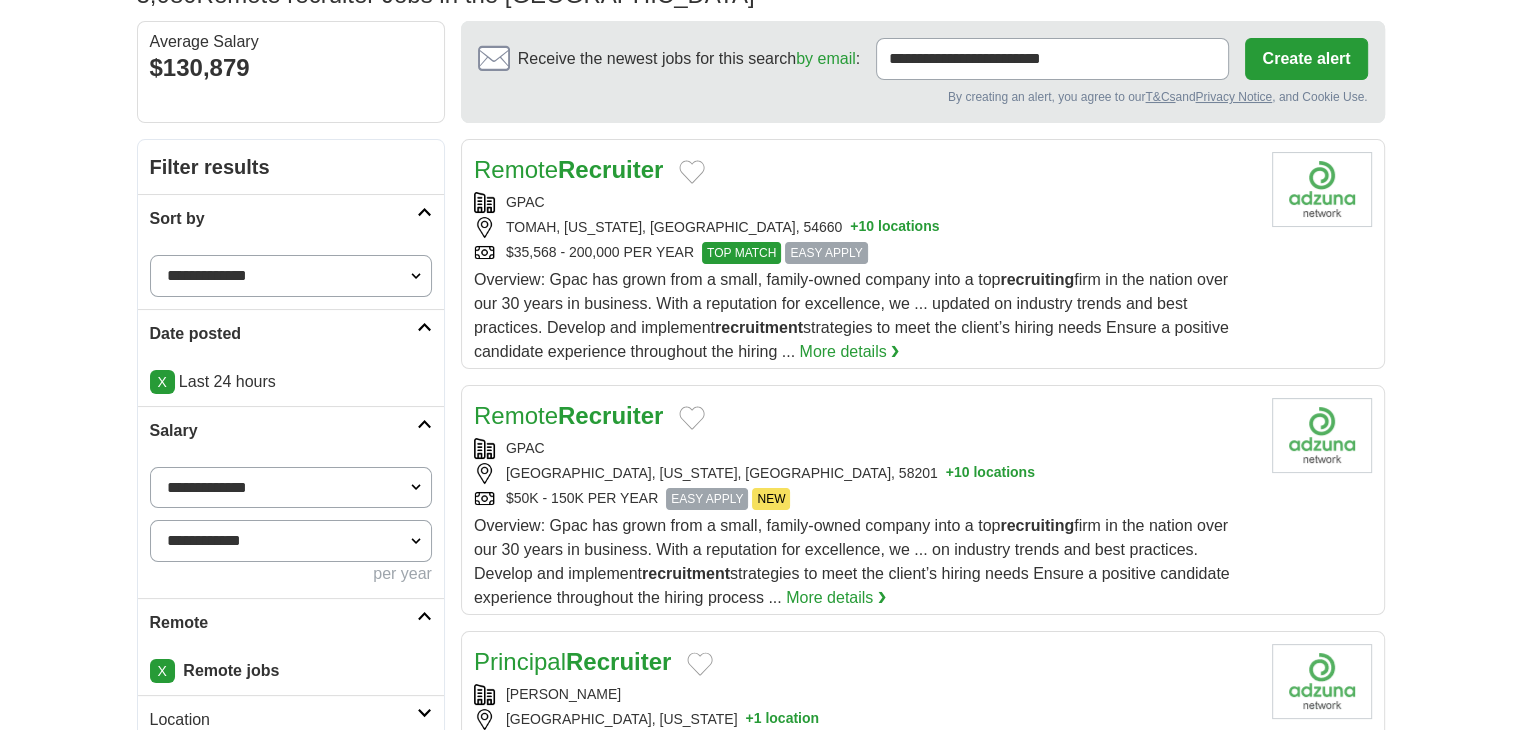 click on "**********" at bounding box center (291, 276) 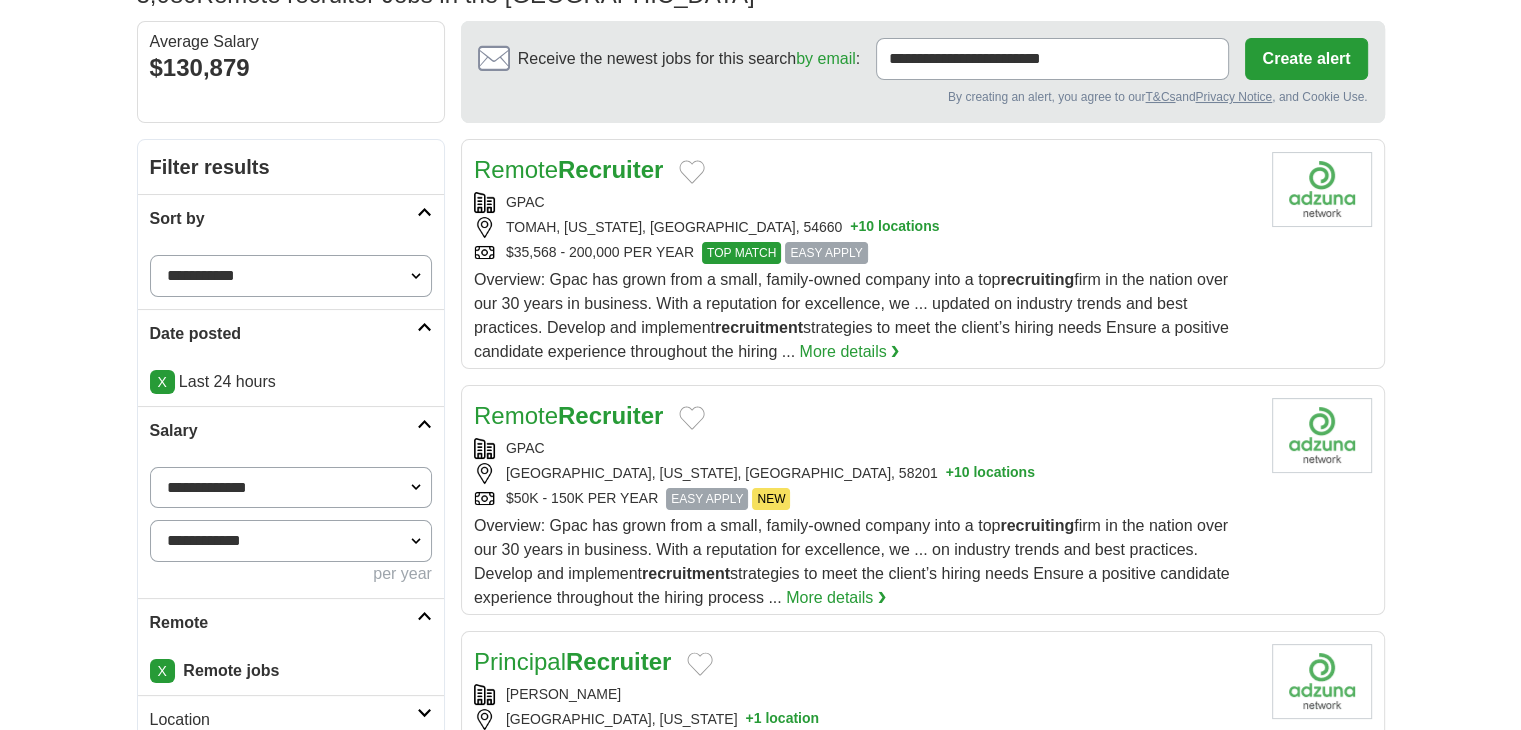 click on "**********" at bounding box center [291, 276] 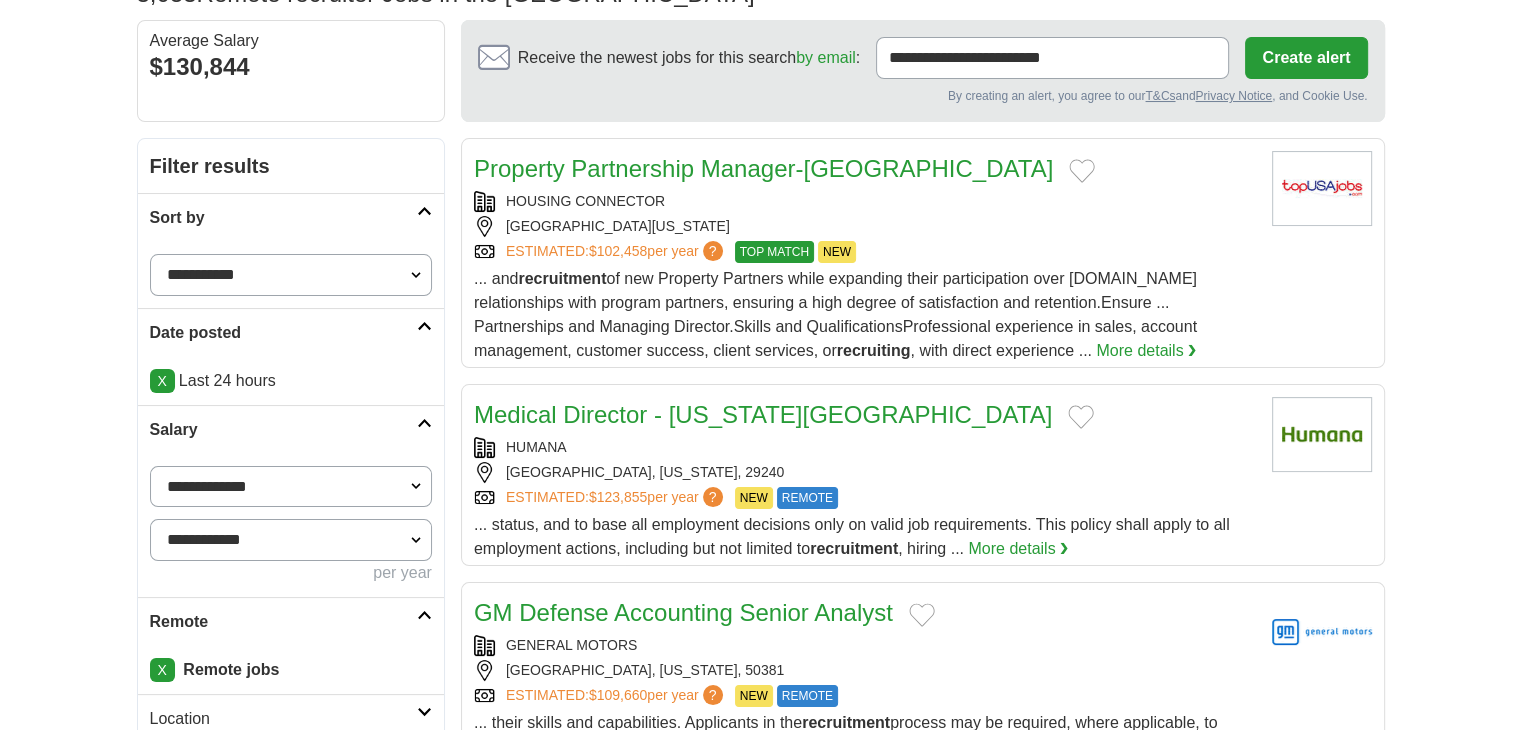 scroll, scrollTop: 0, scrollLeft: 0, axis: both 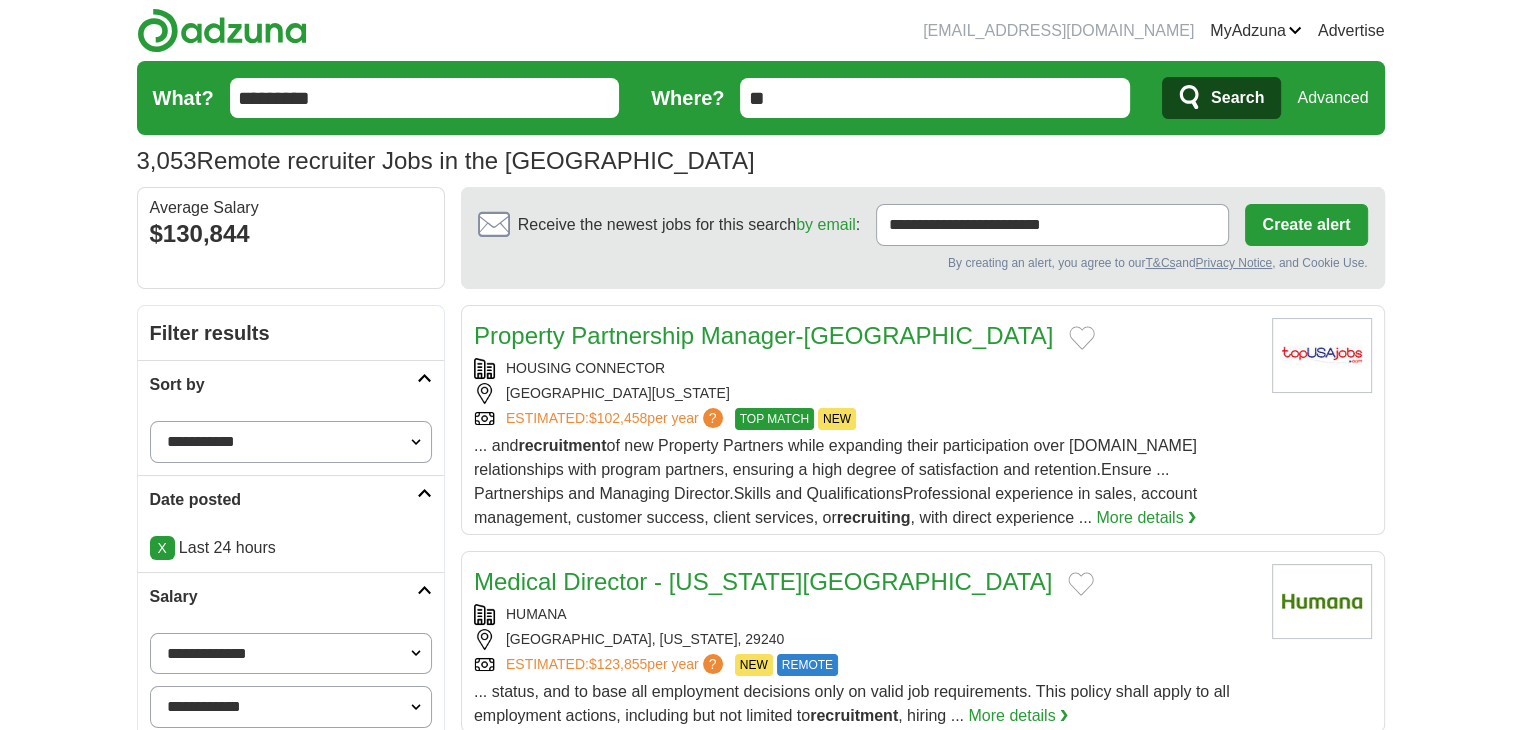 click on "Advanced" at bounding box center [1332, 98] 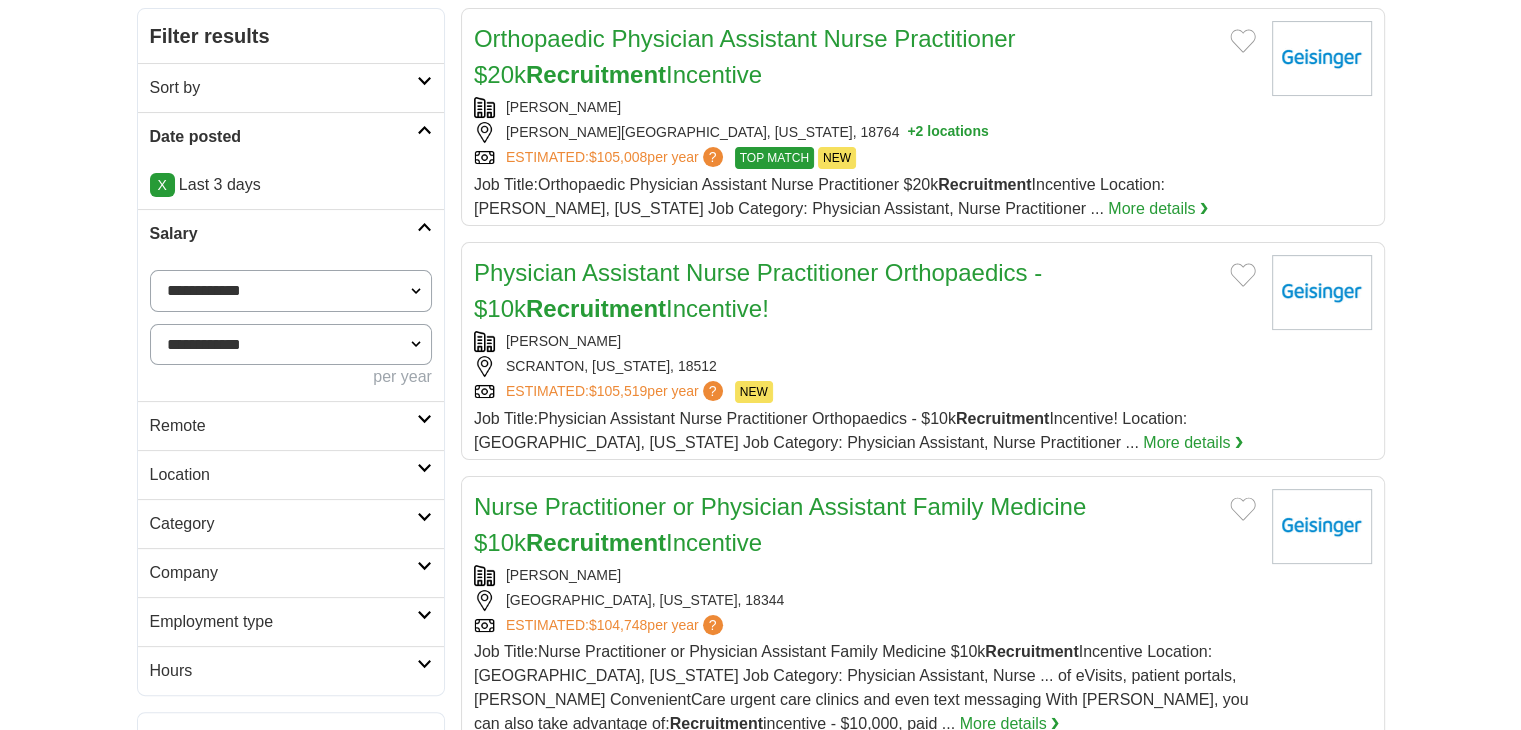 scroll, scrollTop: 0, scrollLeft: 0, axis: both 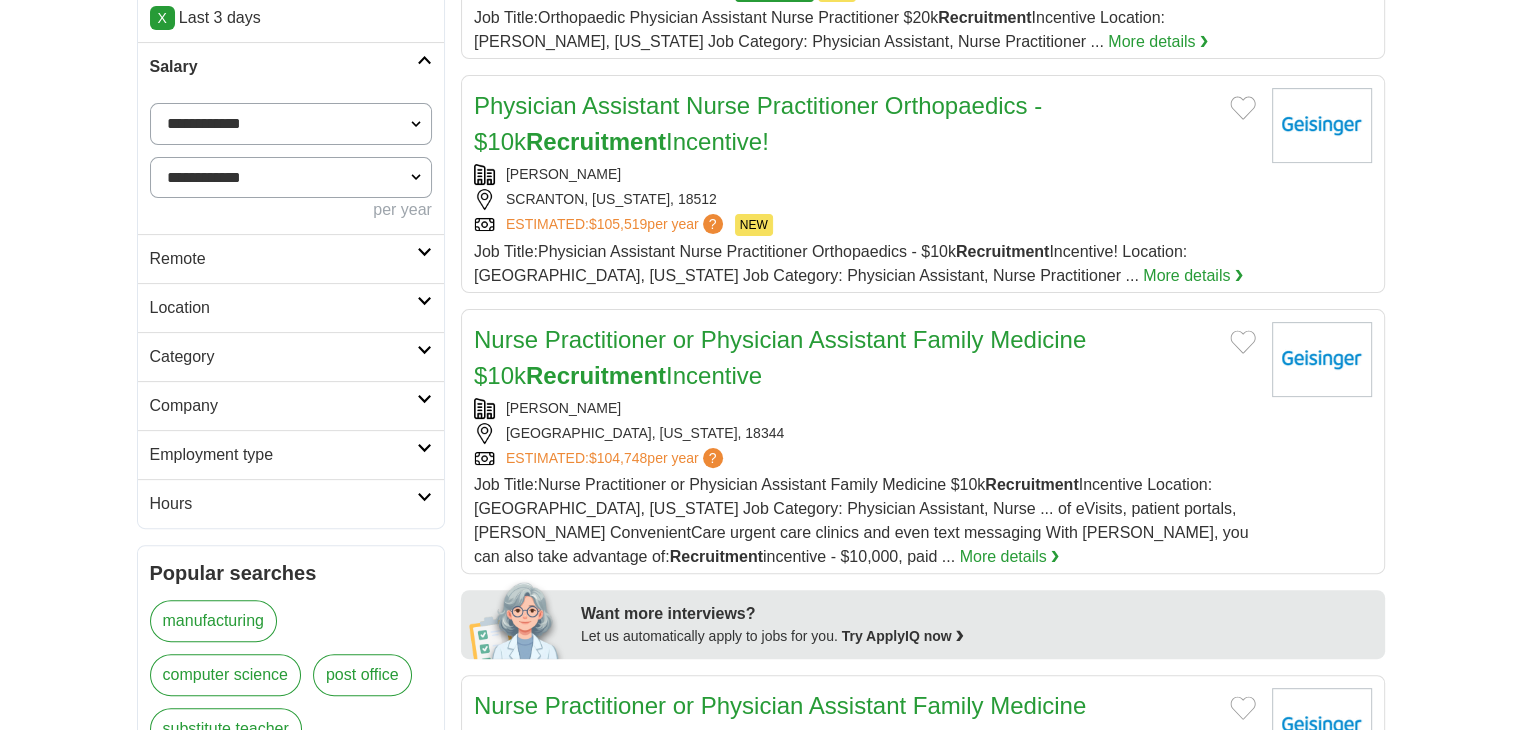 click on "Remote" at bounding box center [283, 259] 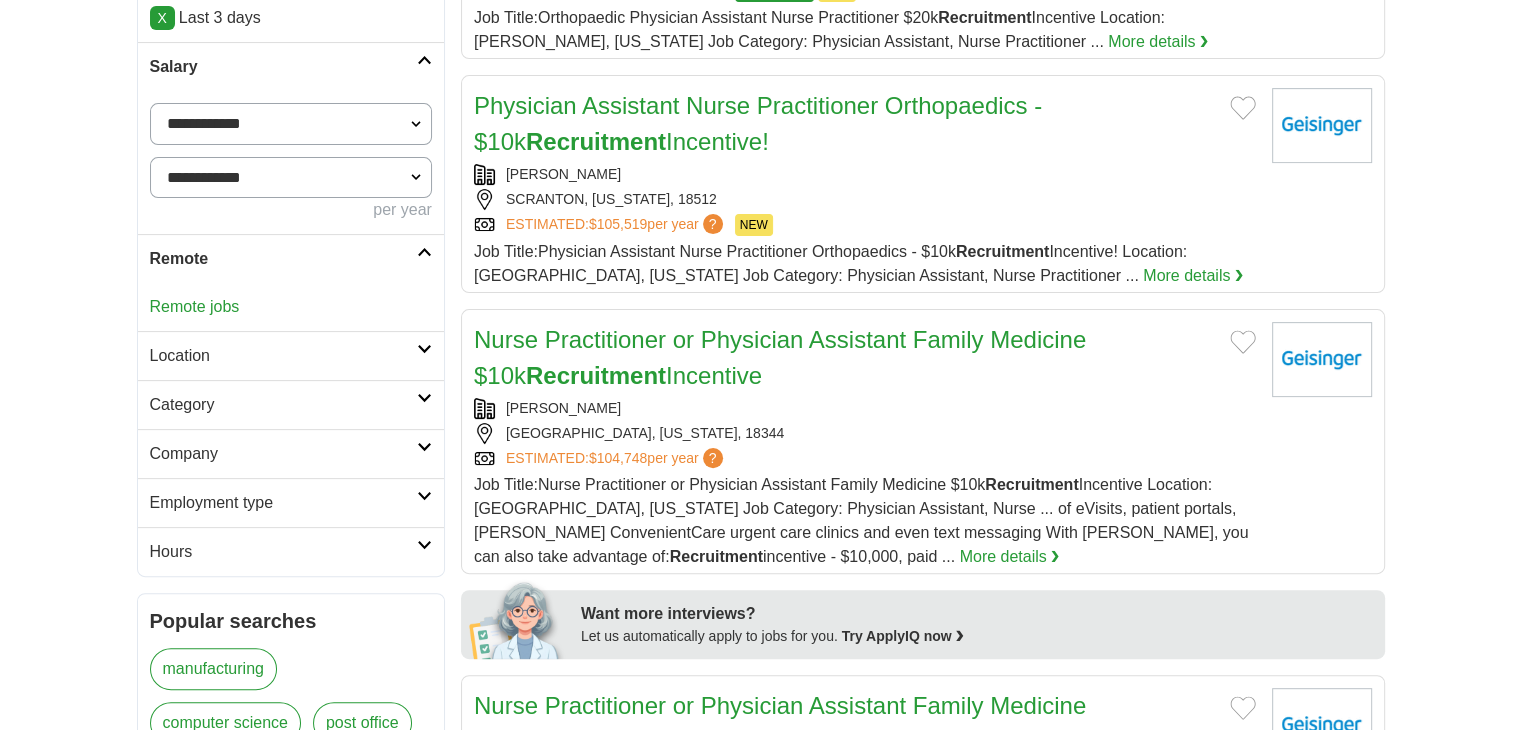 click on "Remote jobs" at bounding box center [291, 307] 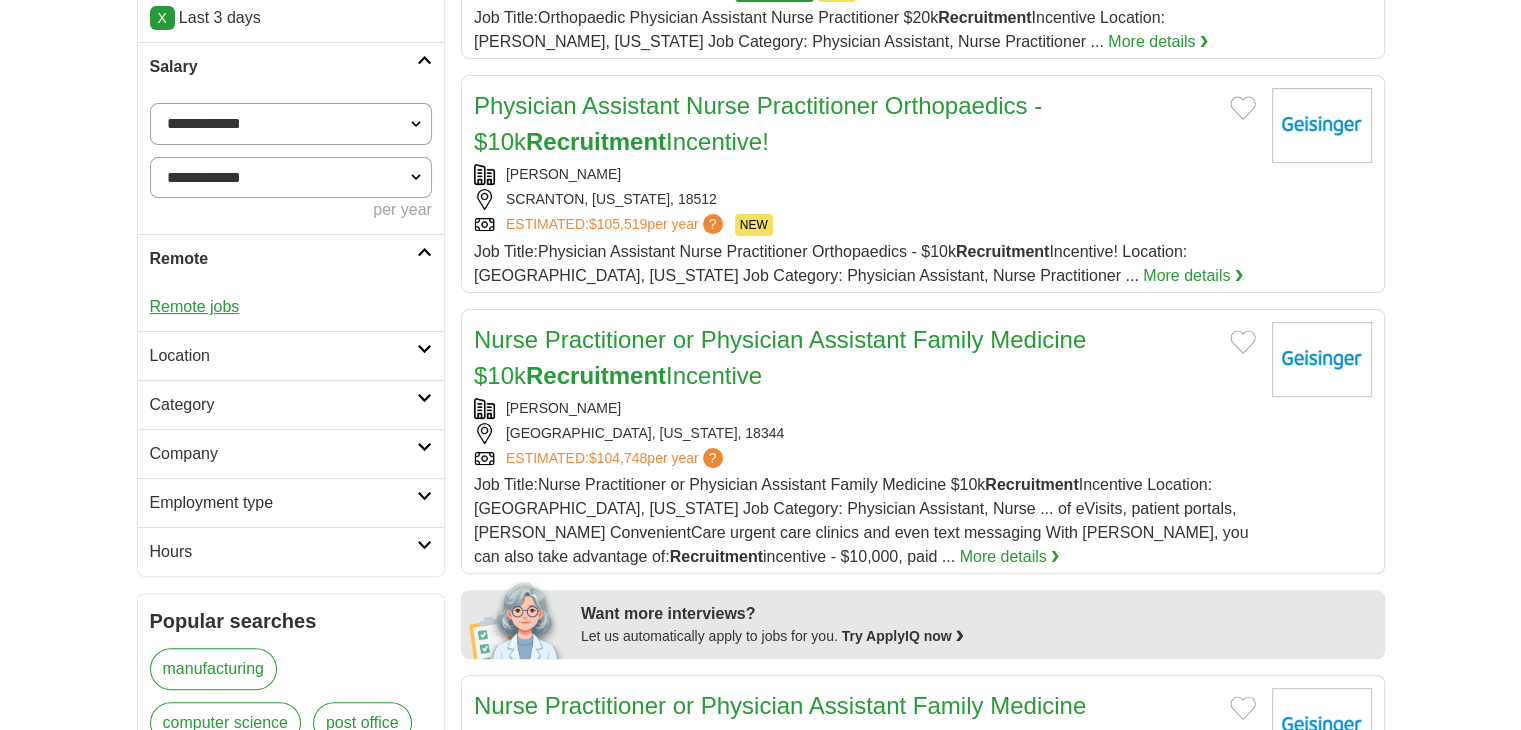 click on "Remote jobs" at bounding box center (195, 306) 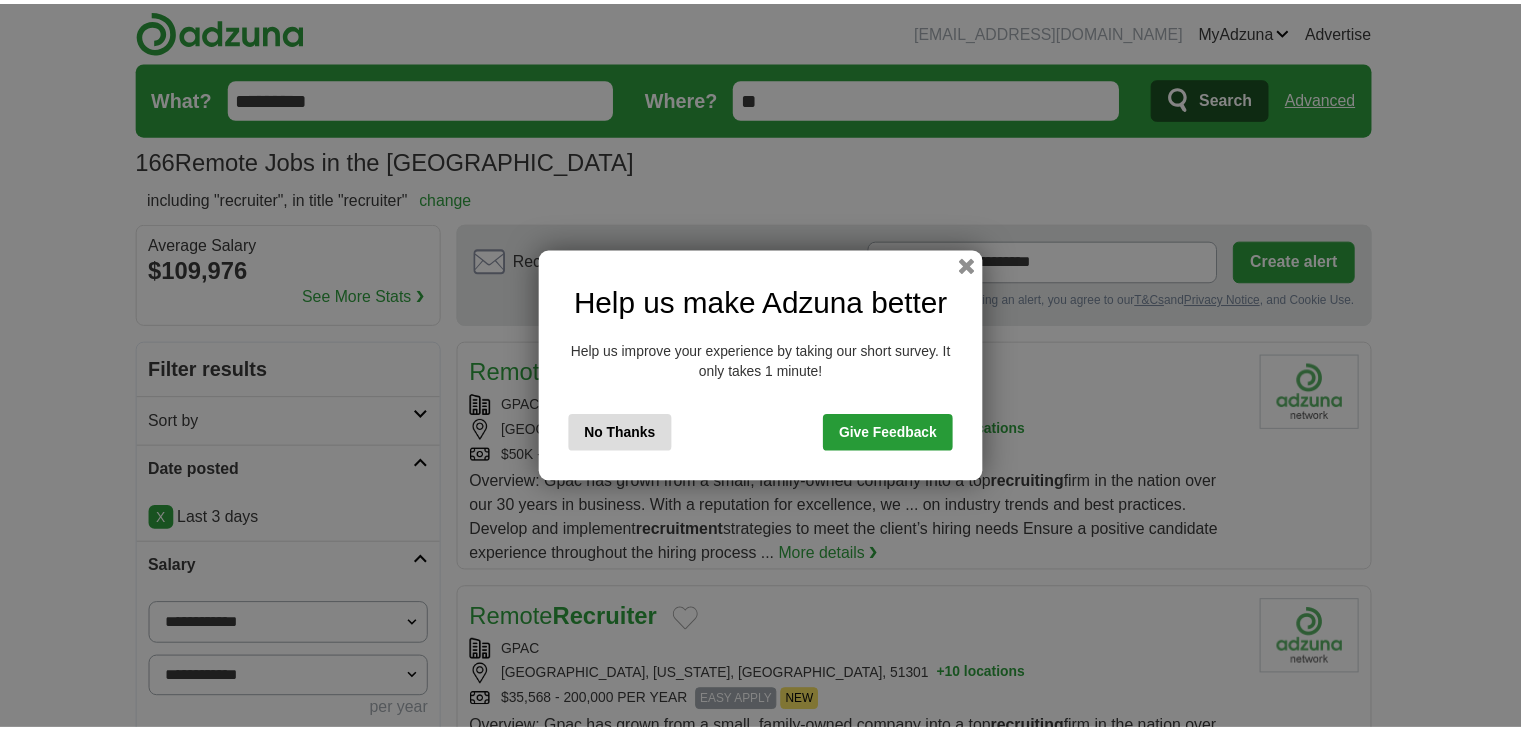 scroll, scrollTop: 0, scrollLeft: 0, axis: both 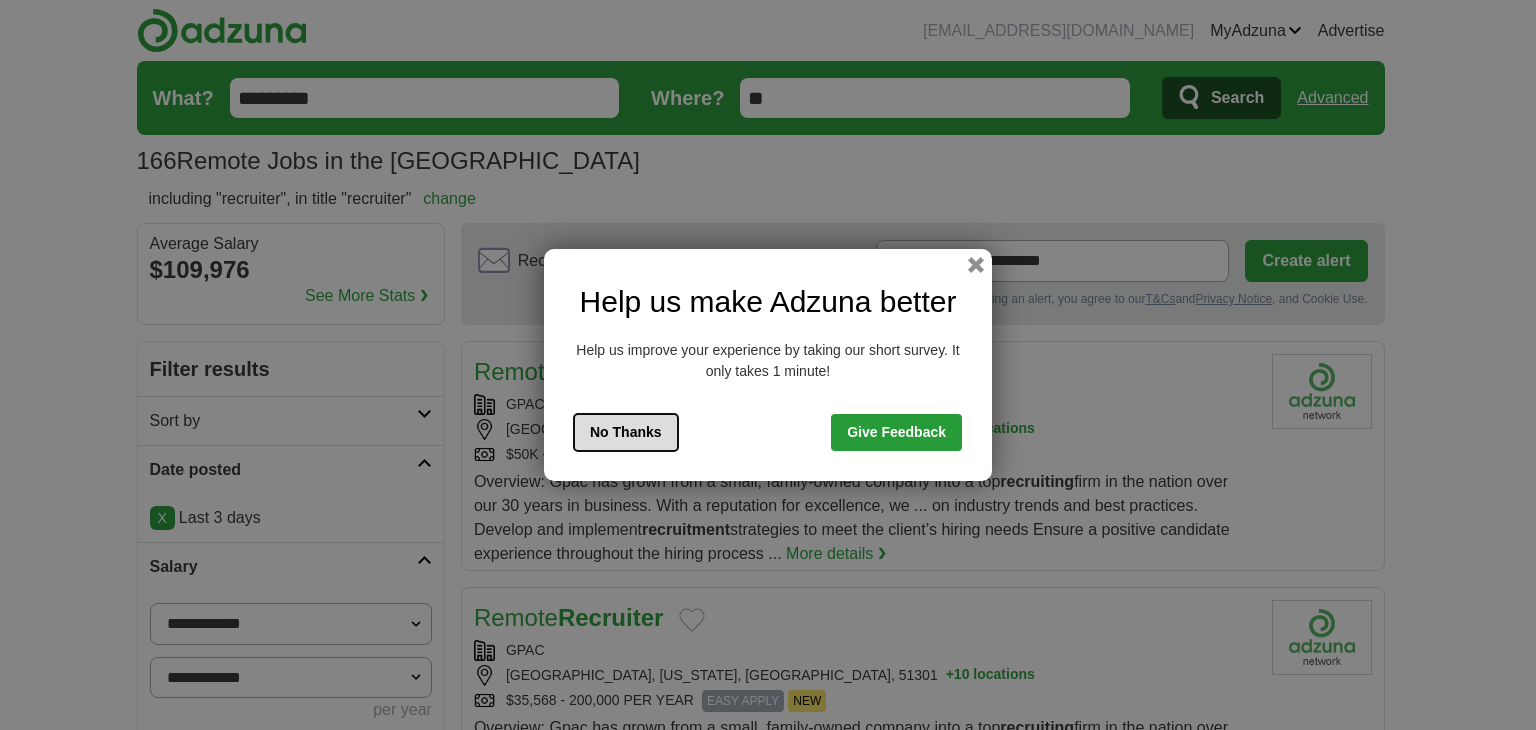 click on "No Thanks" at bounding box center (626, 432) 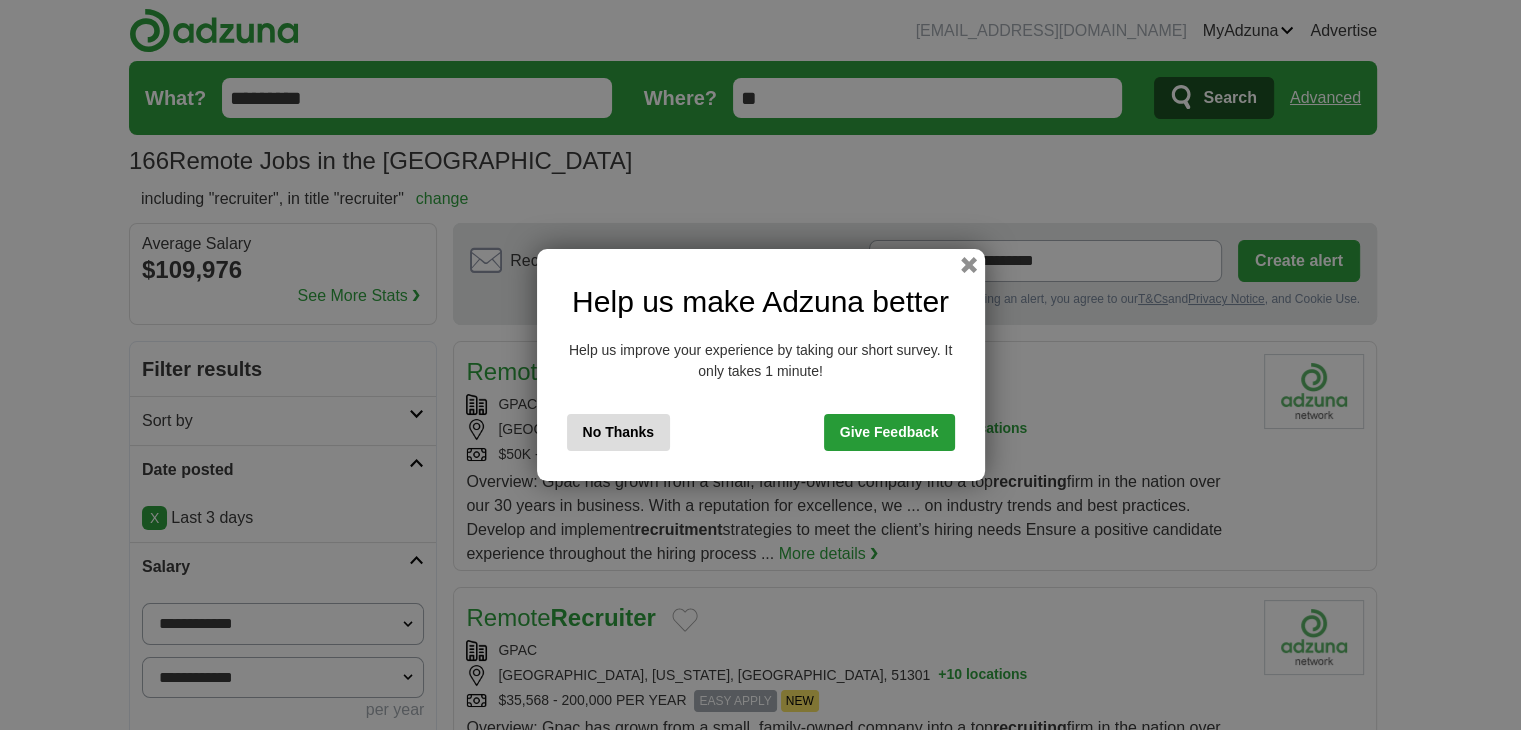 scroll, scrollTop: 0, scrollLeft: 0, axis: both 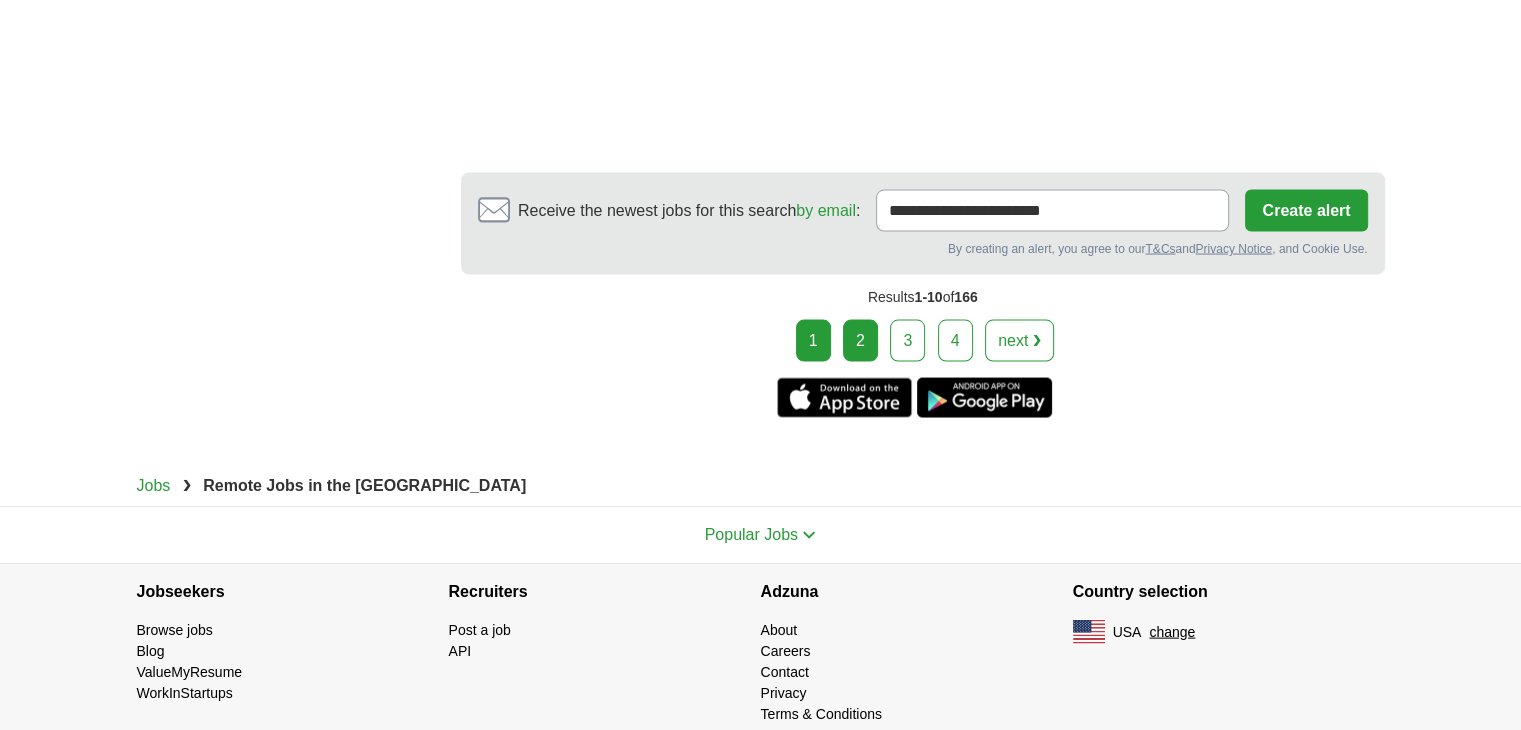 click on "2" at bounding box center (860, 341) 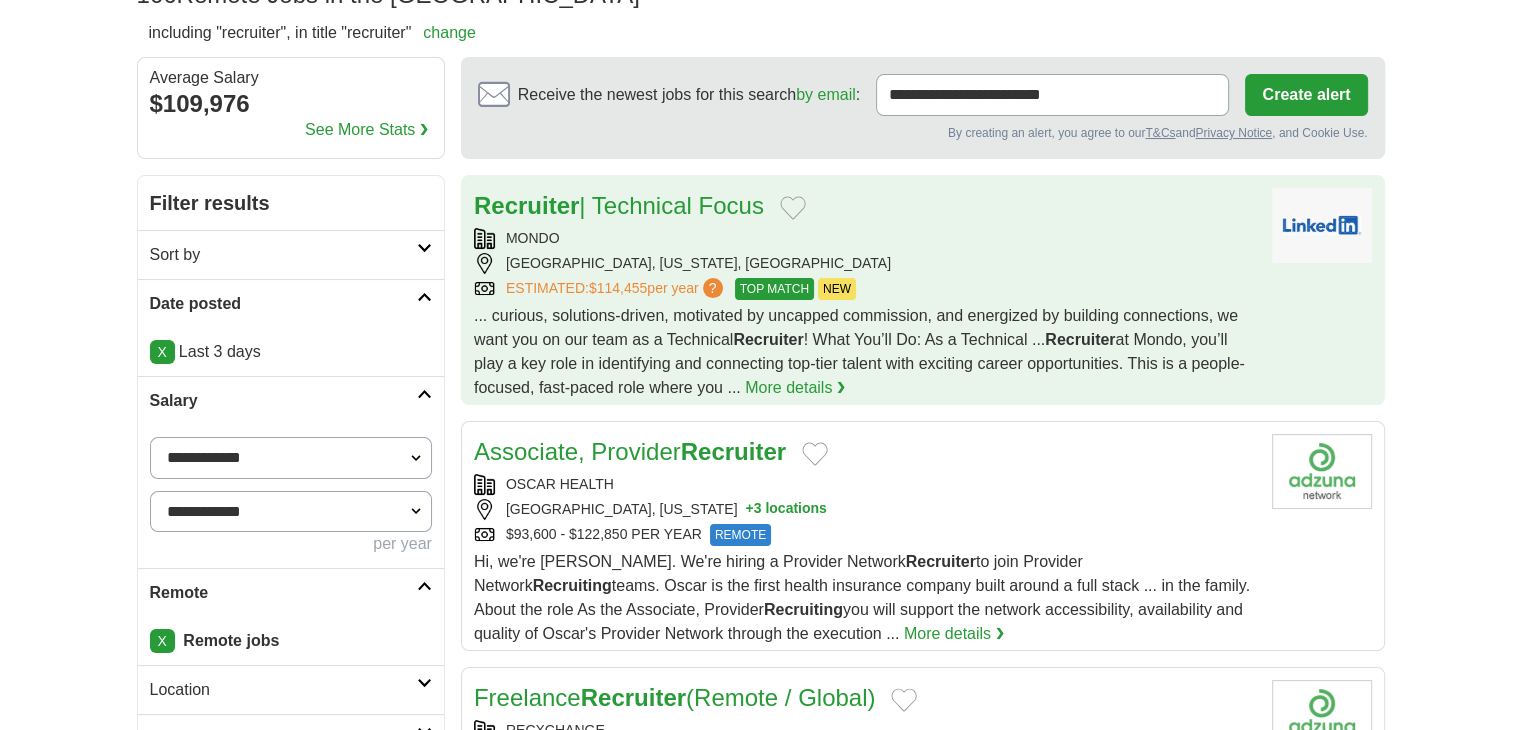 scroll, scrollTop: 166, scrollLeft: 0, axis: vertical 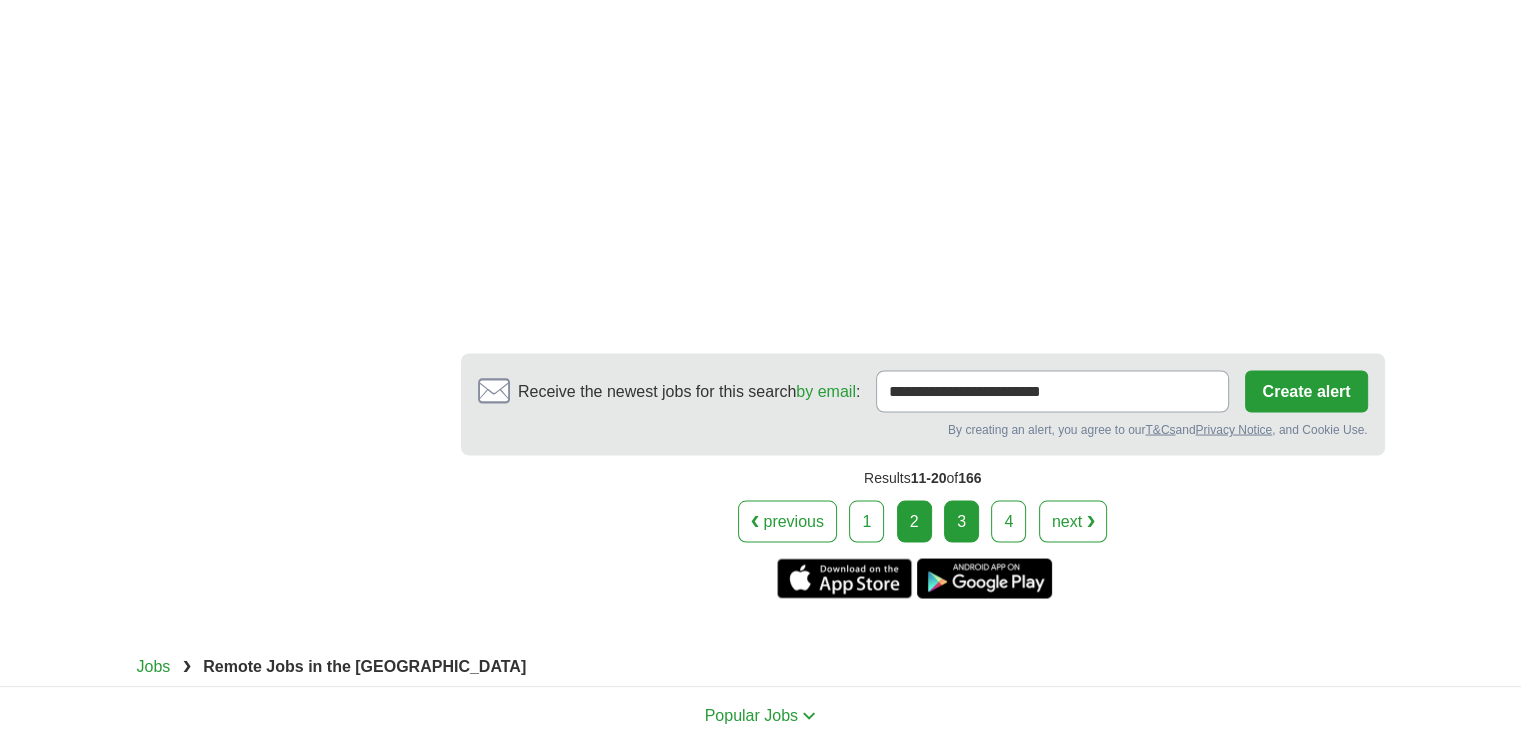 click on "3" at bounding box center [961, 521] 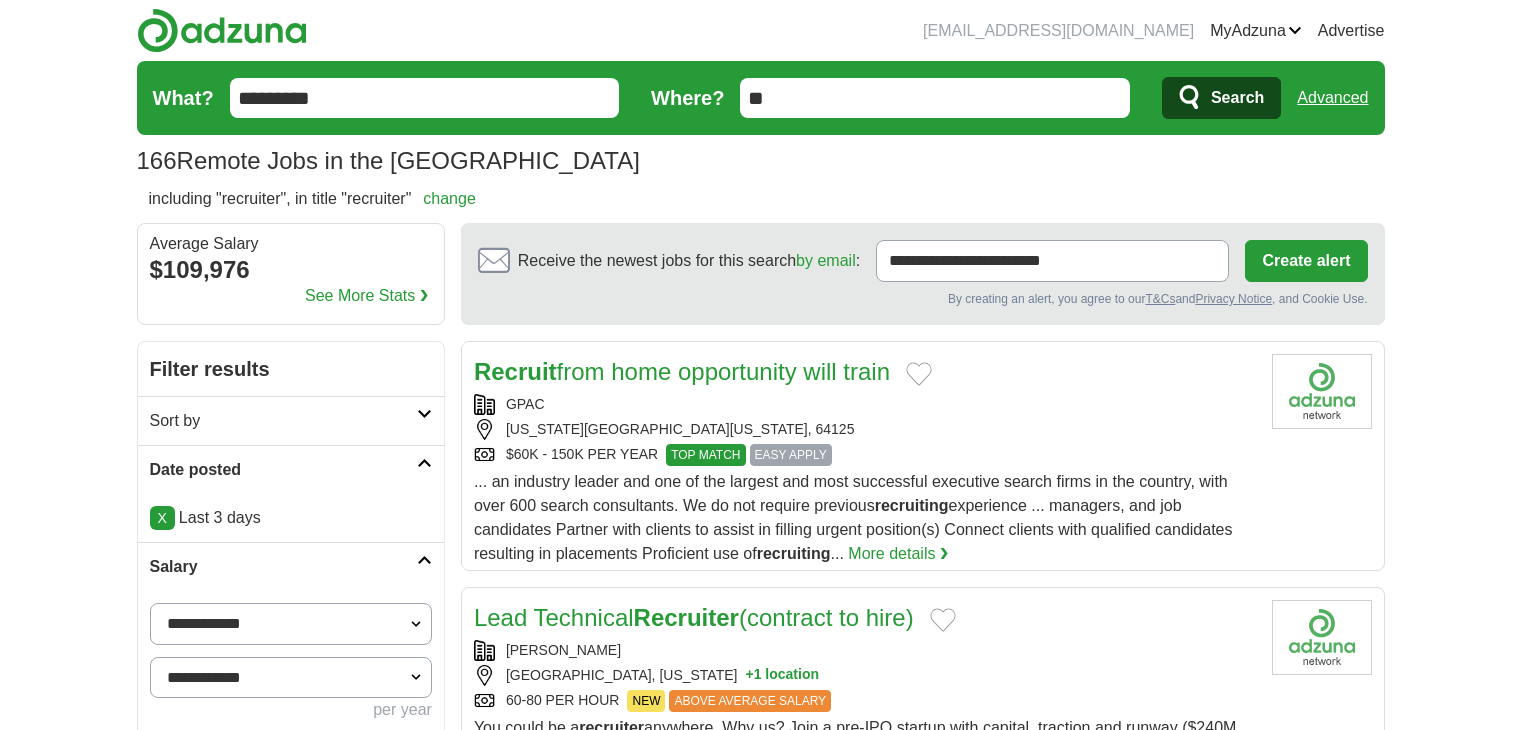 scroll, scrollTop: 0, scrollLeft: 0, axis: both 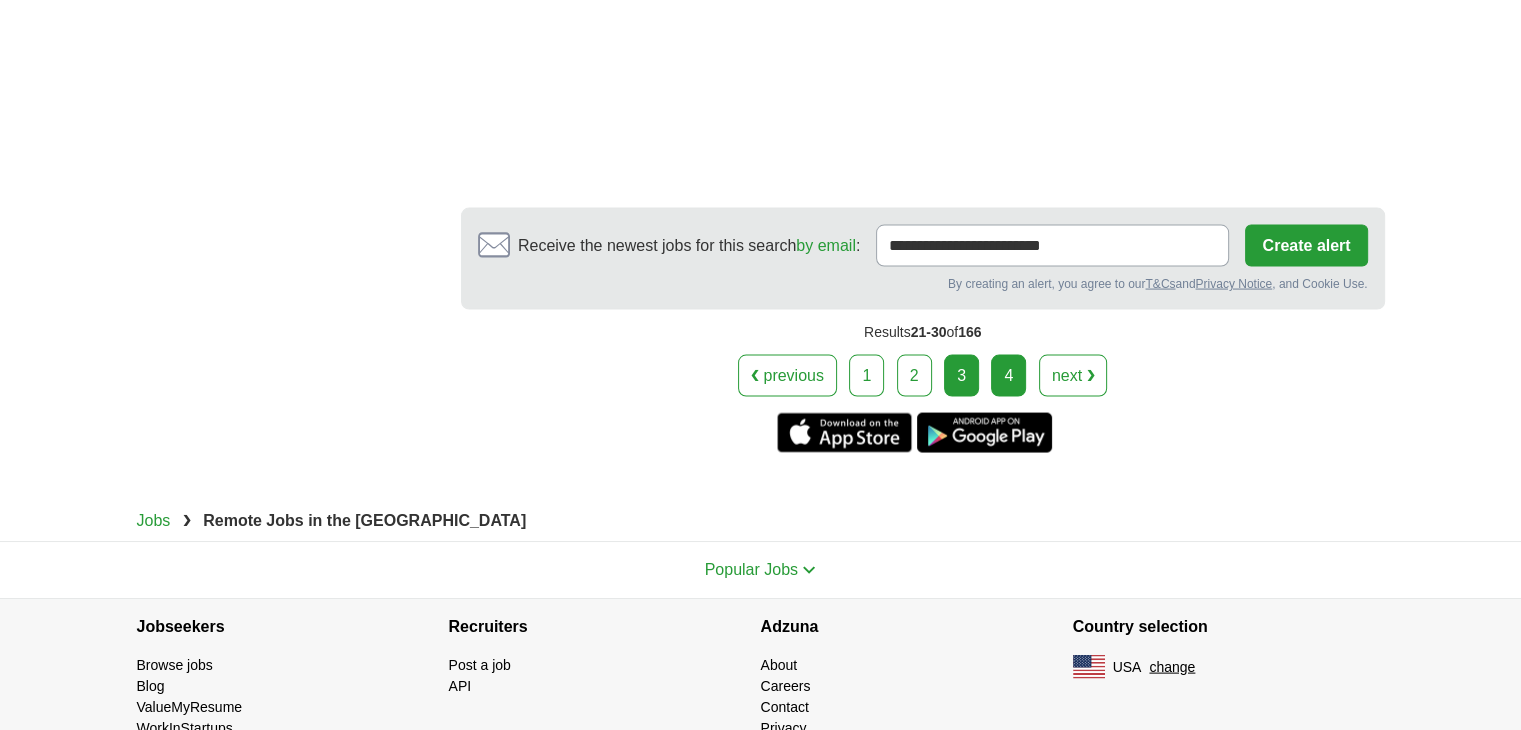 click on "4" at bounding box center [1008, 376] 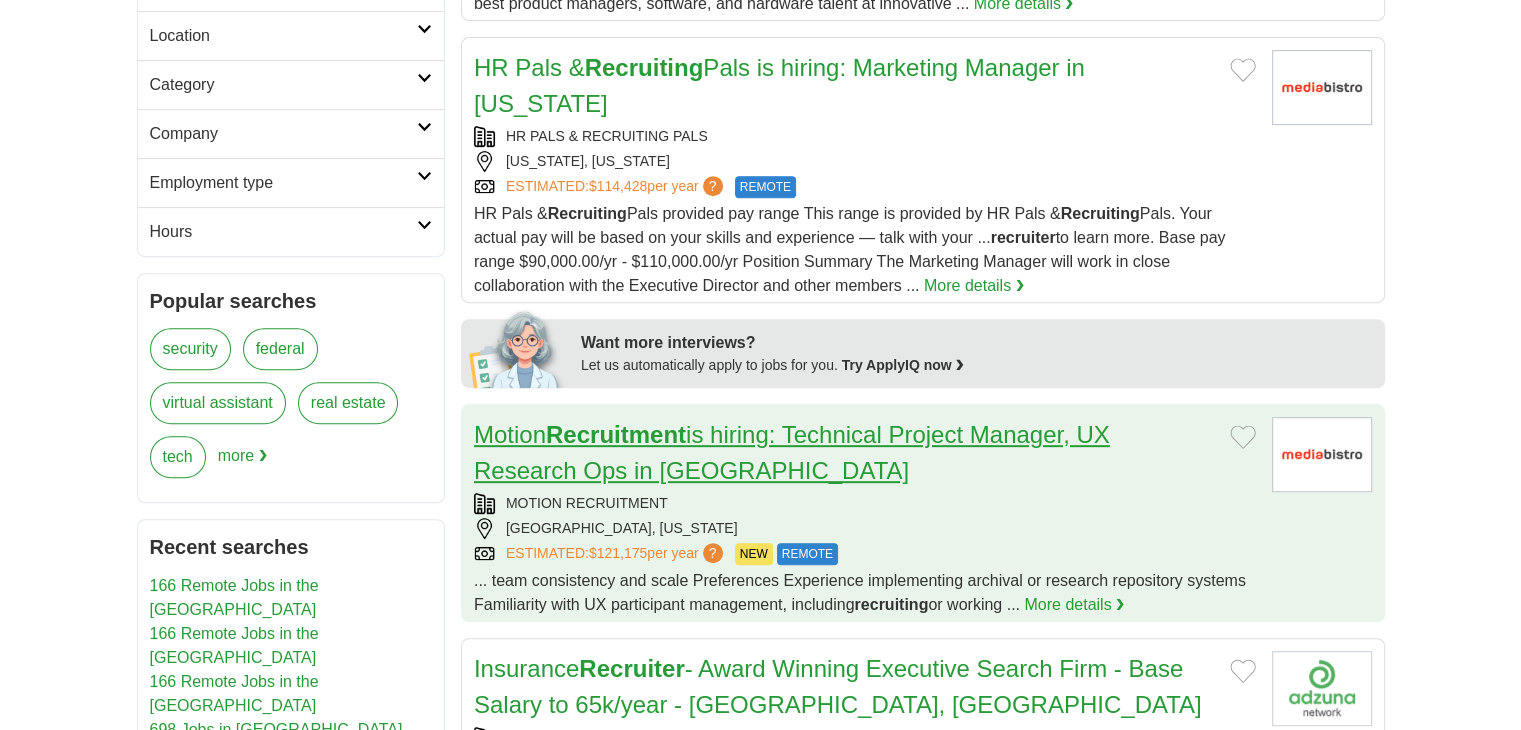 scroll, scrollTop: 833, scrollLeft: 0, axis: vertical 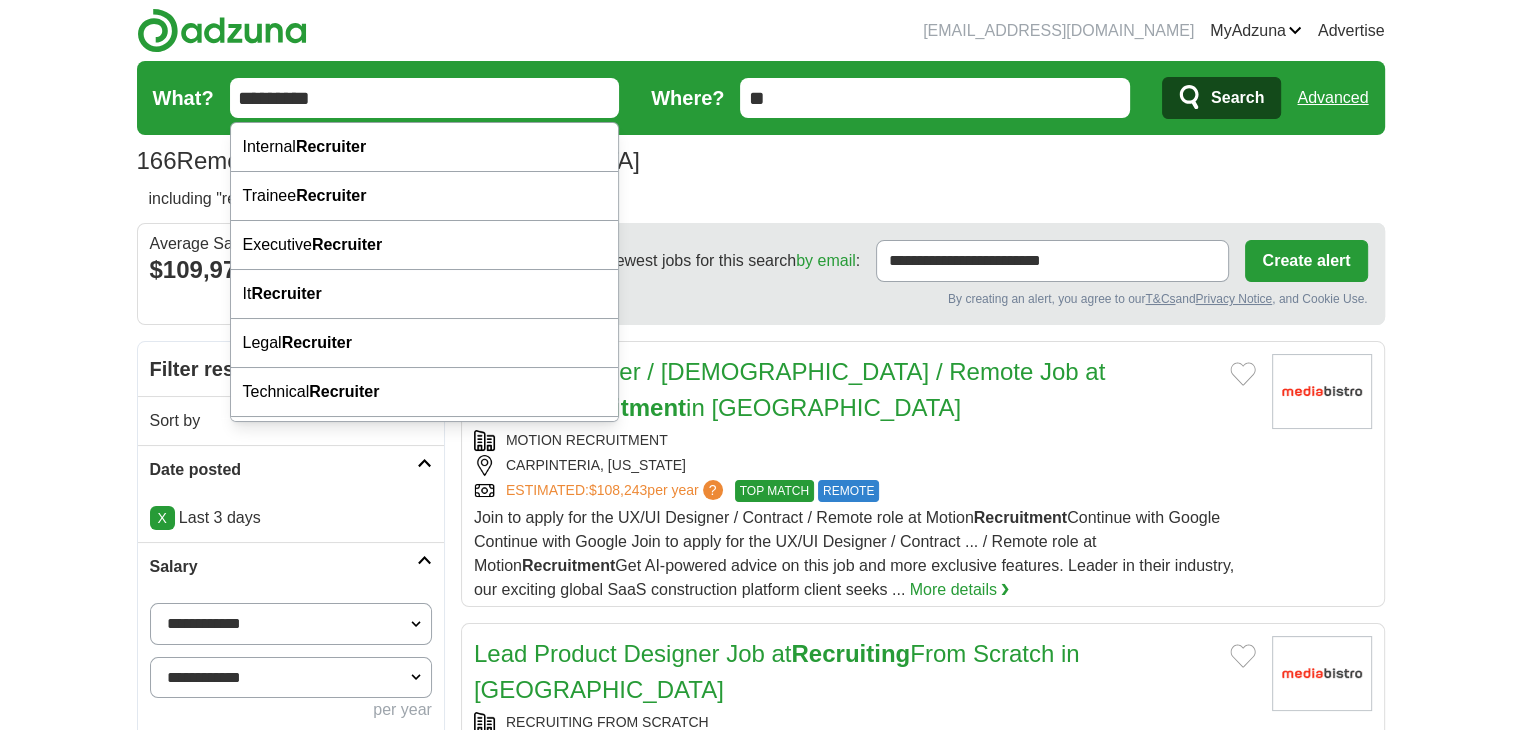 drag, startPoint x: 316, startPoint y: 94, endPoint x: 184, endPoint y: 97, distance: 132.03409 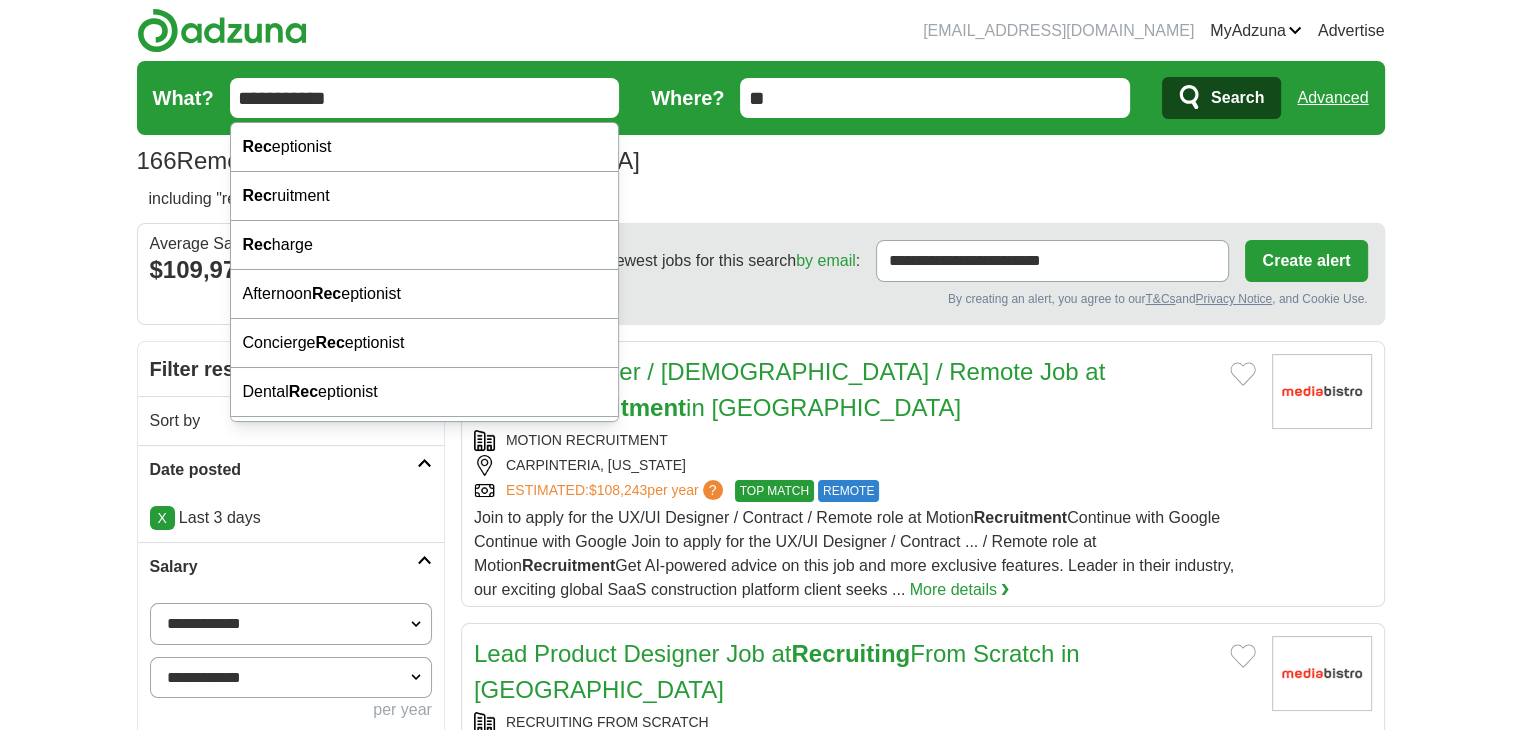 type on "**********" 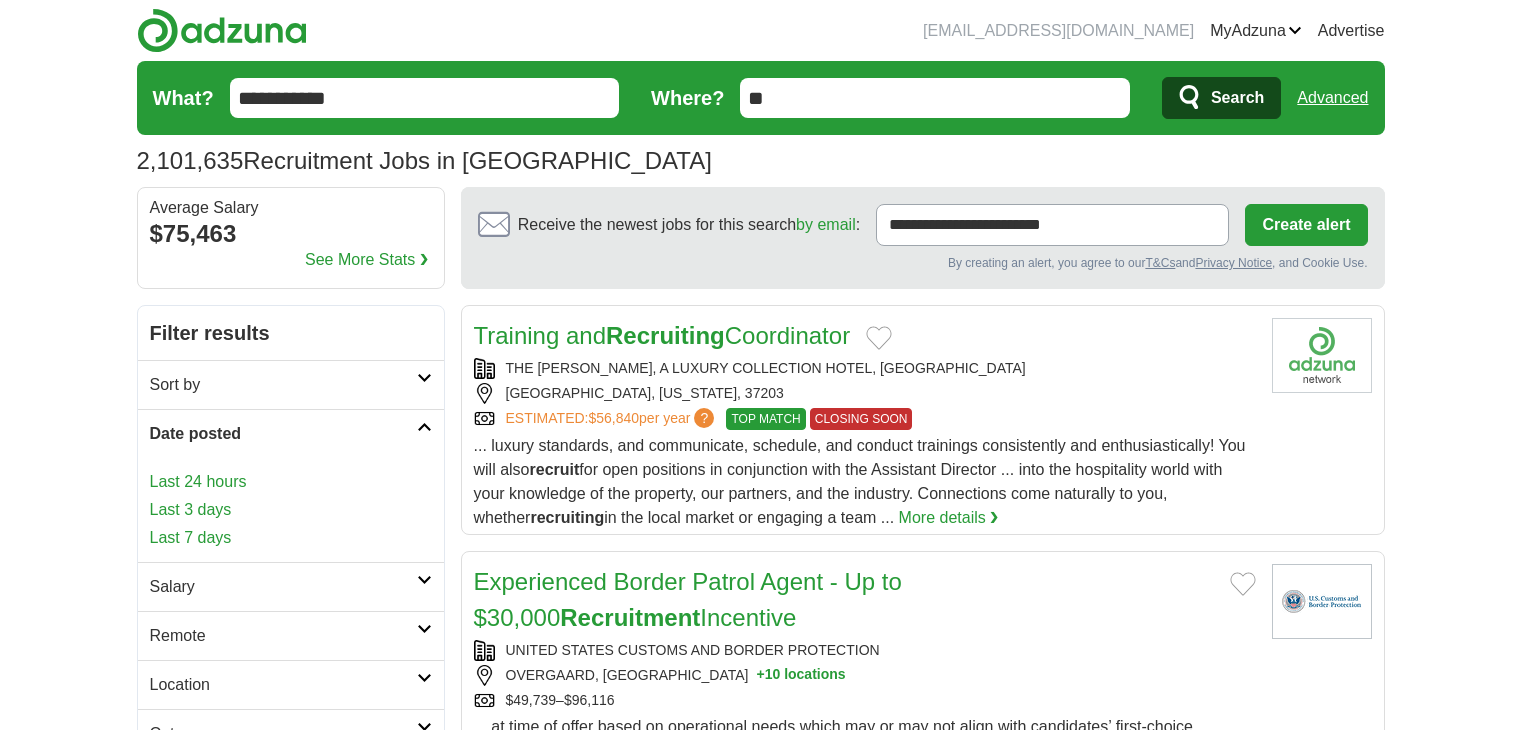 scroll, scrollTop: 0, scrollLeft: 0, axis: both 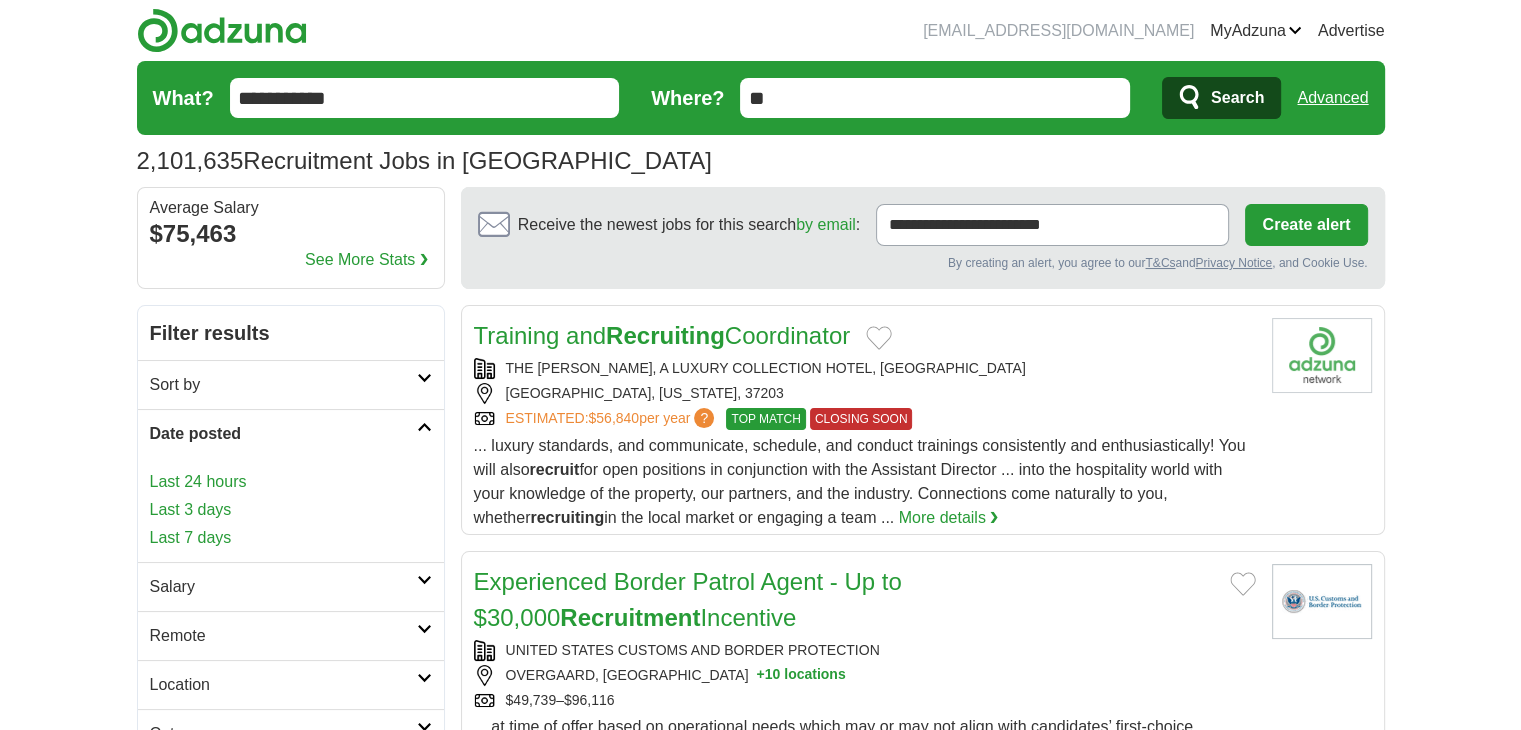 click on "Last 24 hours" at bounding box center [291, 482] 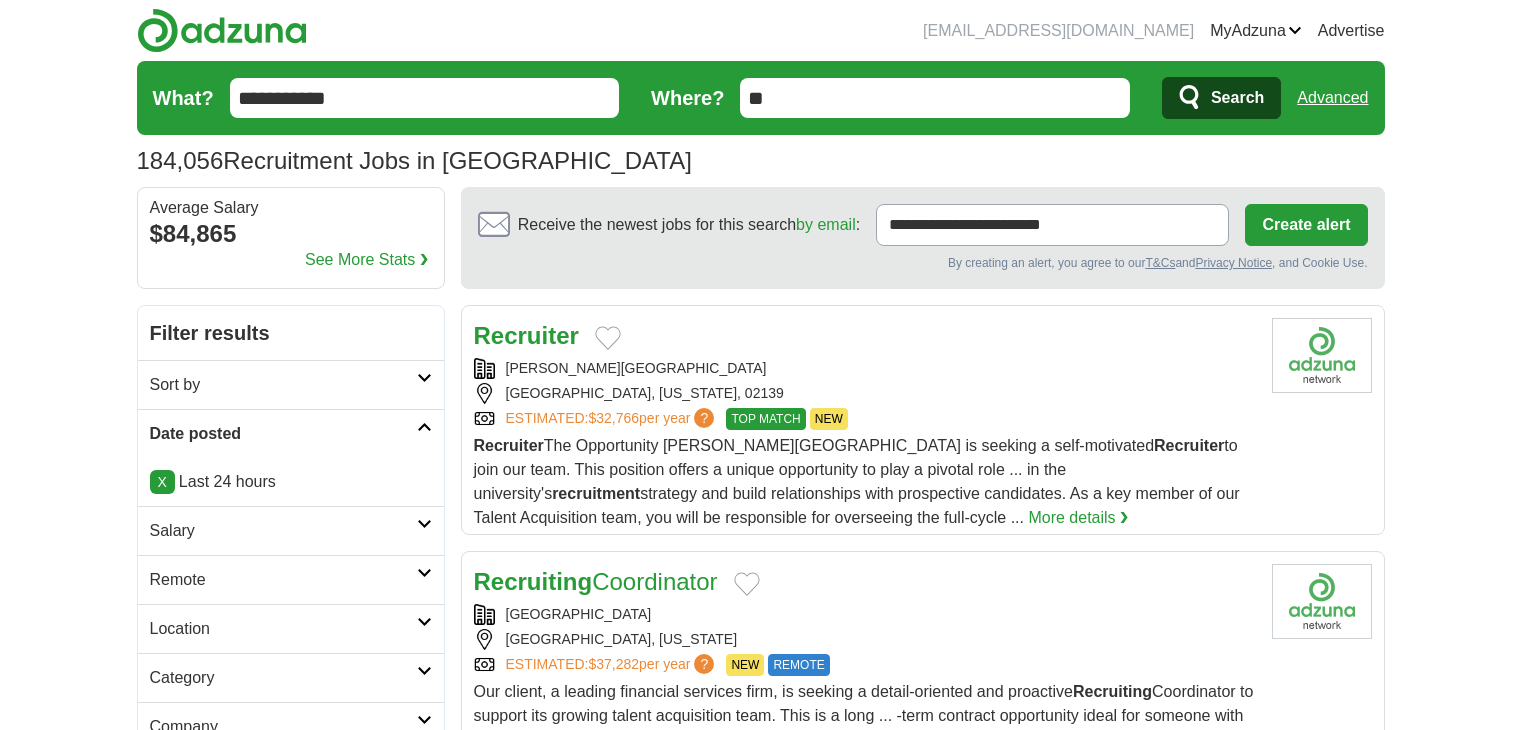 click on "Remote" at bounding box center (291, 579) 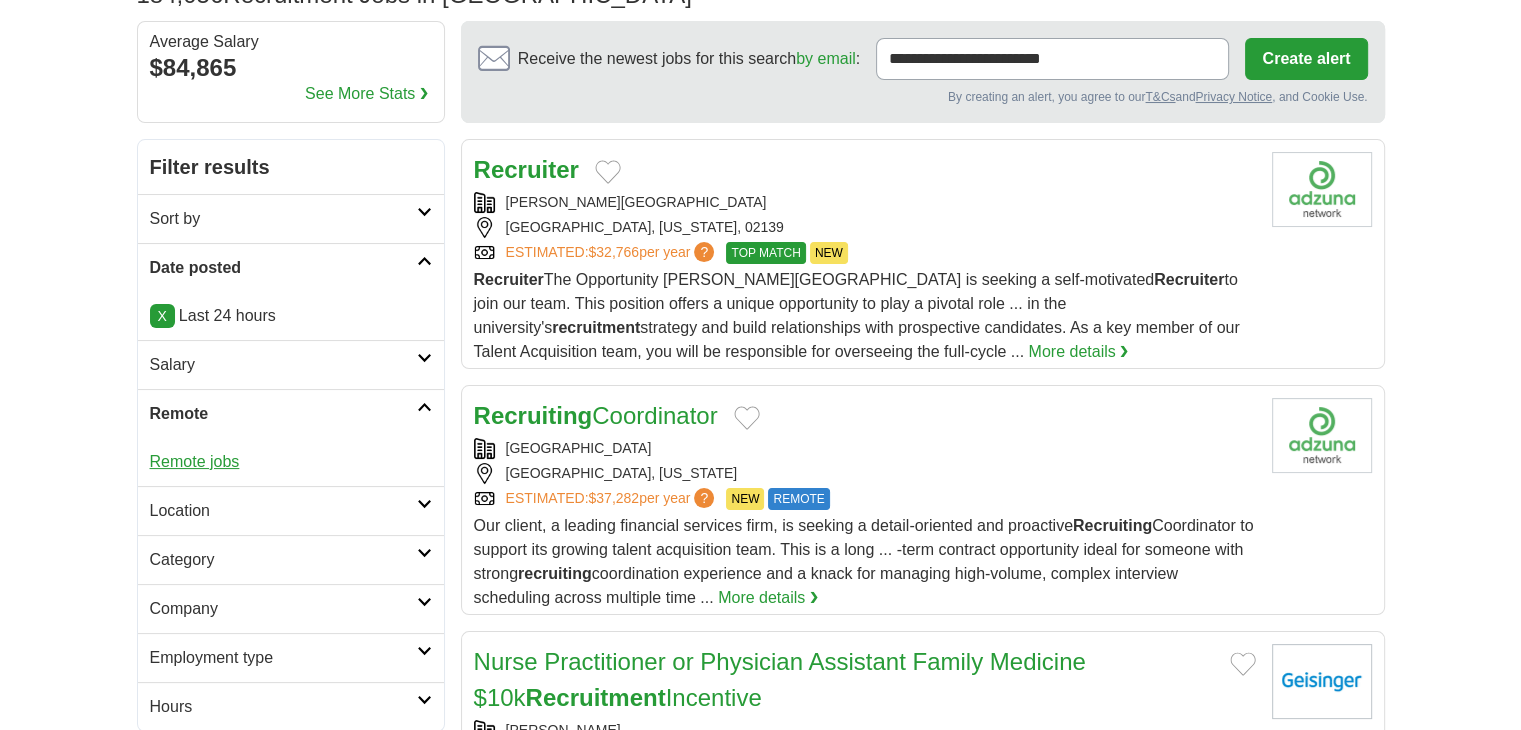 scroll, scrollTop: 166, scrollLeft: 0, axis: vertical 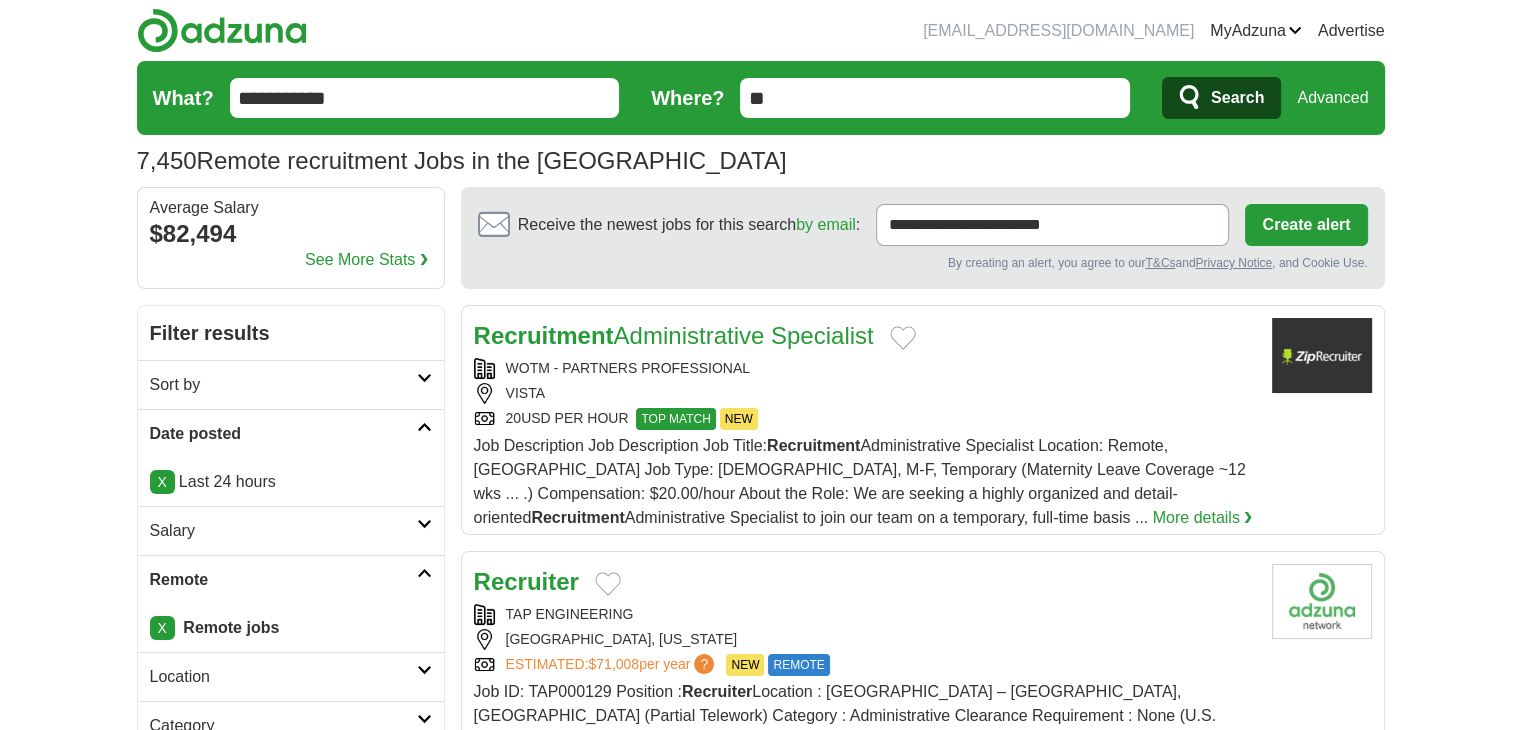 click on "Advanced" at bounding box center (1332, 98) 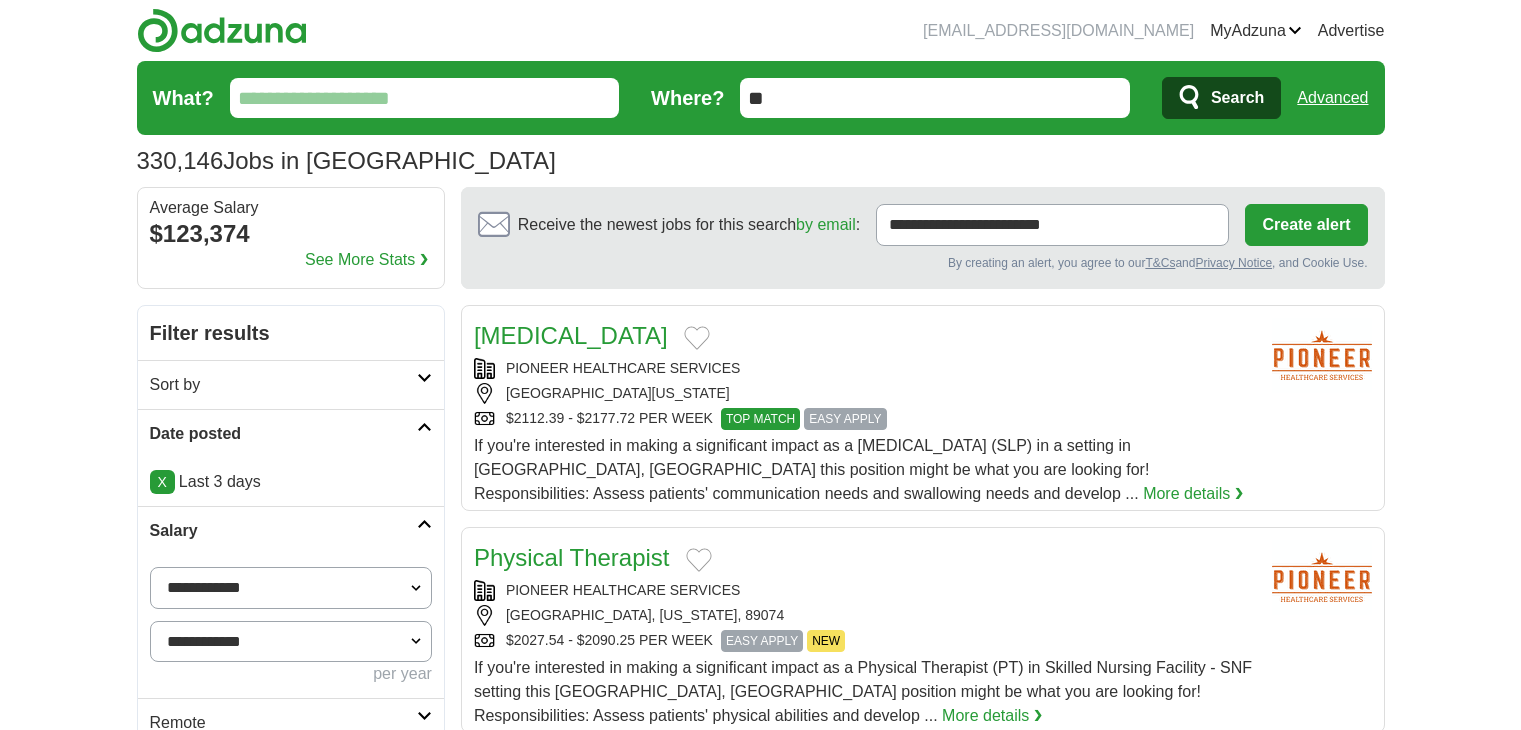 scroll, scrollTop: 0, scrollLeft: 0, axis: both 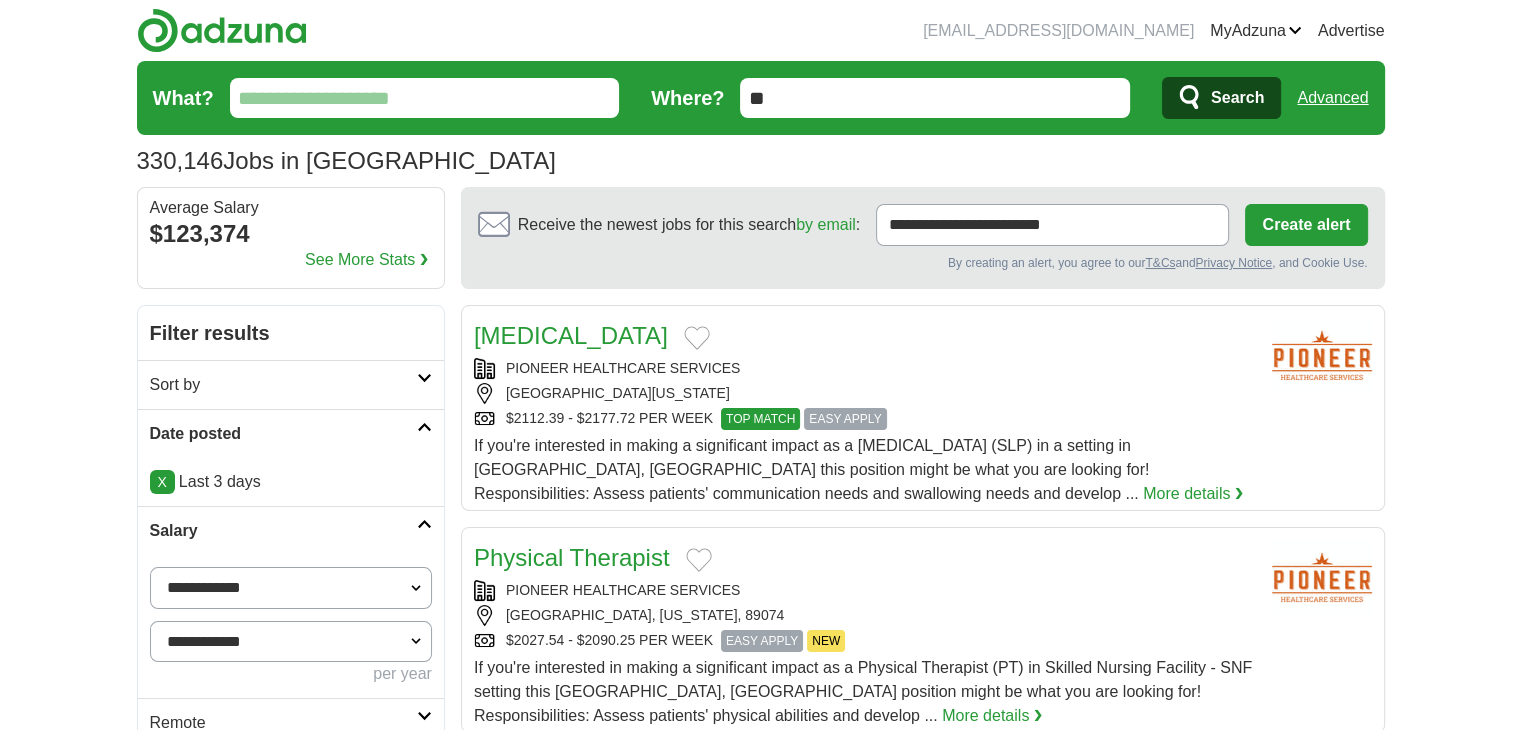 click on "What?" at bounding box center [425, 98] 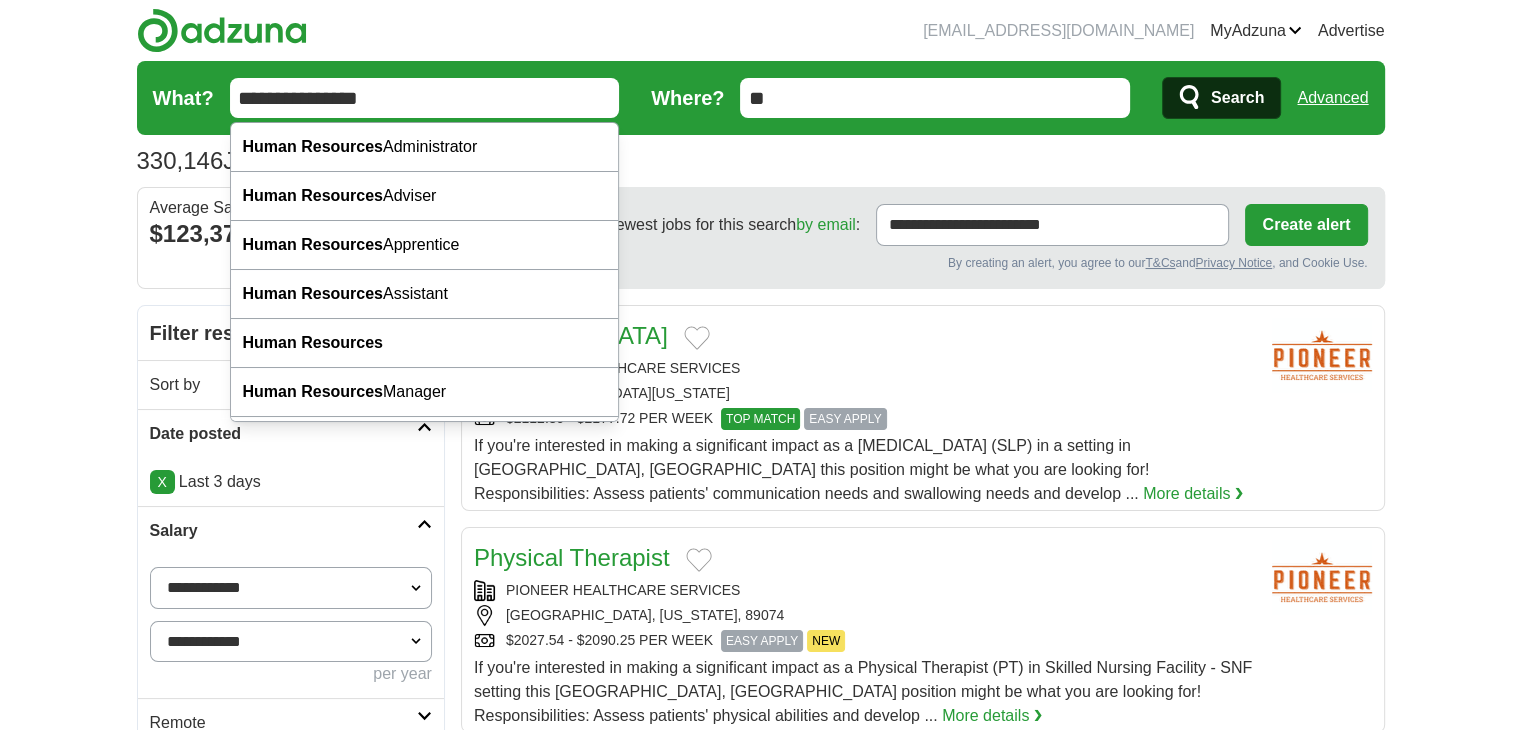 type on "**********" 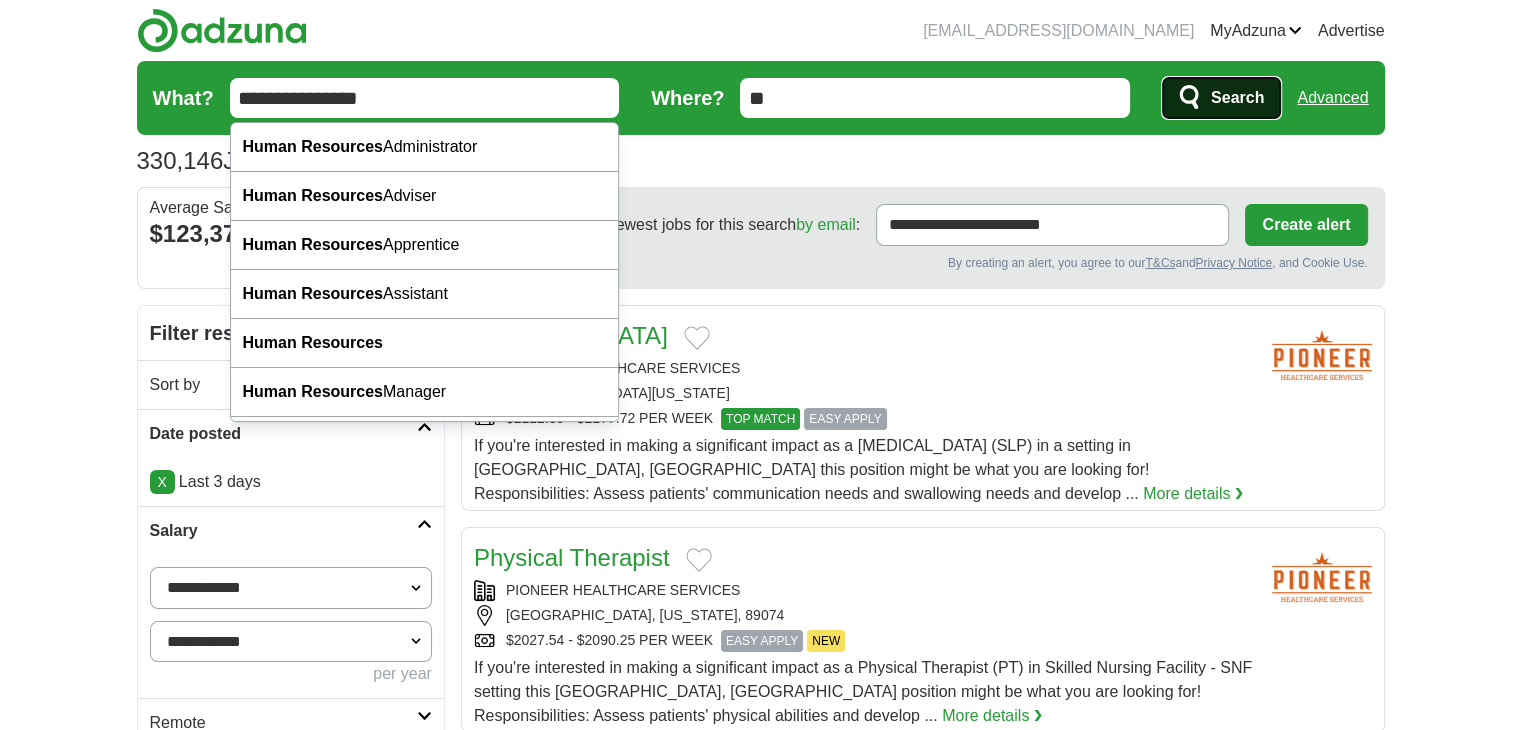click on "Search" at bounding box center [1237, 98] 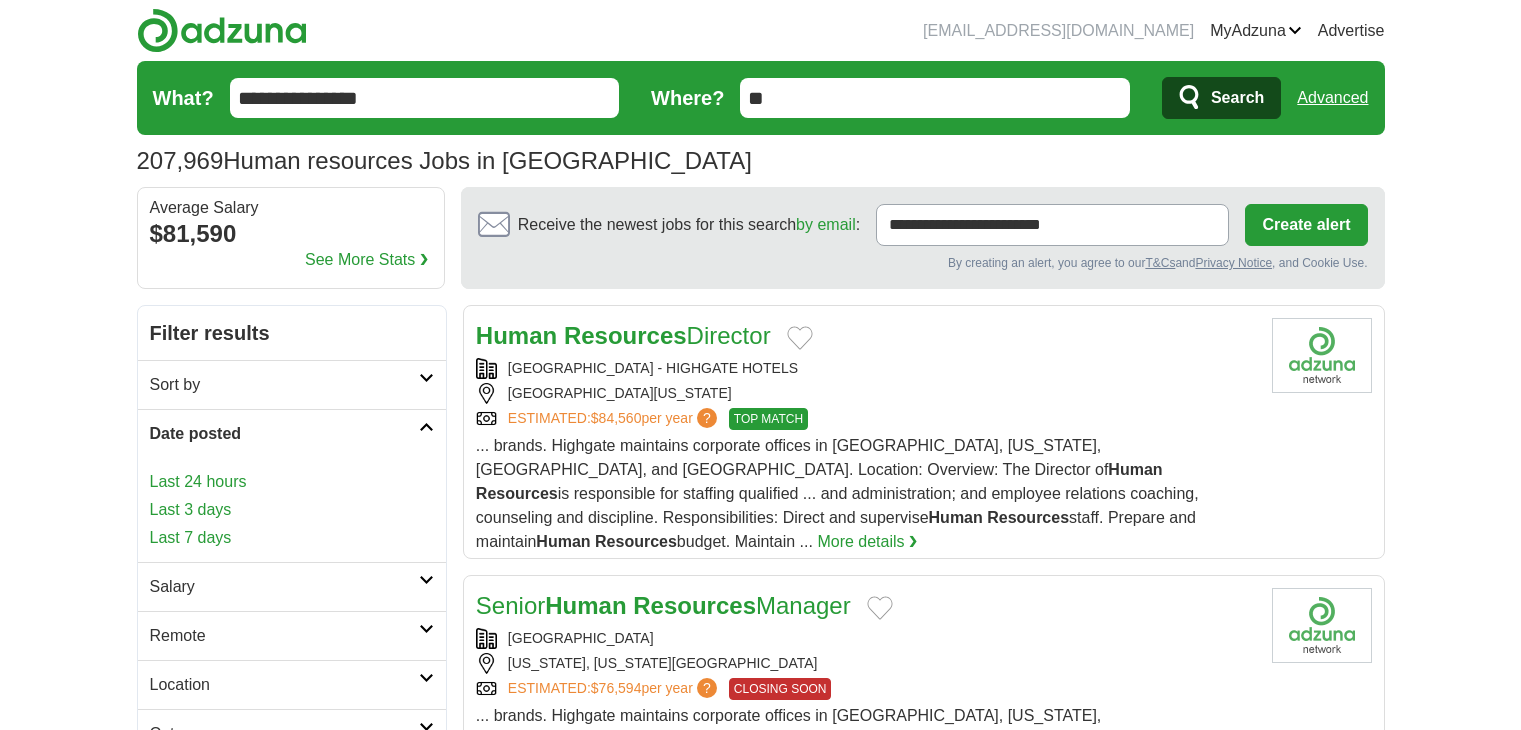 scroll, scrollTop: 0, scrollLeft: 0, axis: both 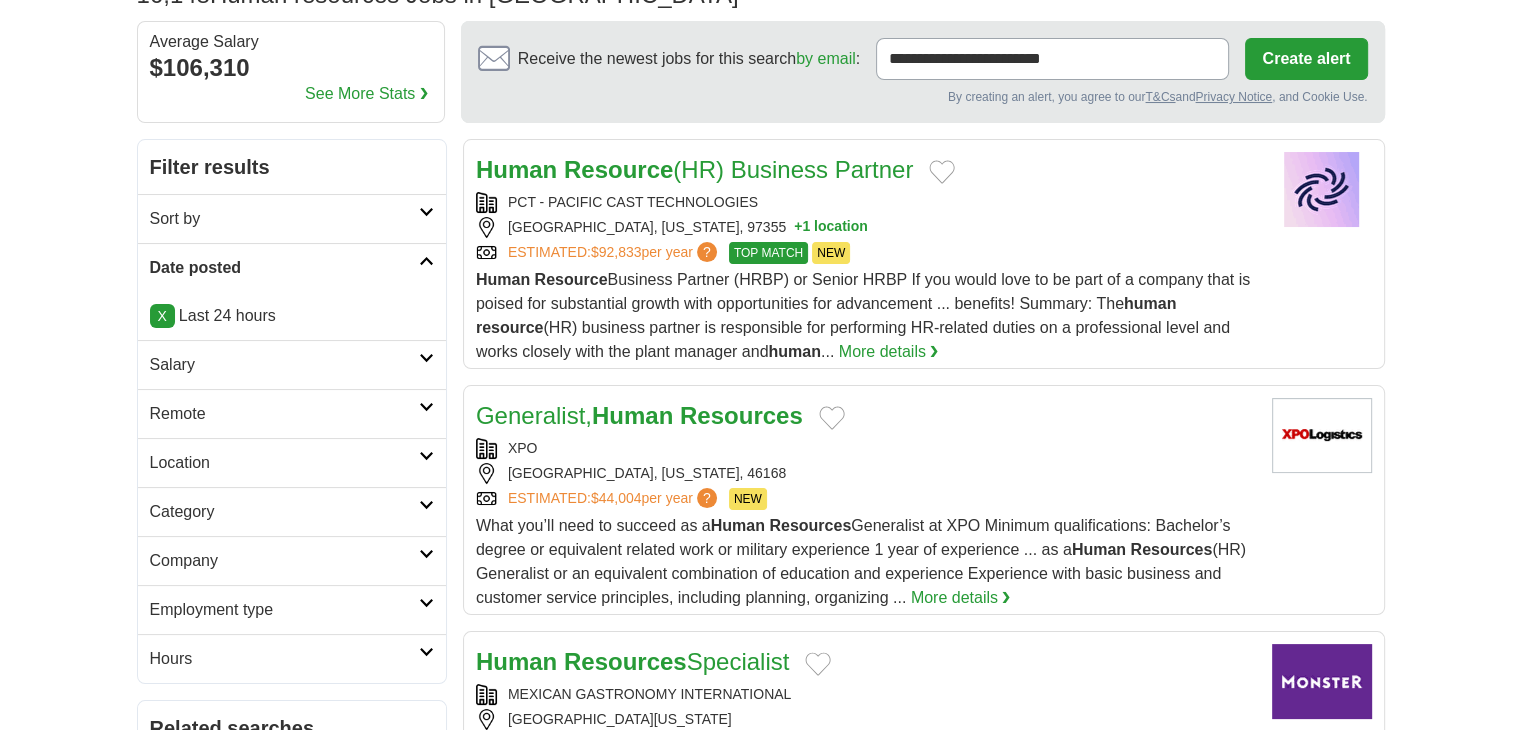 click on "Remote" at bounding box center (284, 414) 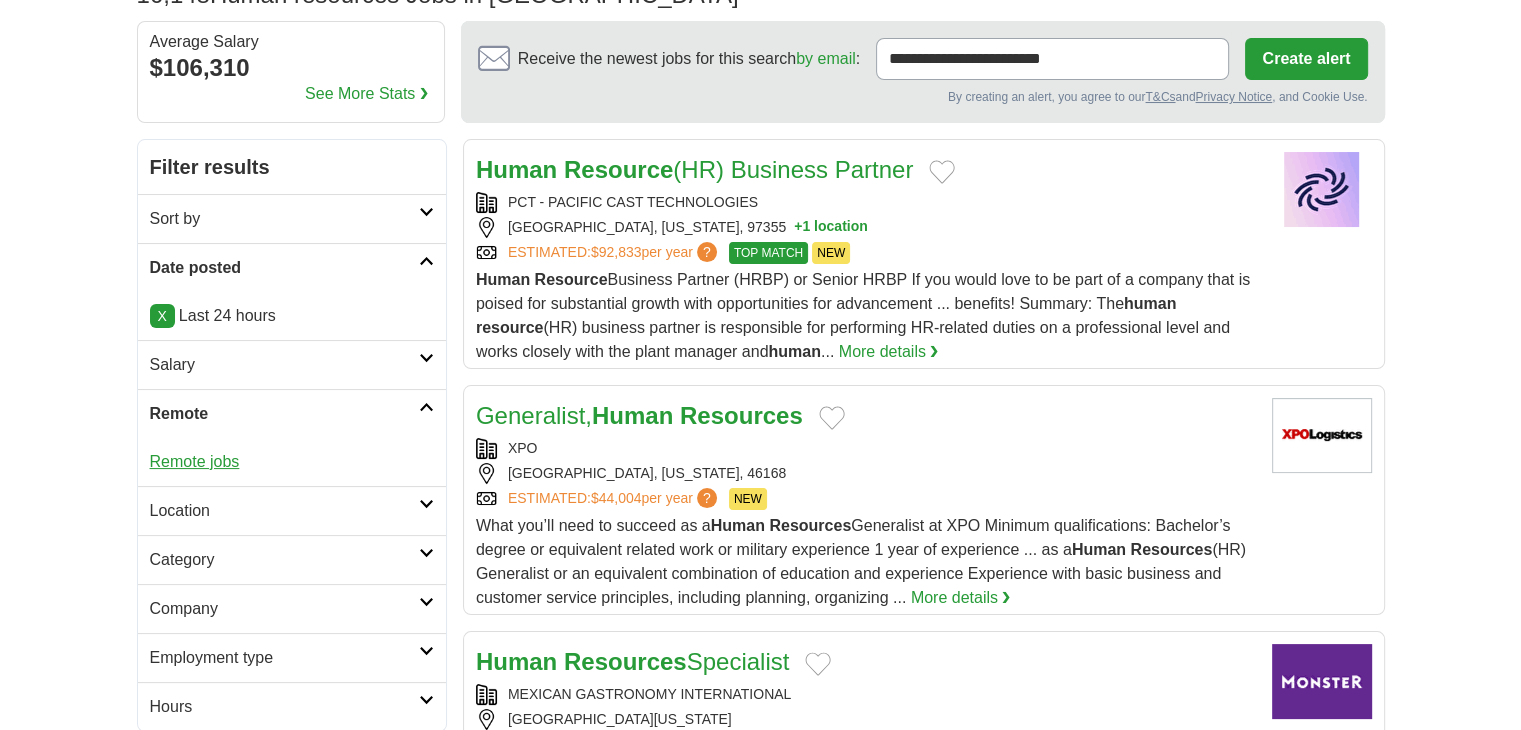 click on "Remote jobs" at bounding box center [195, 461] 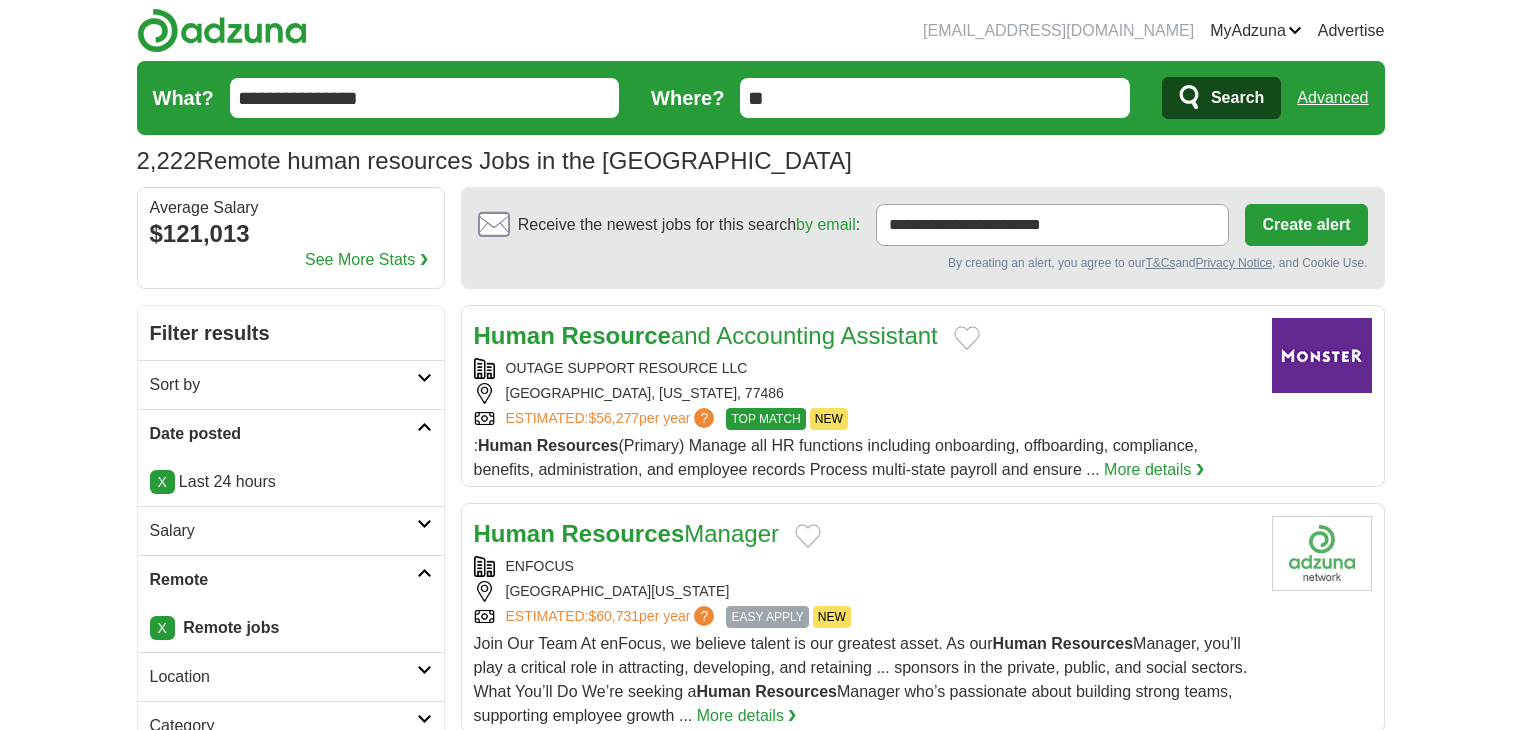 scroll, scrollTop: 166, scrollLeft: 0, axis: vertical 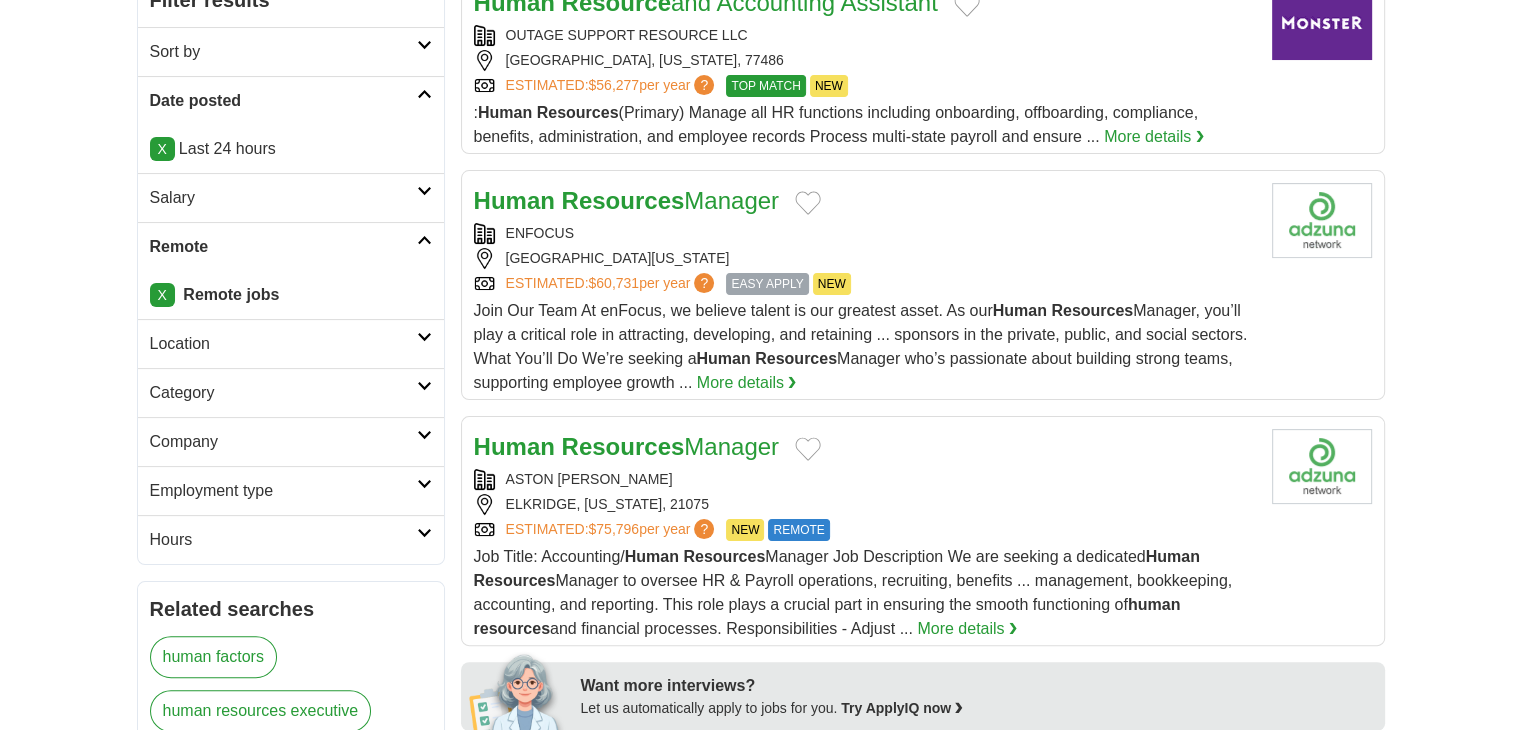 click on "Salary" at bounding box center (283, 198) 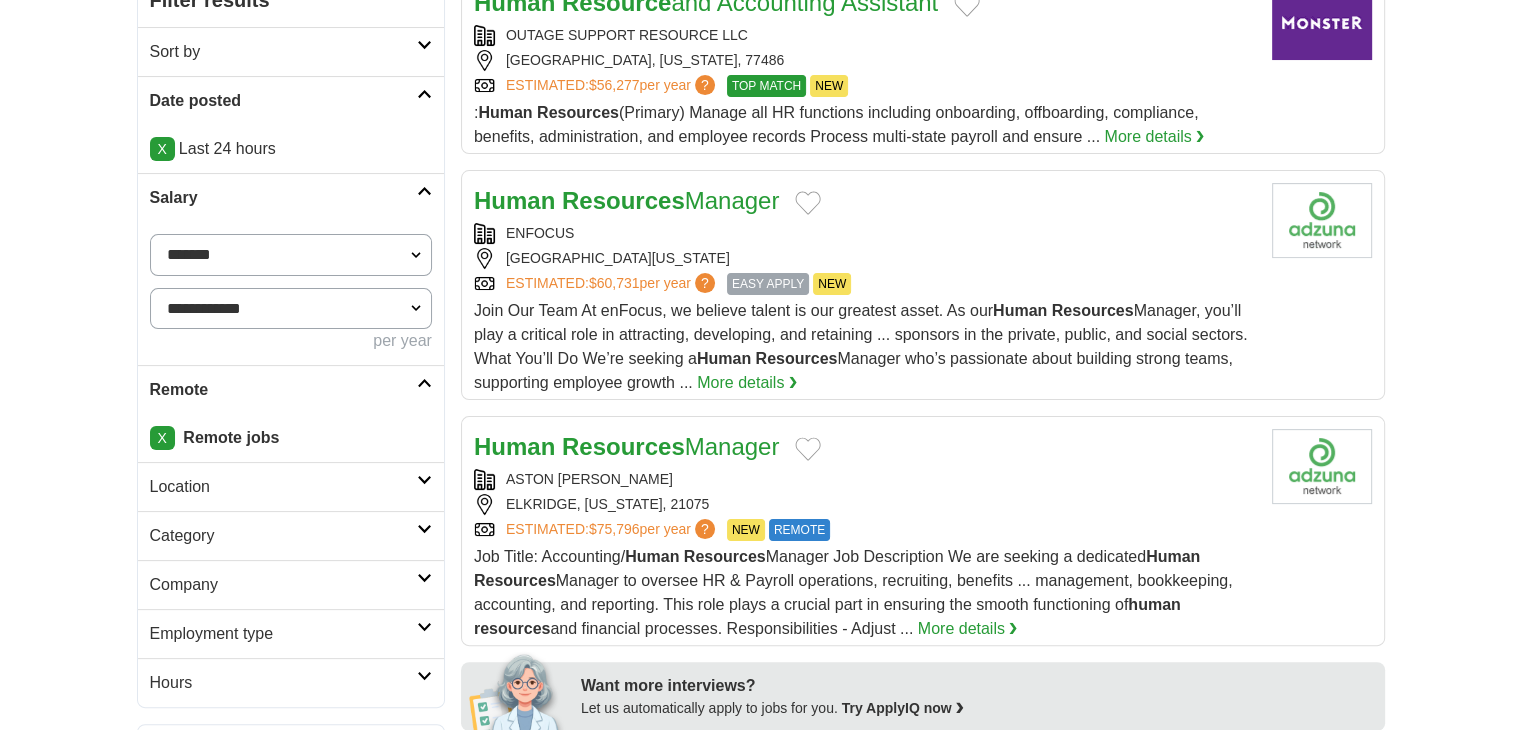 click on "**********" at bounding box center (291, 255) 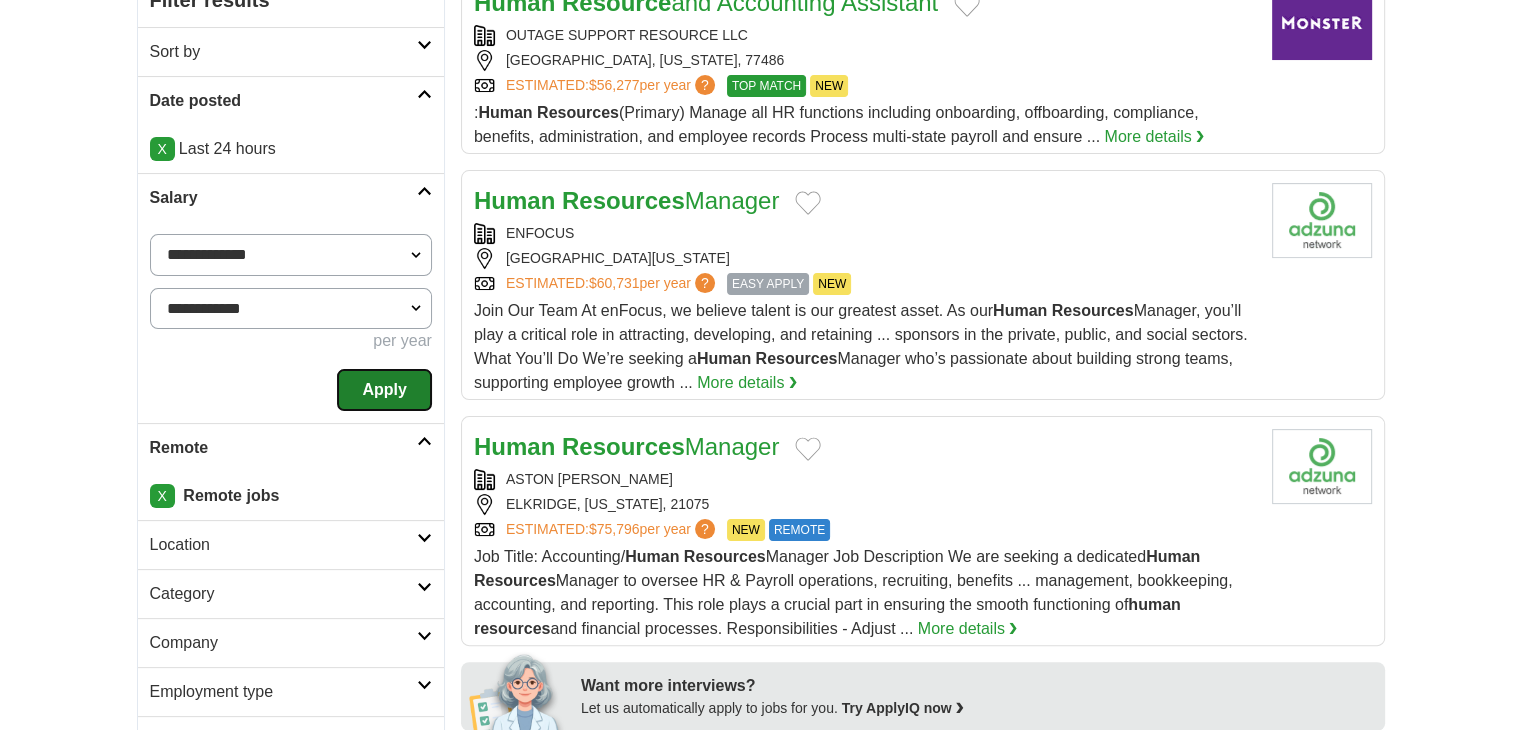 click on "Apply" at bounding box center [384, 390] 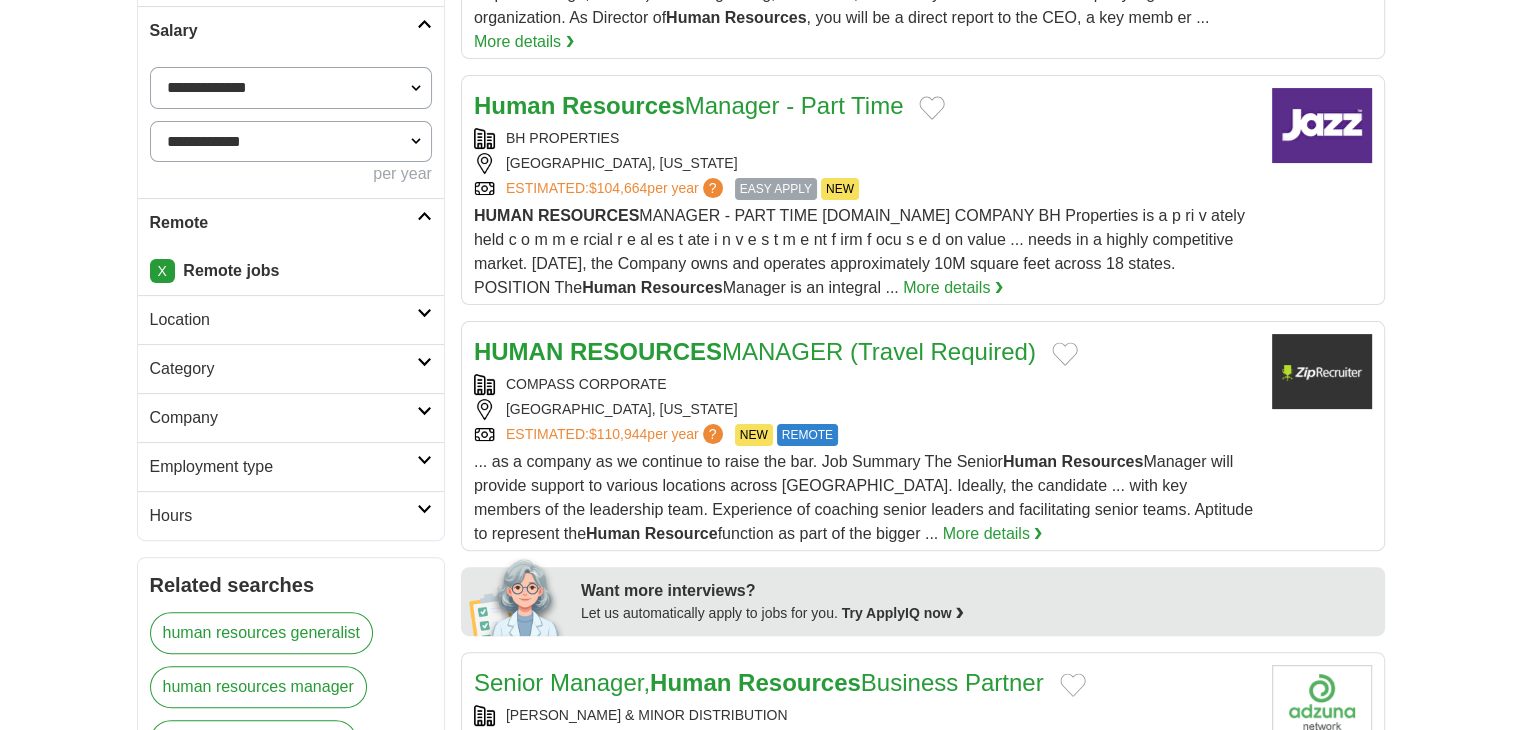 scroll, scrollTop: 500, scrollLeft: 0, axis: vertical 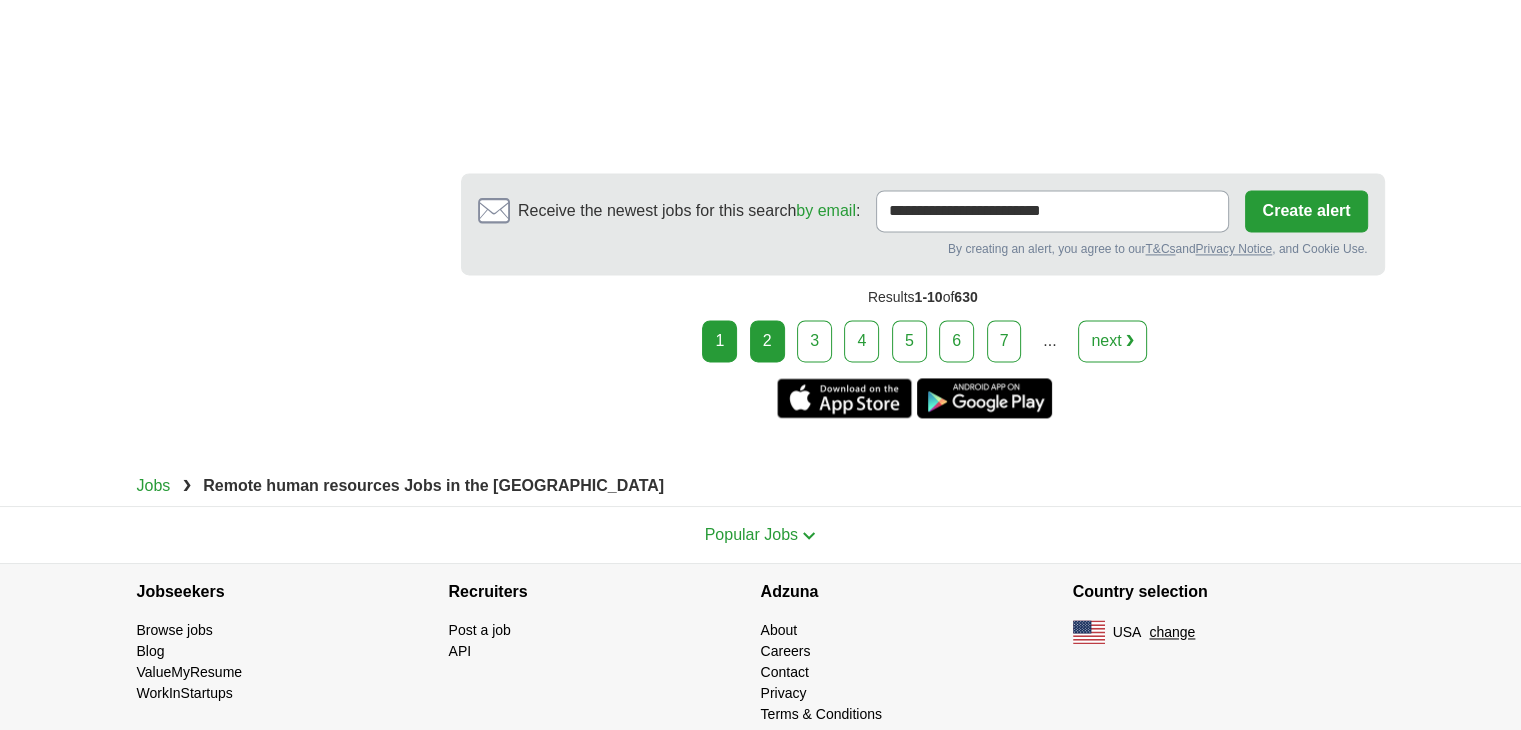click on "2" at bounding box center [767, 341] 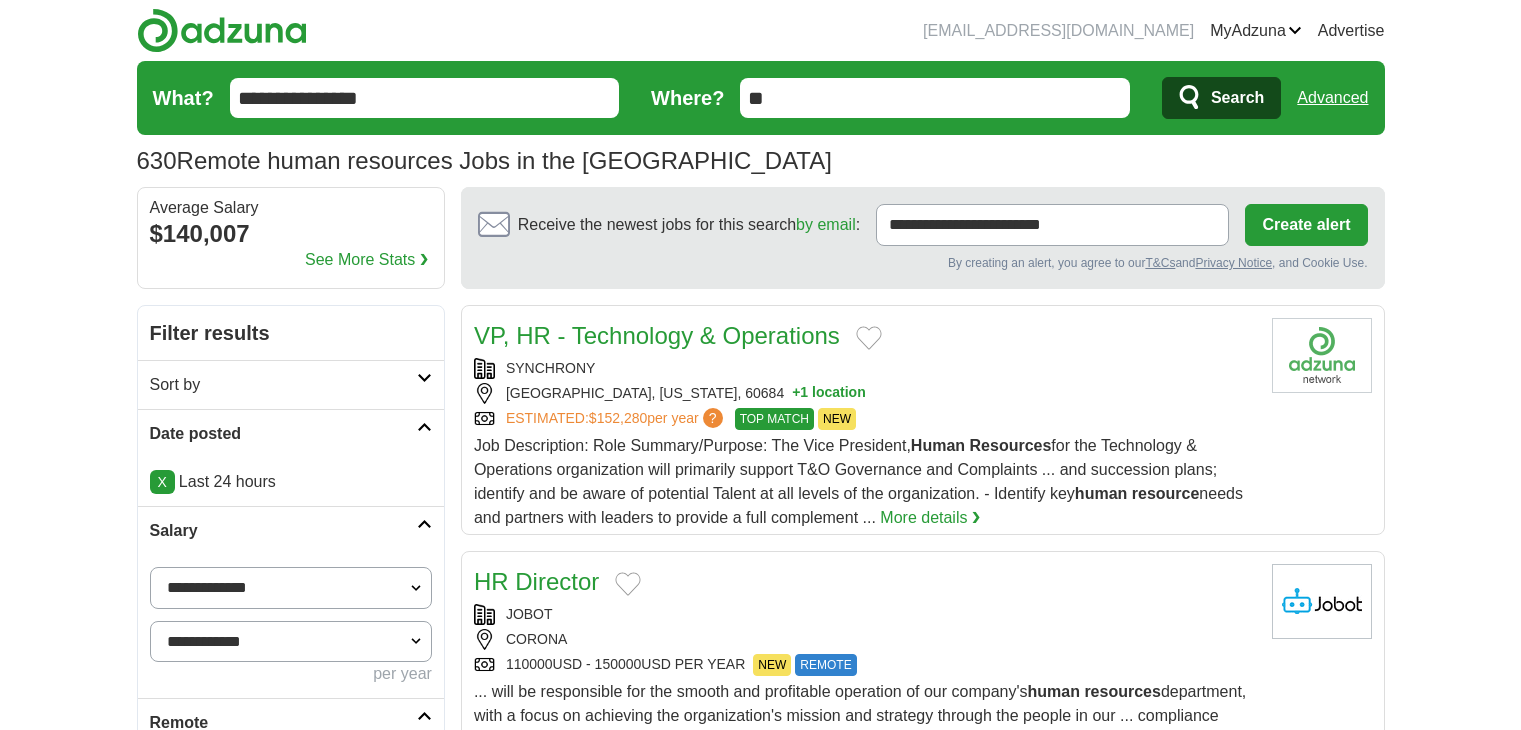 scroll, scrollTop: 0, scrollLeft: 0, axis: both 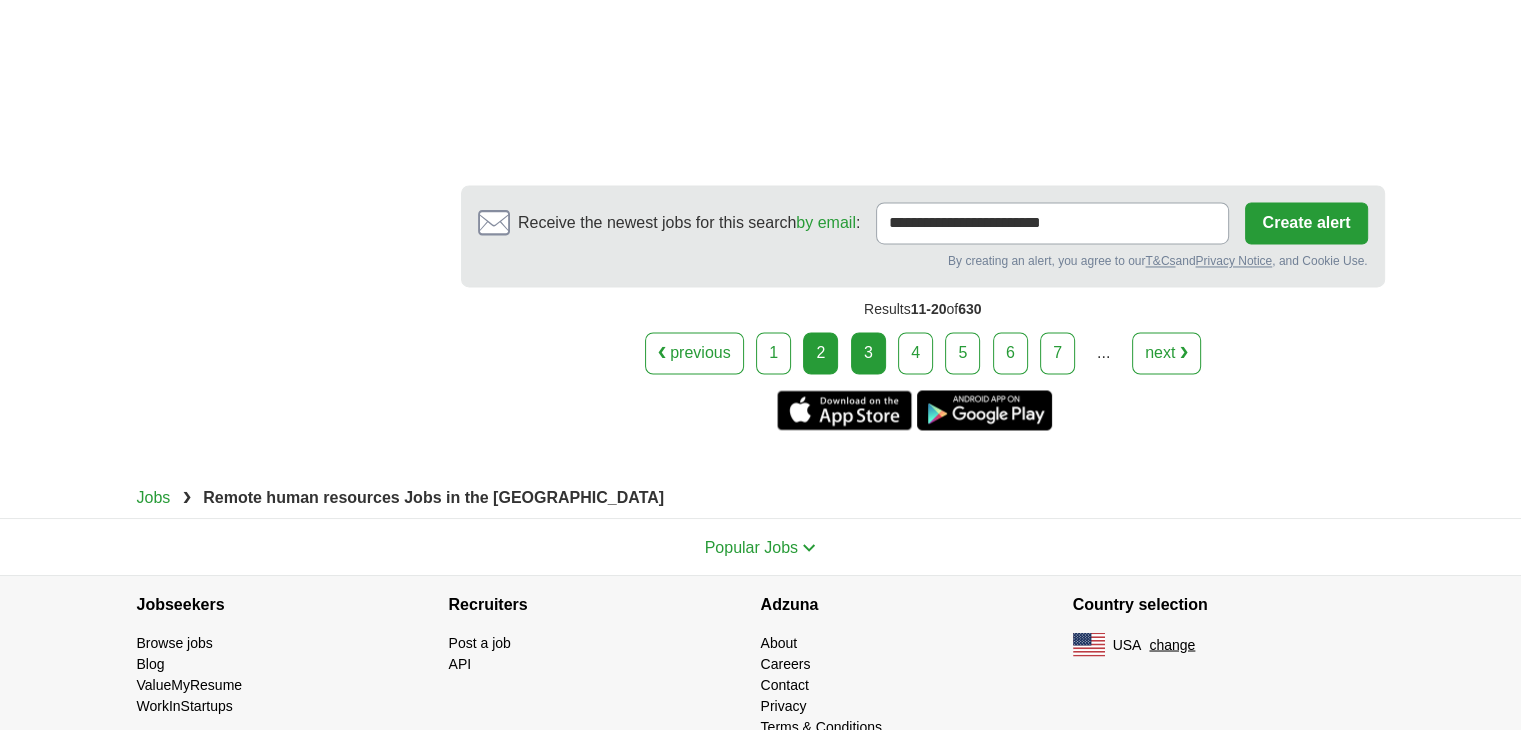 click on "3" at bounding box center [868, 353] 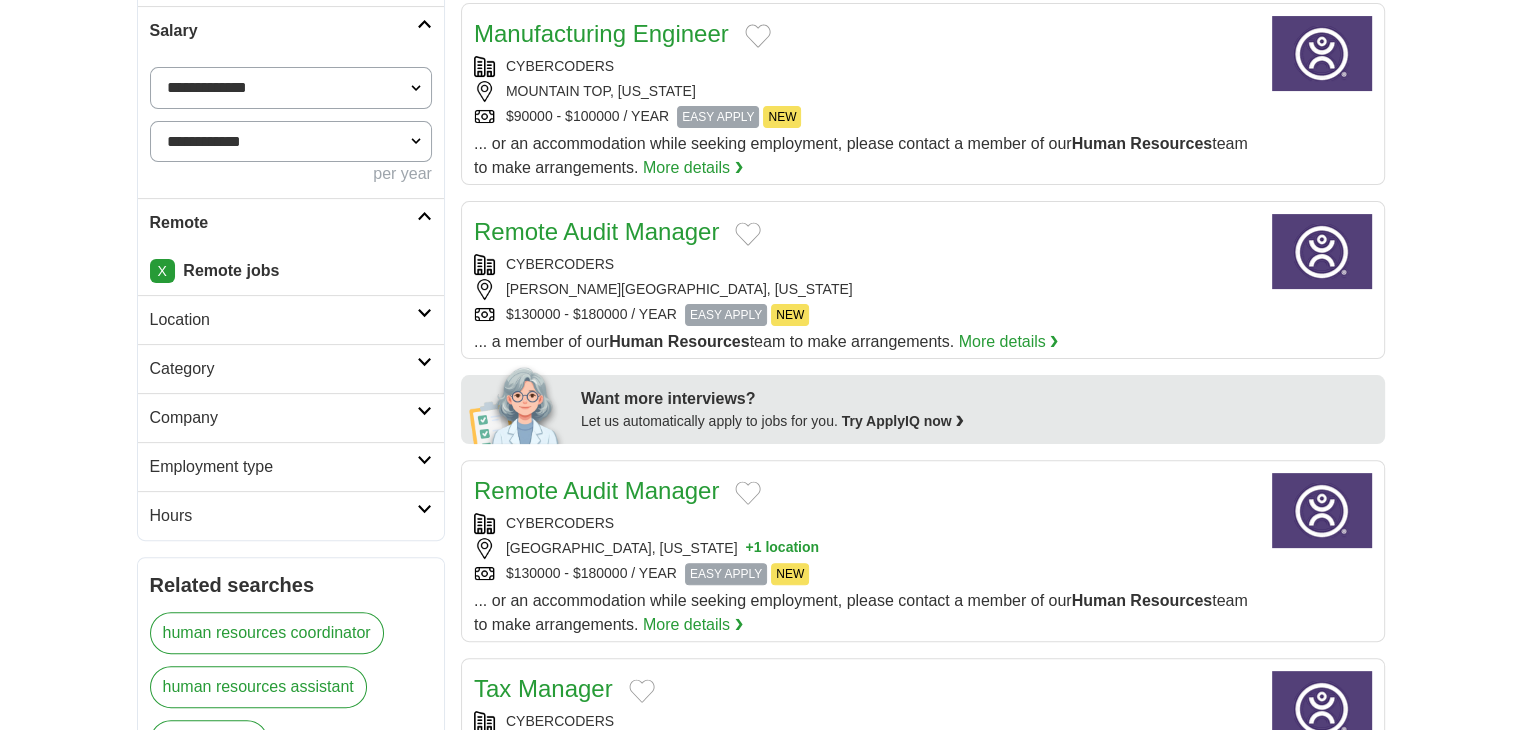 scroll, scrollTop: 500, scrollLeft: 0, axis: vertical 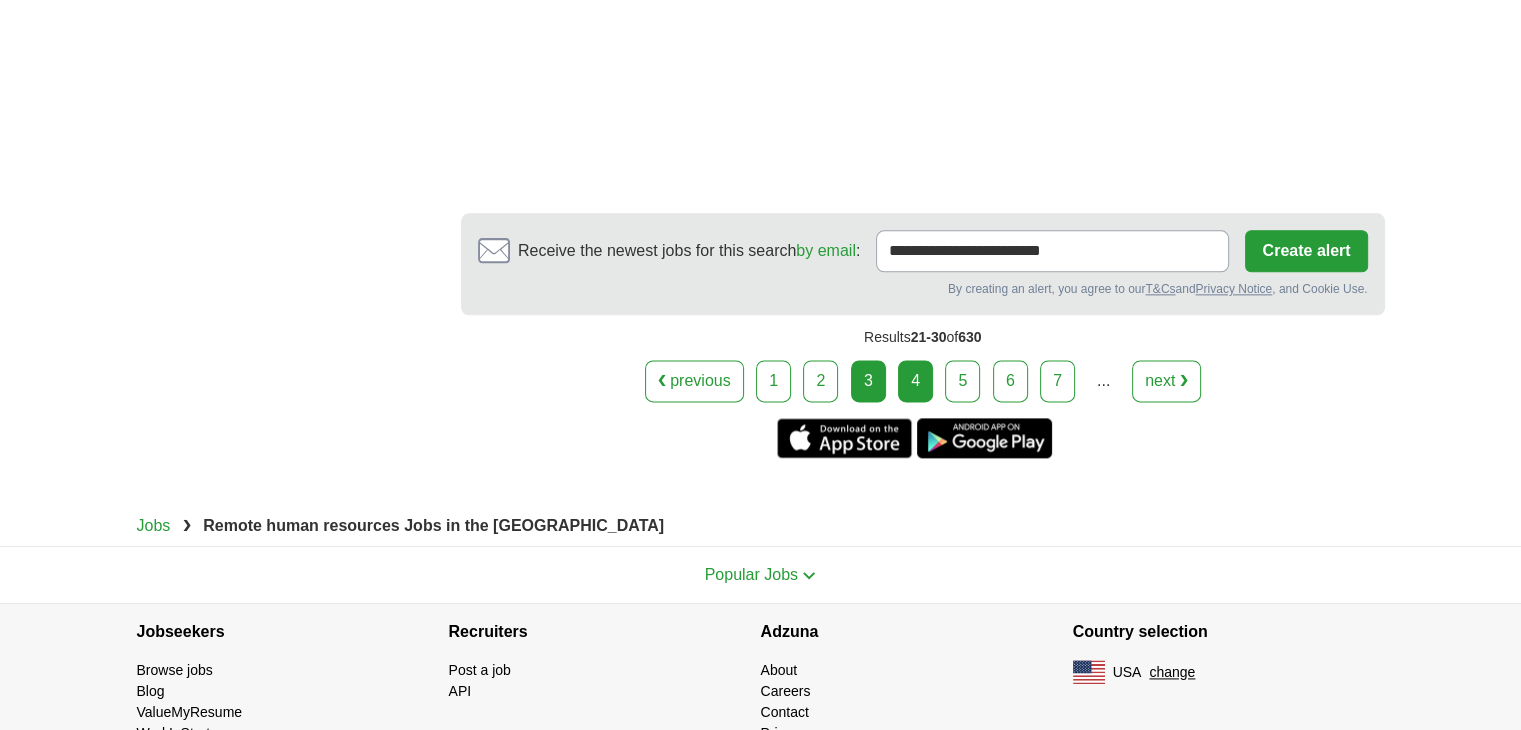 click on "4" at bounding box center [915, 381] 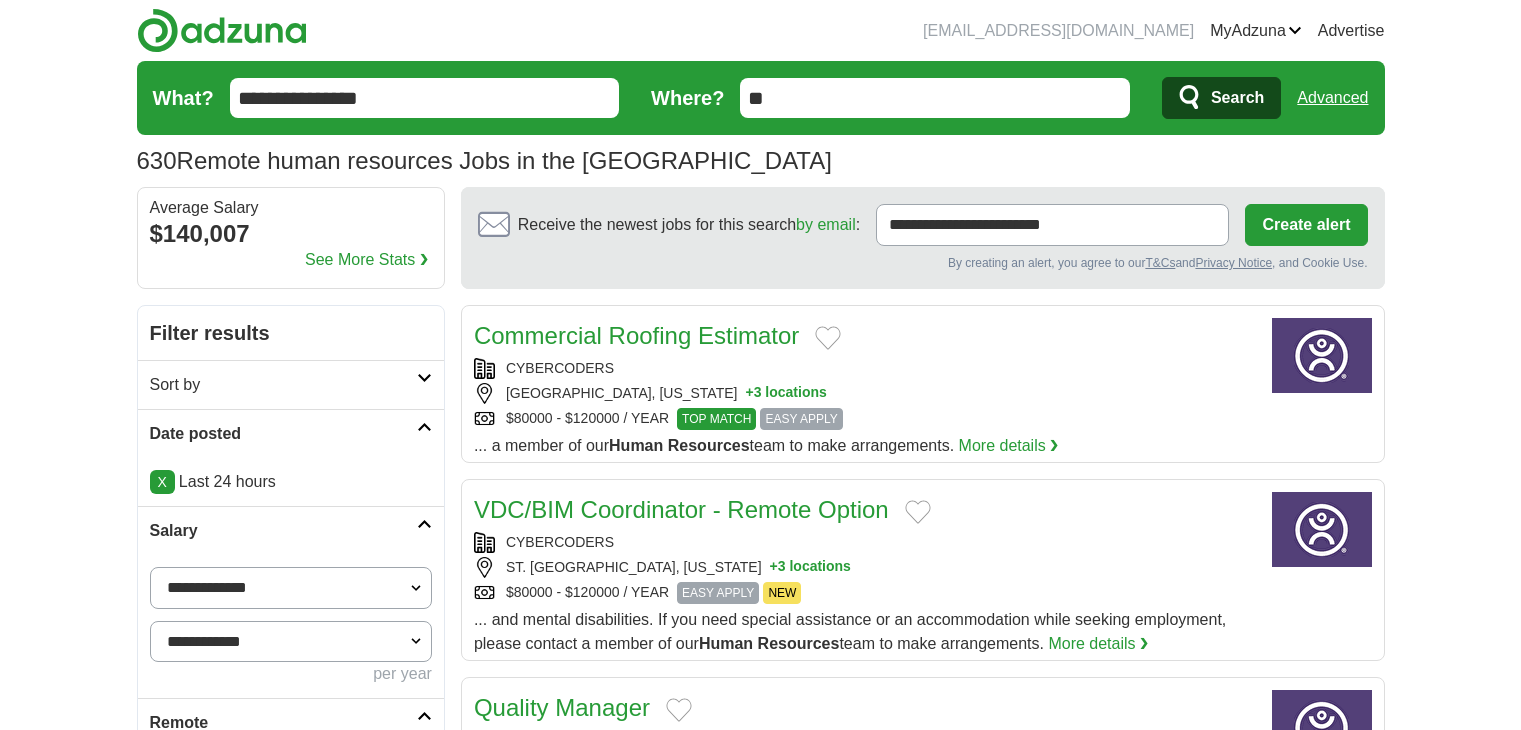scroll, scrollTop: 0, scrollLeft: 0, axis: both 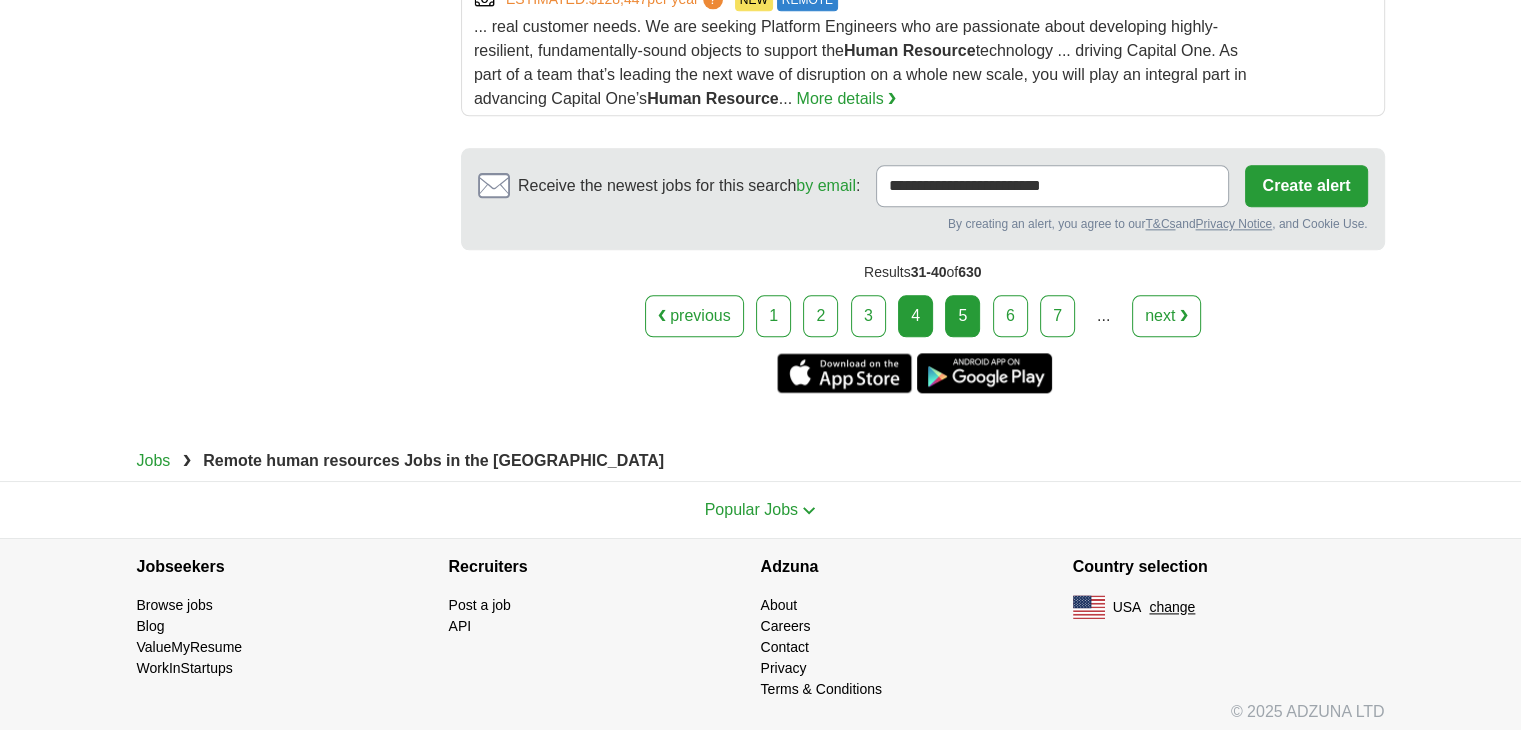click on "5" at bounding box center (962, 316) 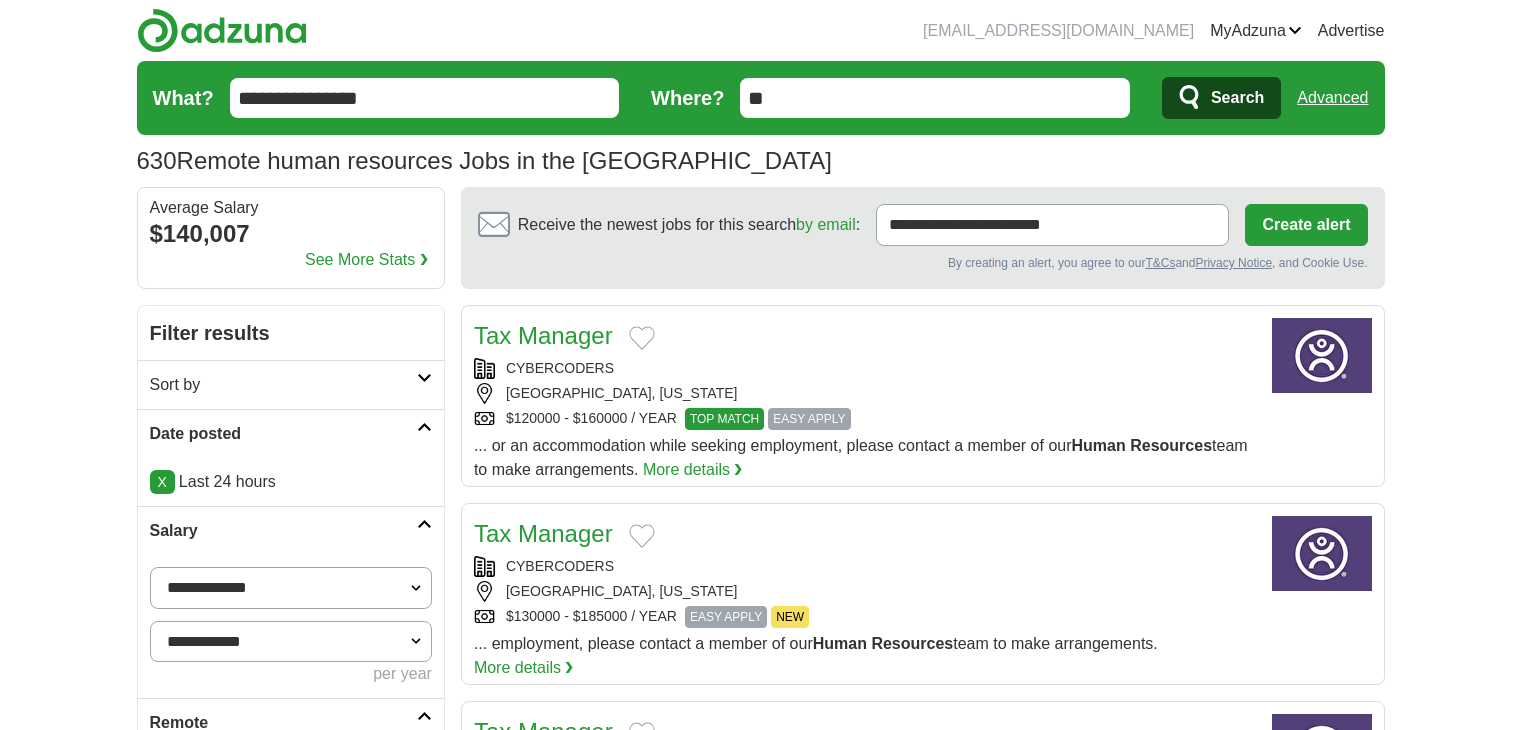 scroll, scrollTop: 0, scrollLeft: 0, axis: both 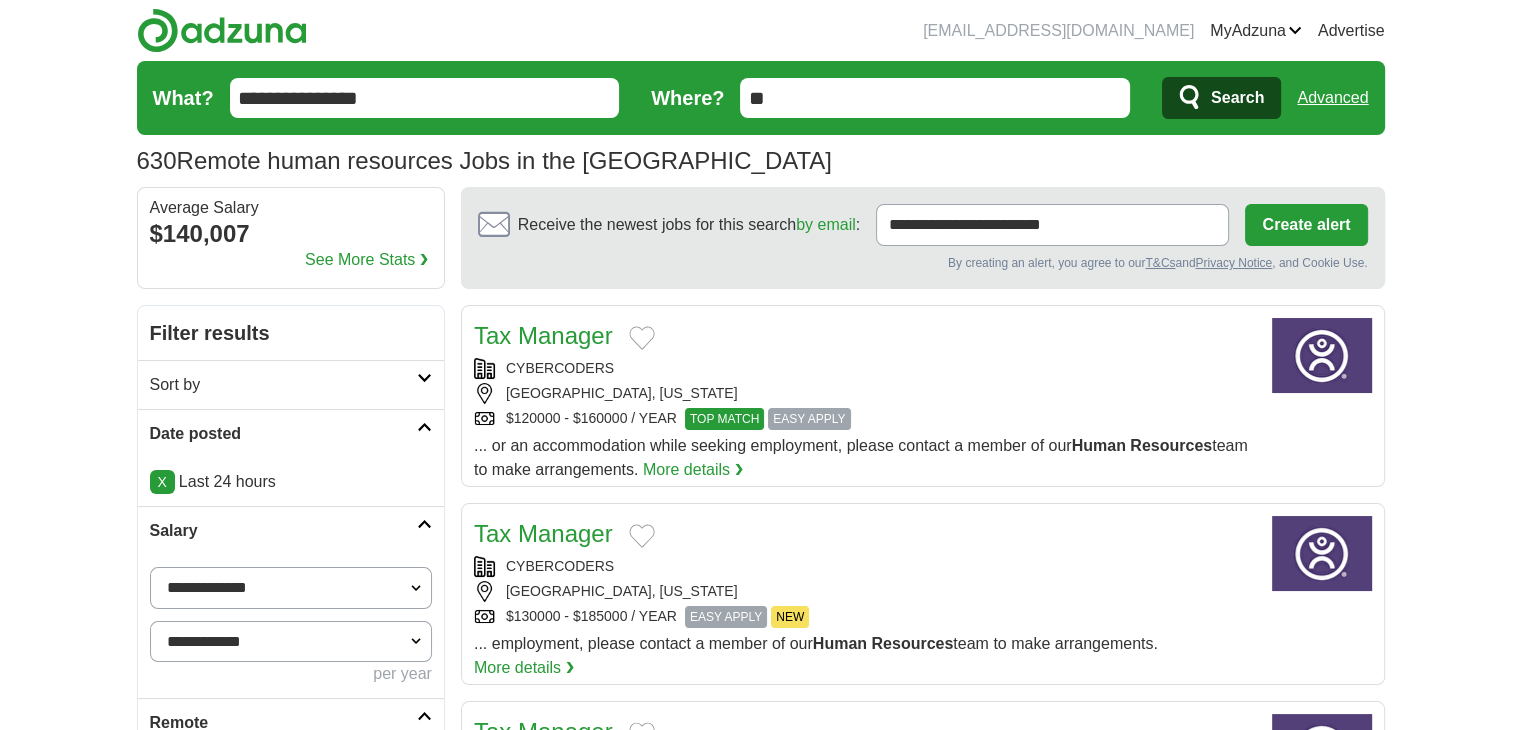 drag, startPoint x: 775, startPoint y: 96, endPoint x: 690, endPoint y: 86, distance: 85.58621 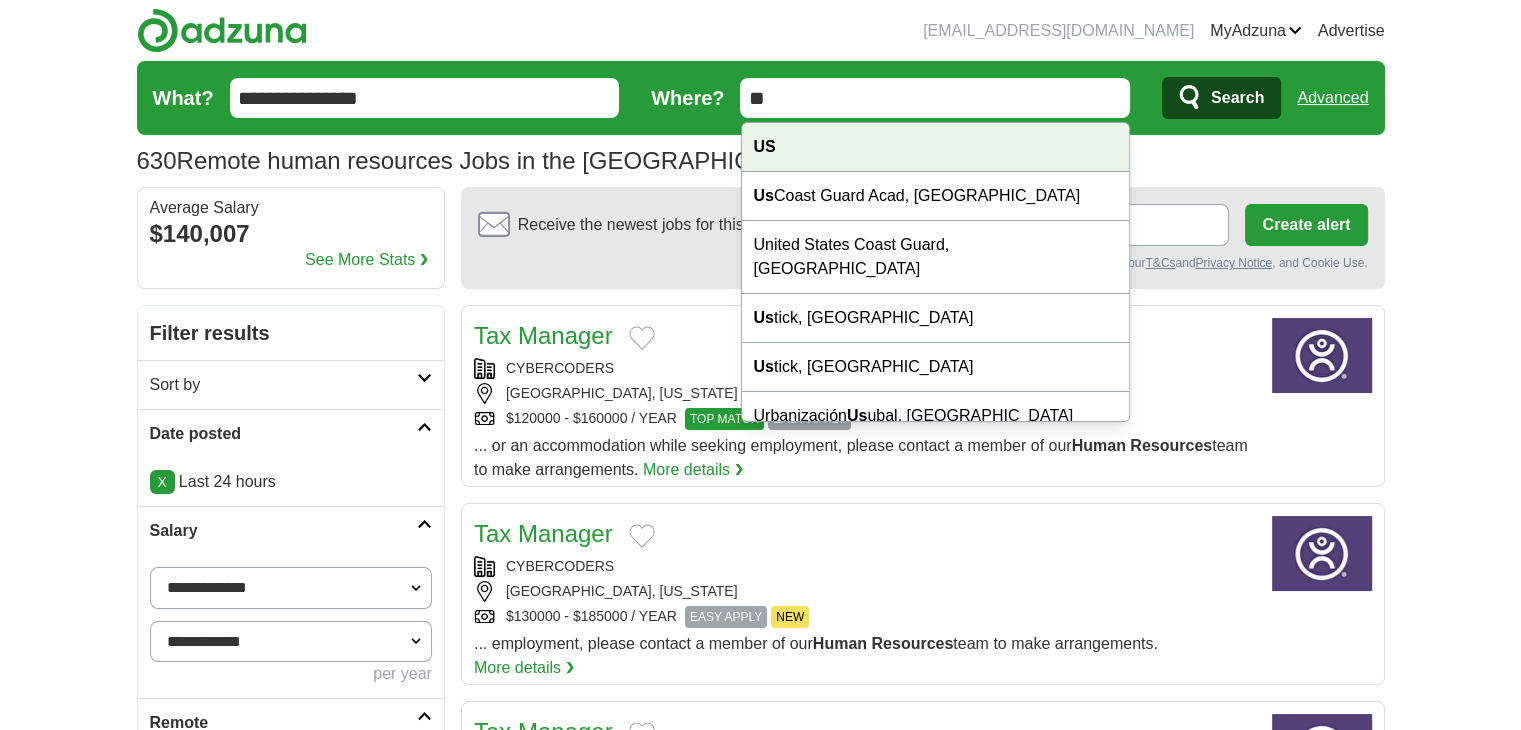 paste on "***" 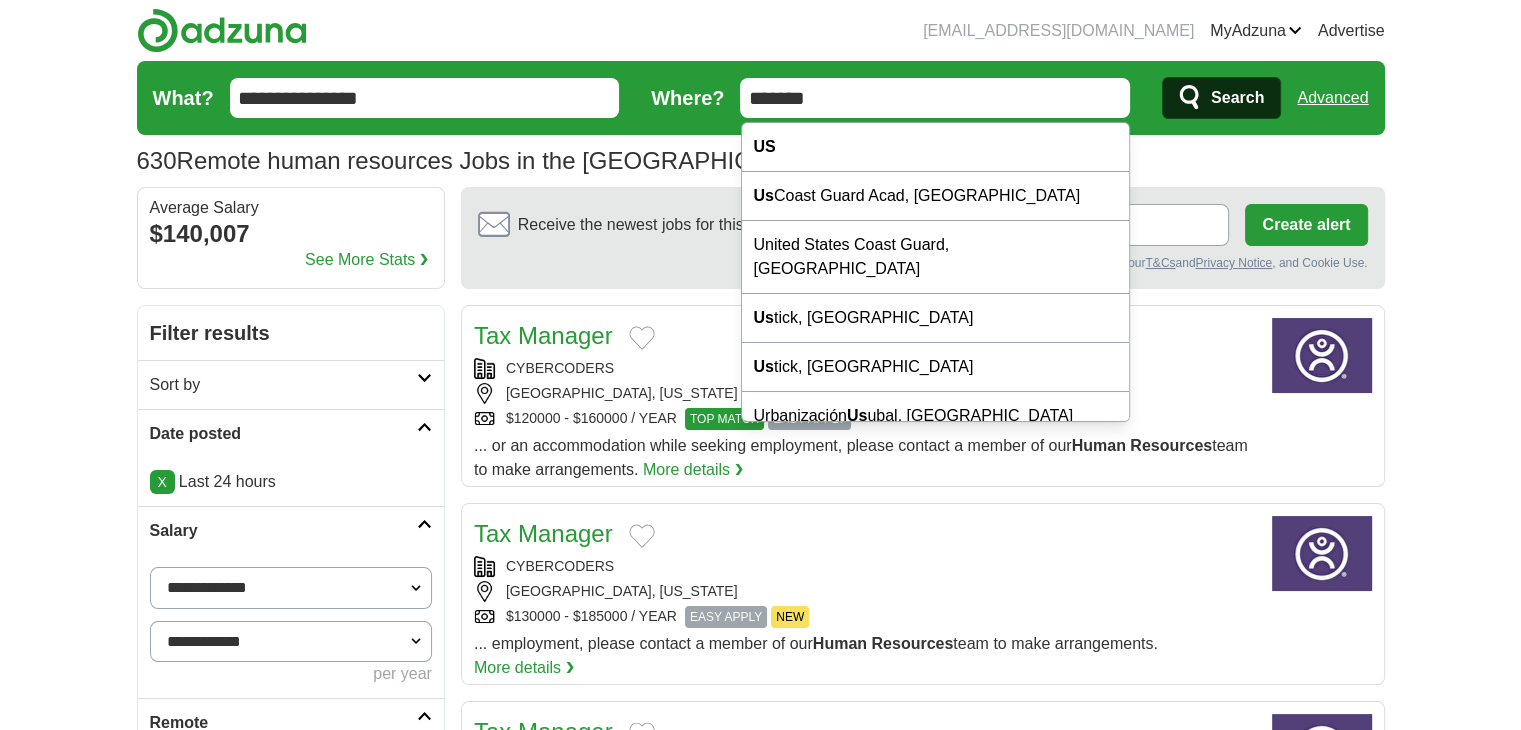 type on "*****" 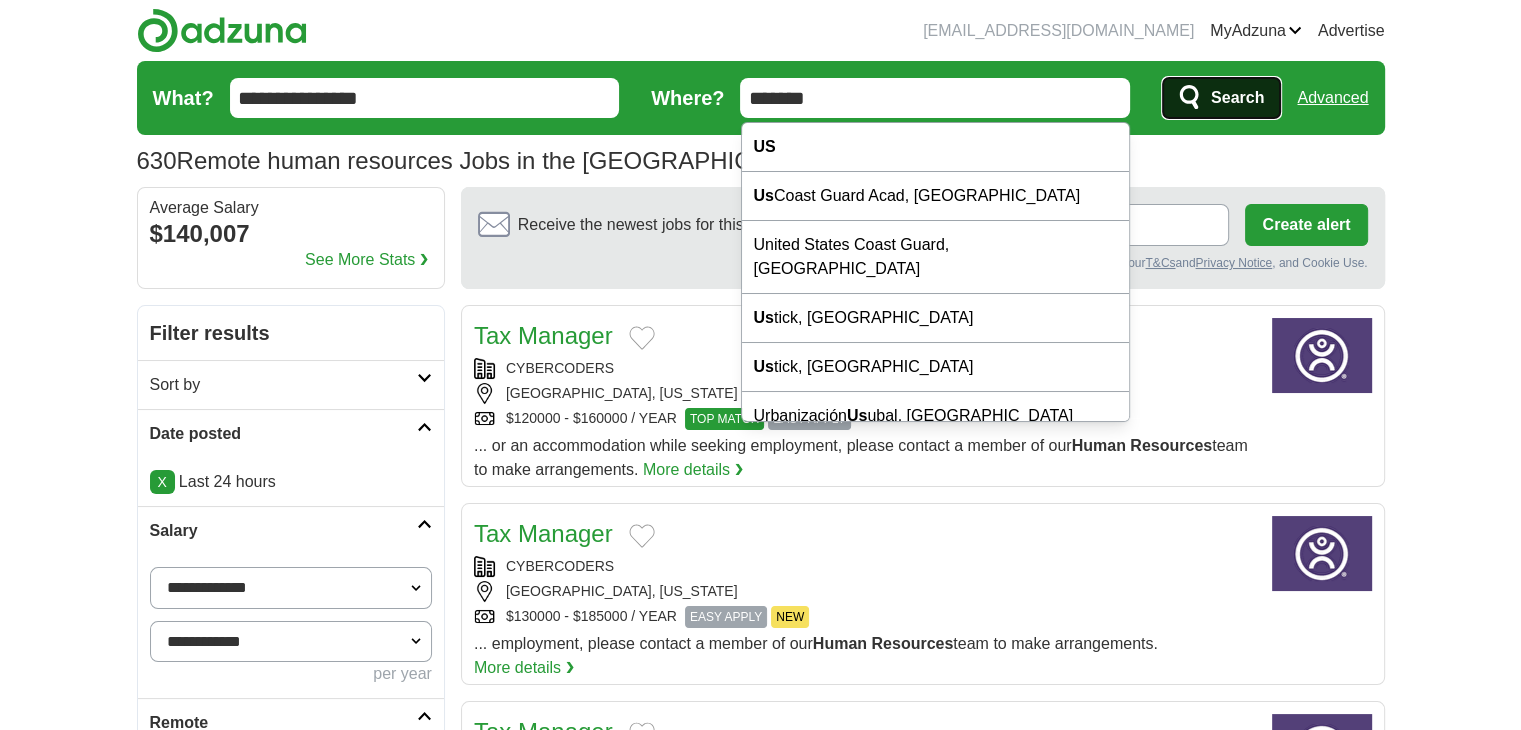 click on "Search" at bounding box center (1237, 98) 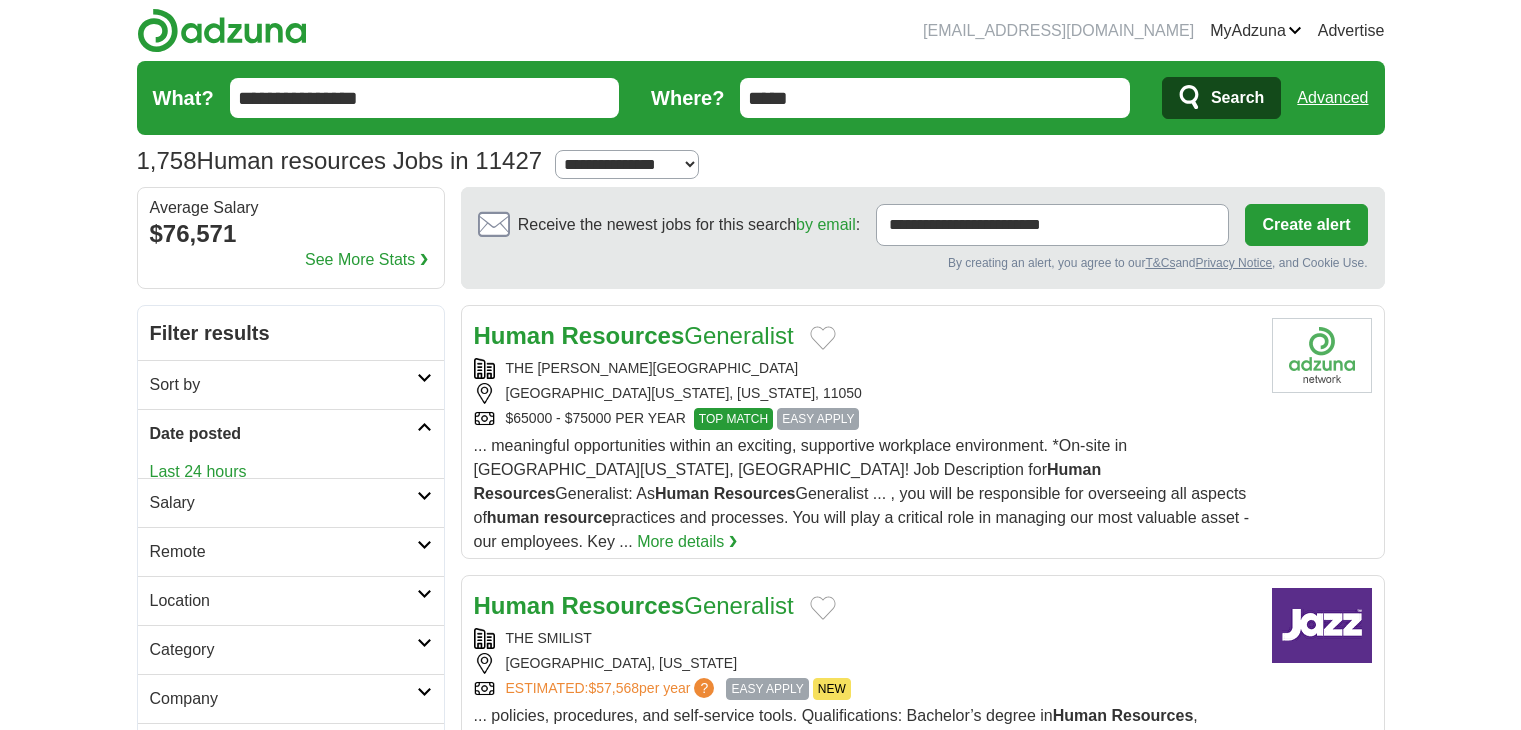 scroll, scrollTop: 0, scrollLeft: 0, axis: both 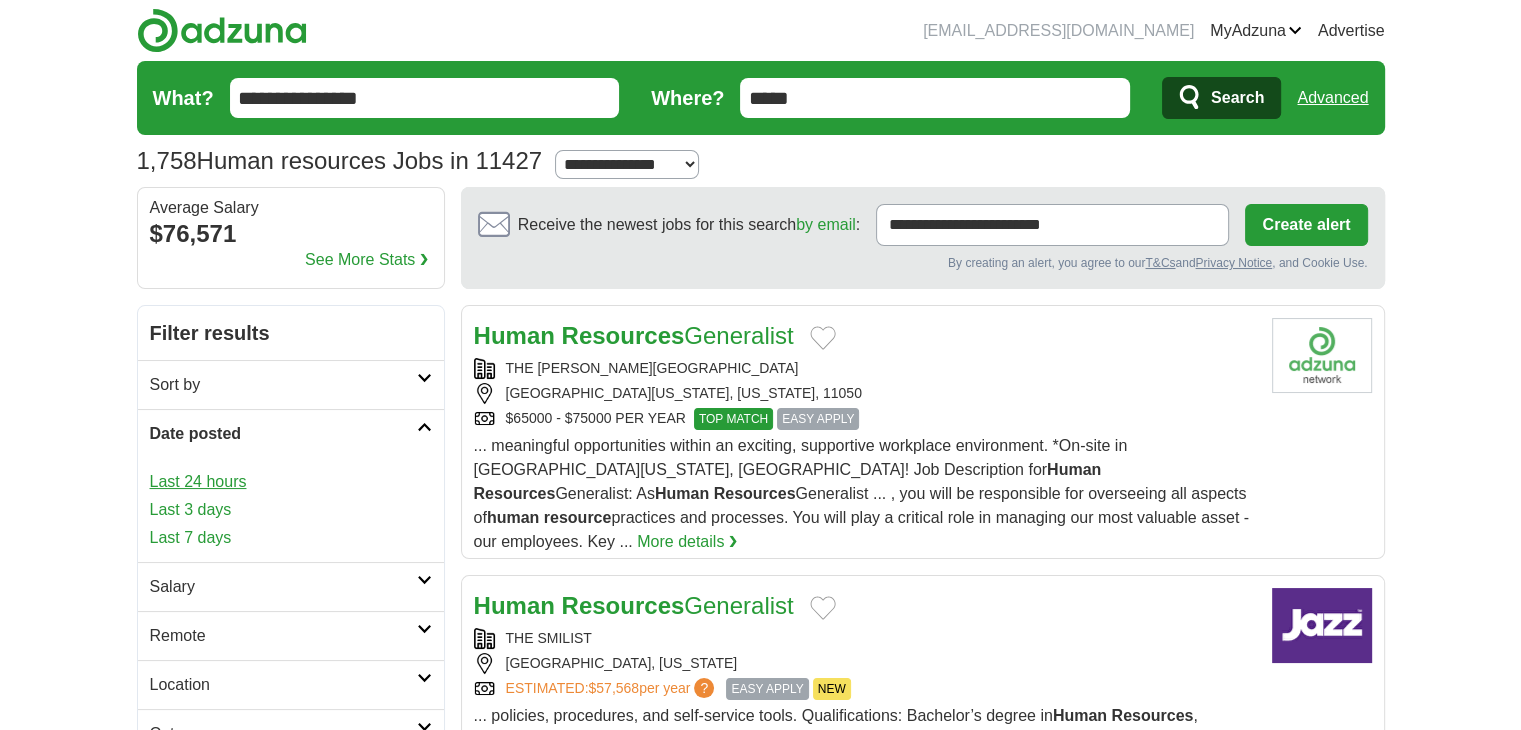 click on "Last 24 hours Last 3 days Last 7 days" at bounding box center [291, 510] 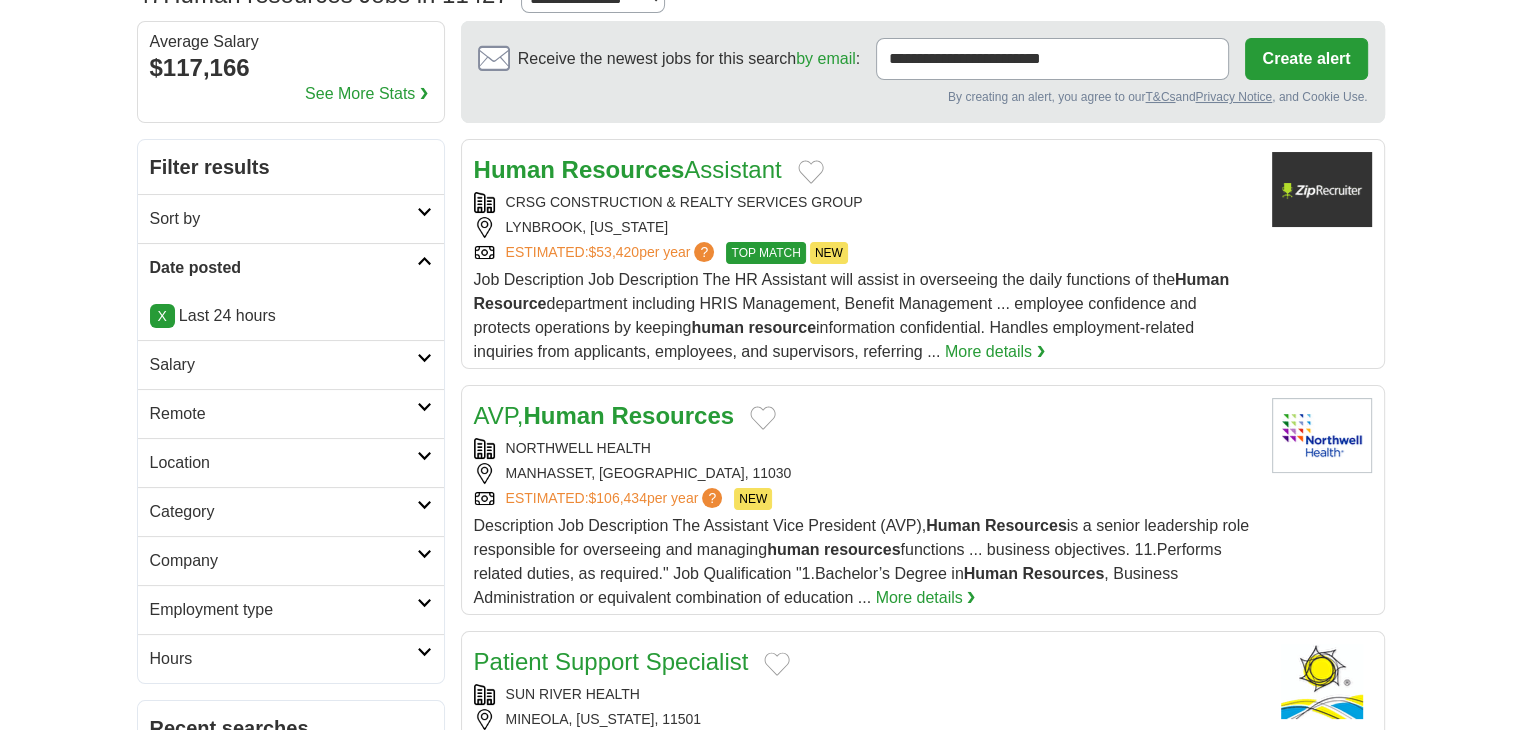 click on "Remote" at bounding box center (283, 414) 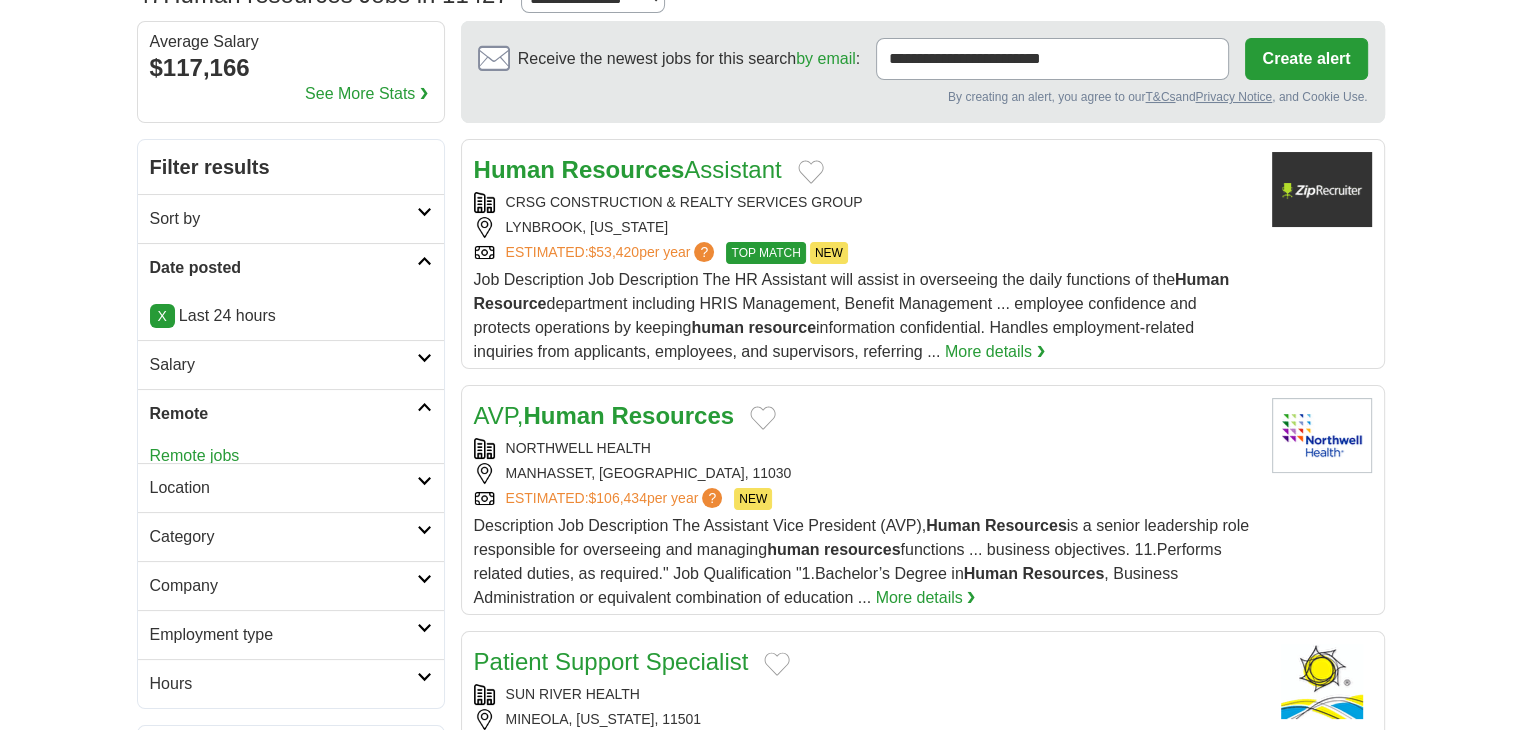 scroll, scrollTop: 166, scrollLeft: 0, axis: vertical 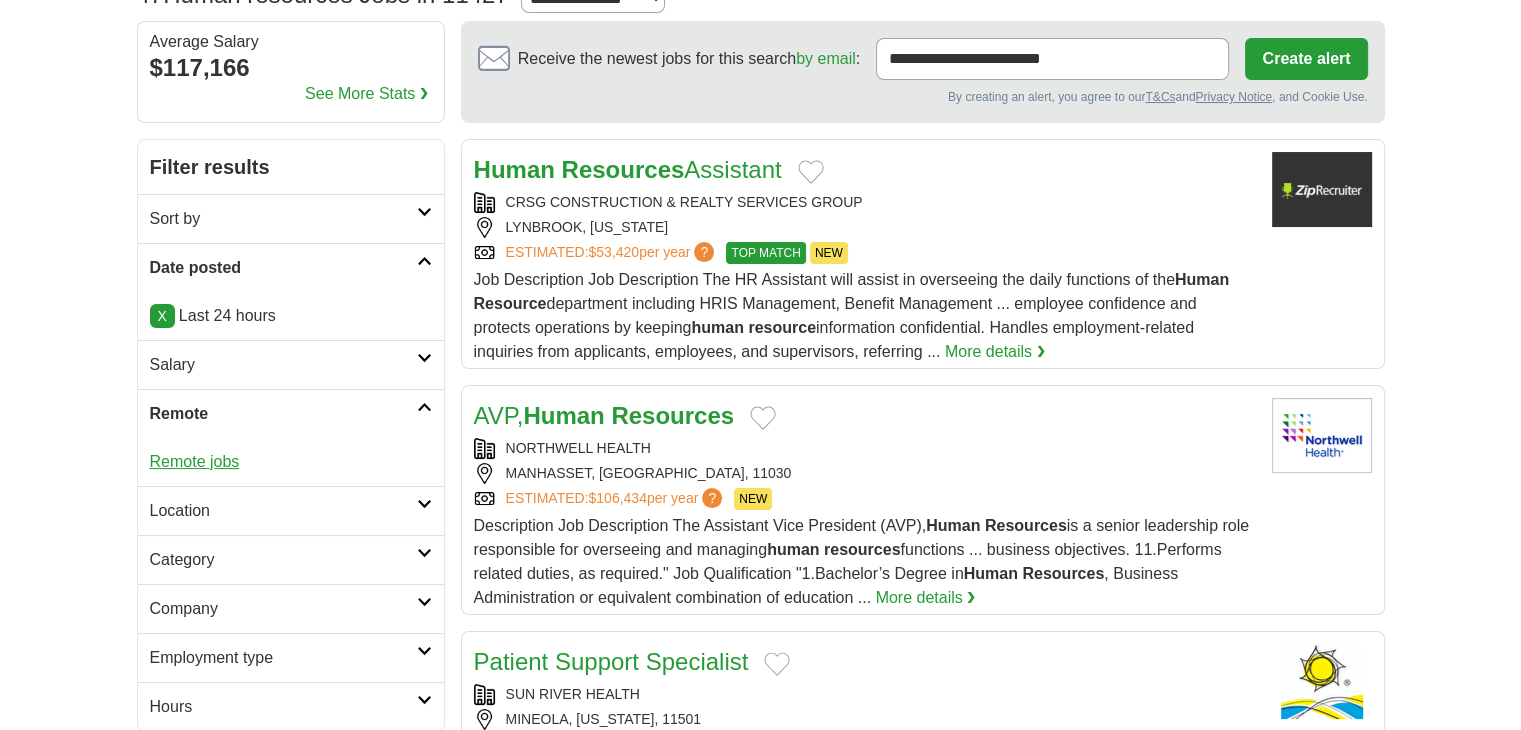 click on "Remote jobs" at bounding box center (195, 461) 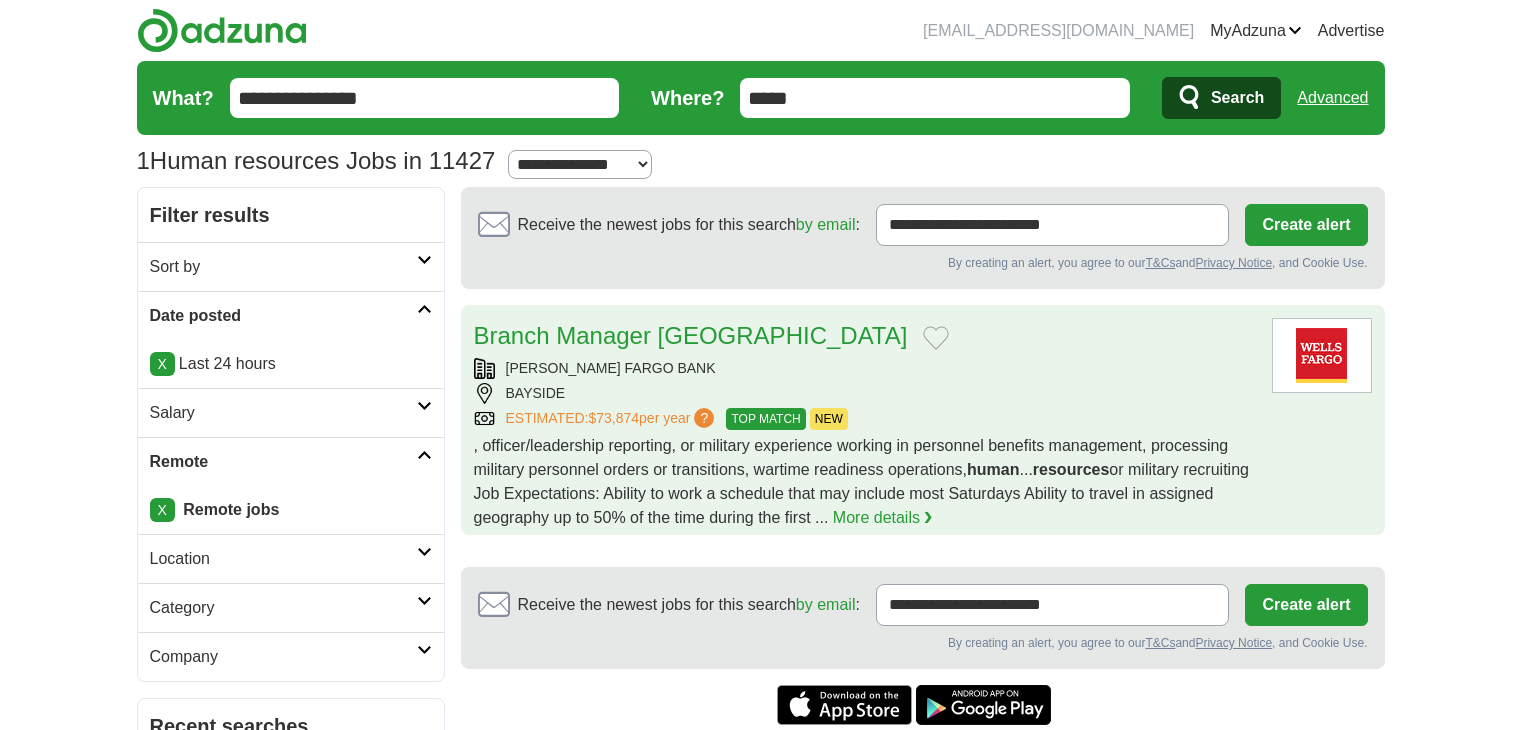 scroll, scrollTop: 0, scrollLeft: 0, axis: both 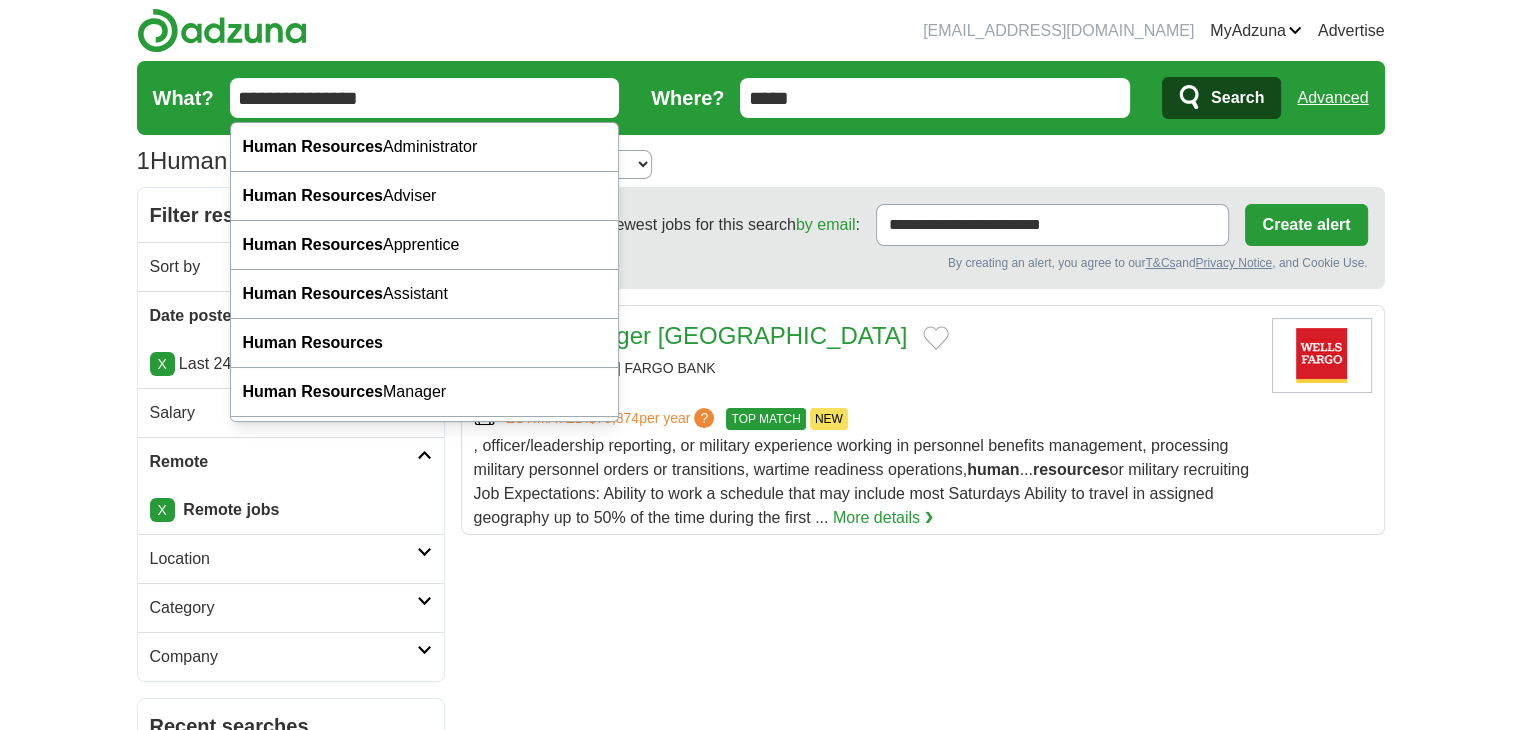 drag, startPoint x: 195, startPoint y: 90, endPoint x: 183, endPoint y: 90, distance: 12 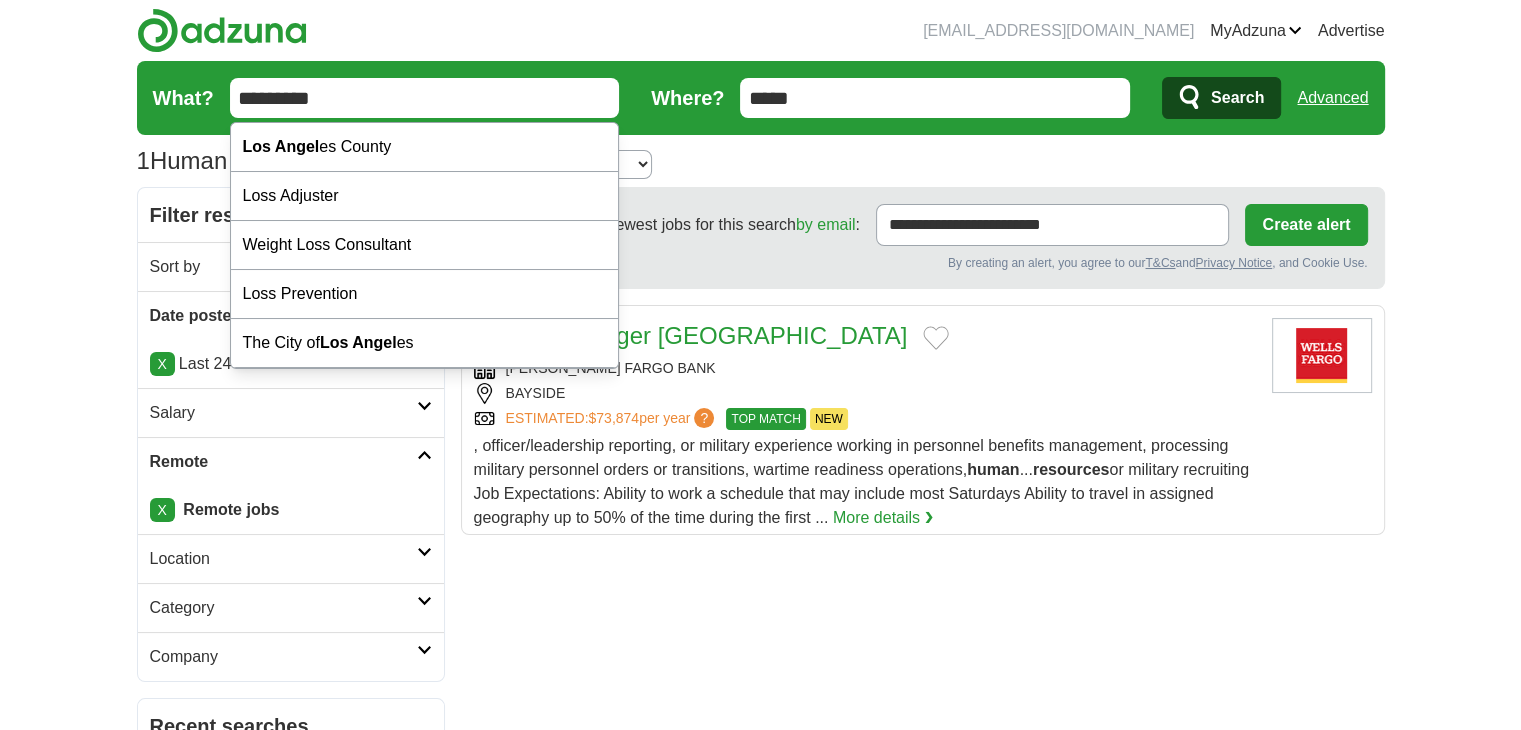drag, startPoint x: 362, startPoint y: 87, endPoint x: 174, endPoint y: 92, distance: 188.06648 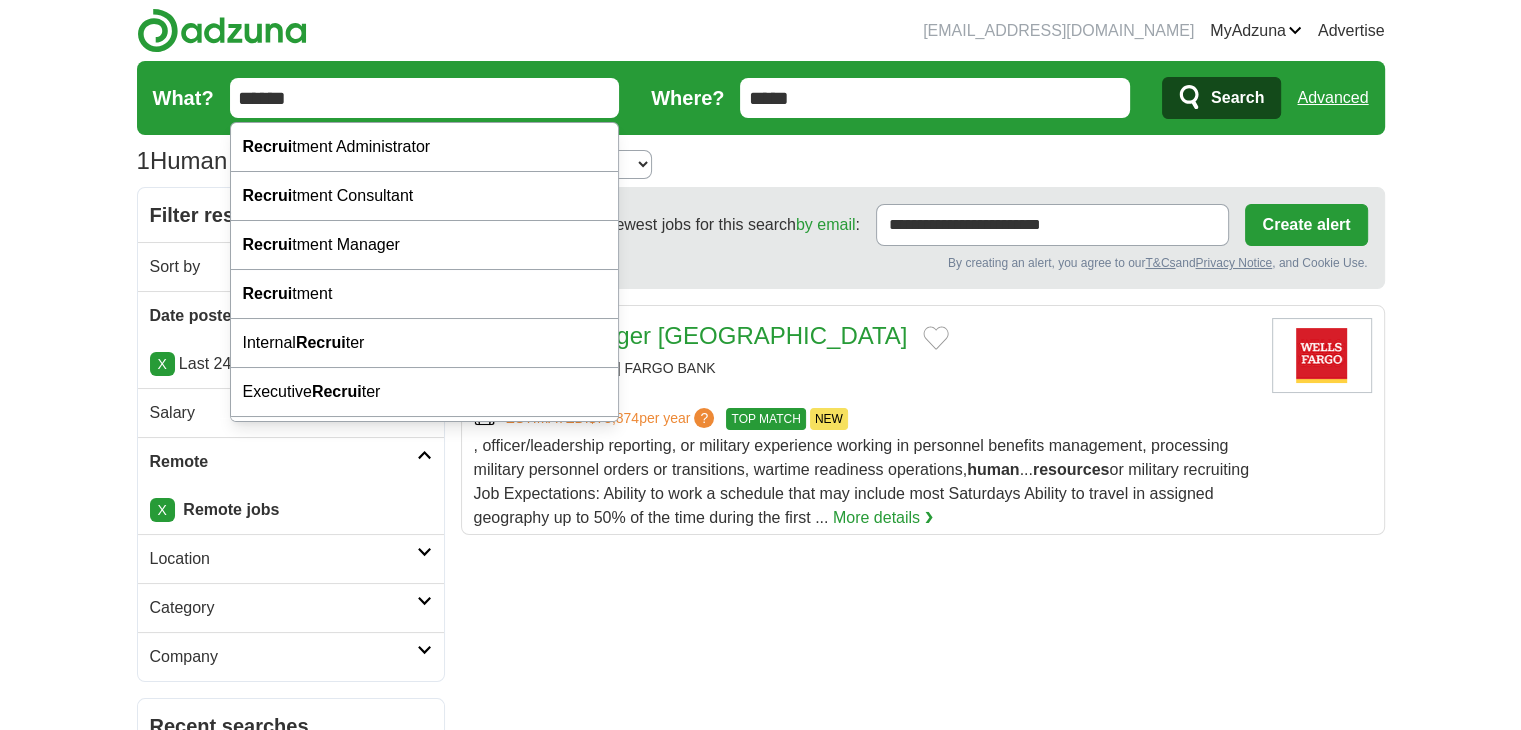 type on "*****" 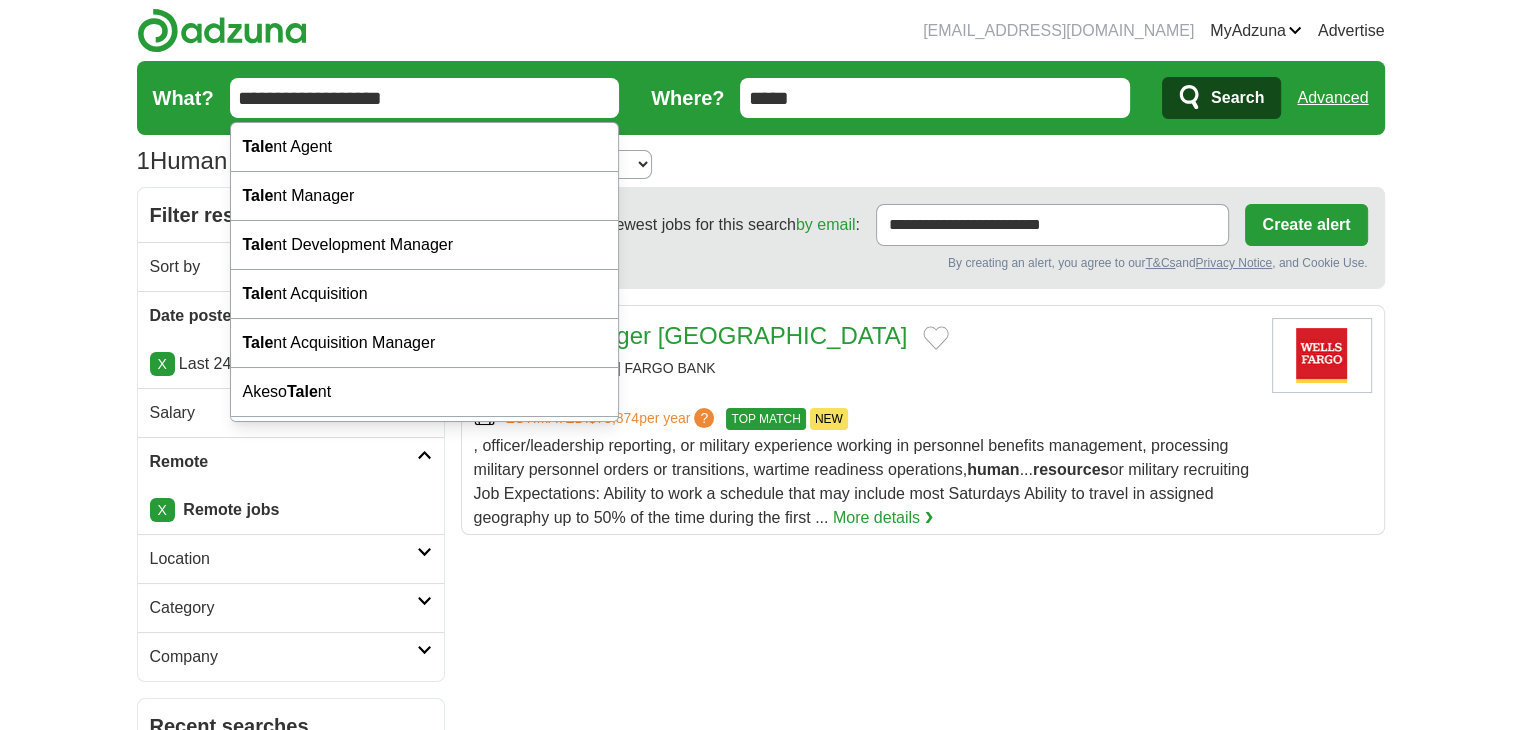 type on "**********" 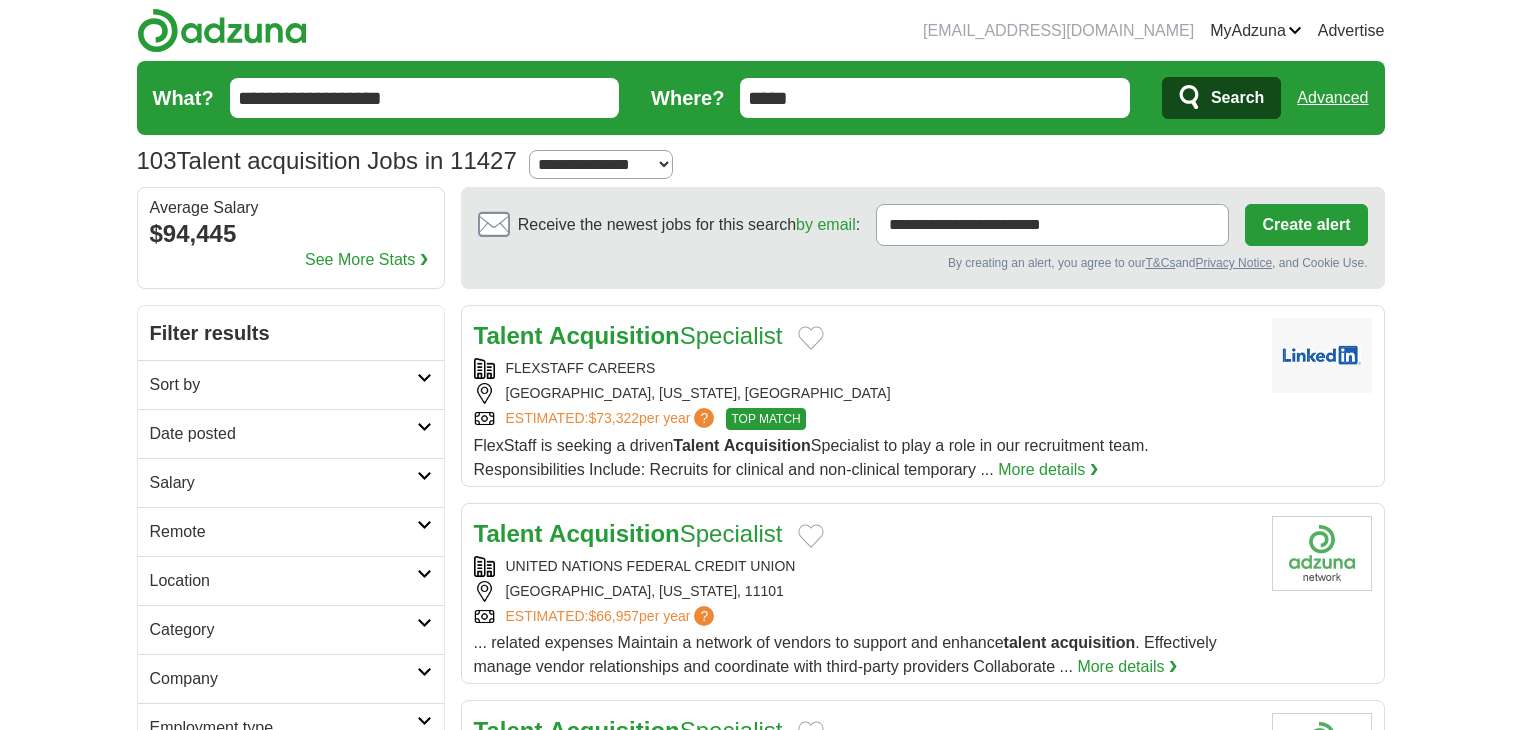 scroll, scrollTop: 0, scrollLeft: 0, axis: both 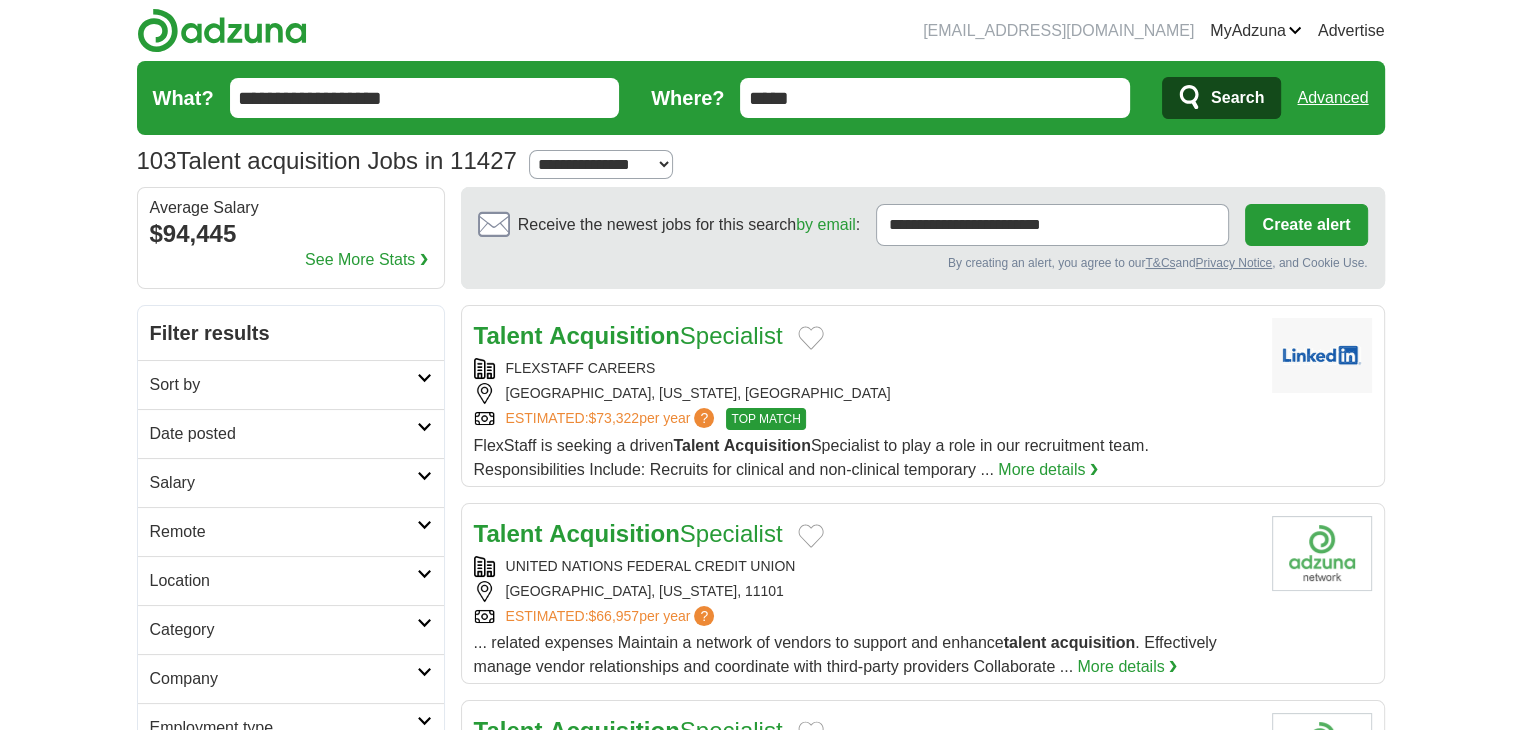 click on "Date posted" at bounding box center [283, 434] 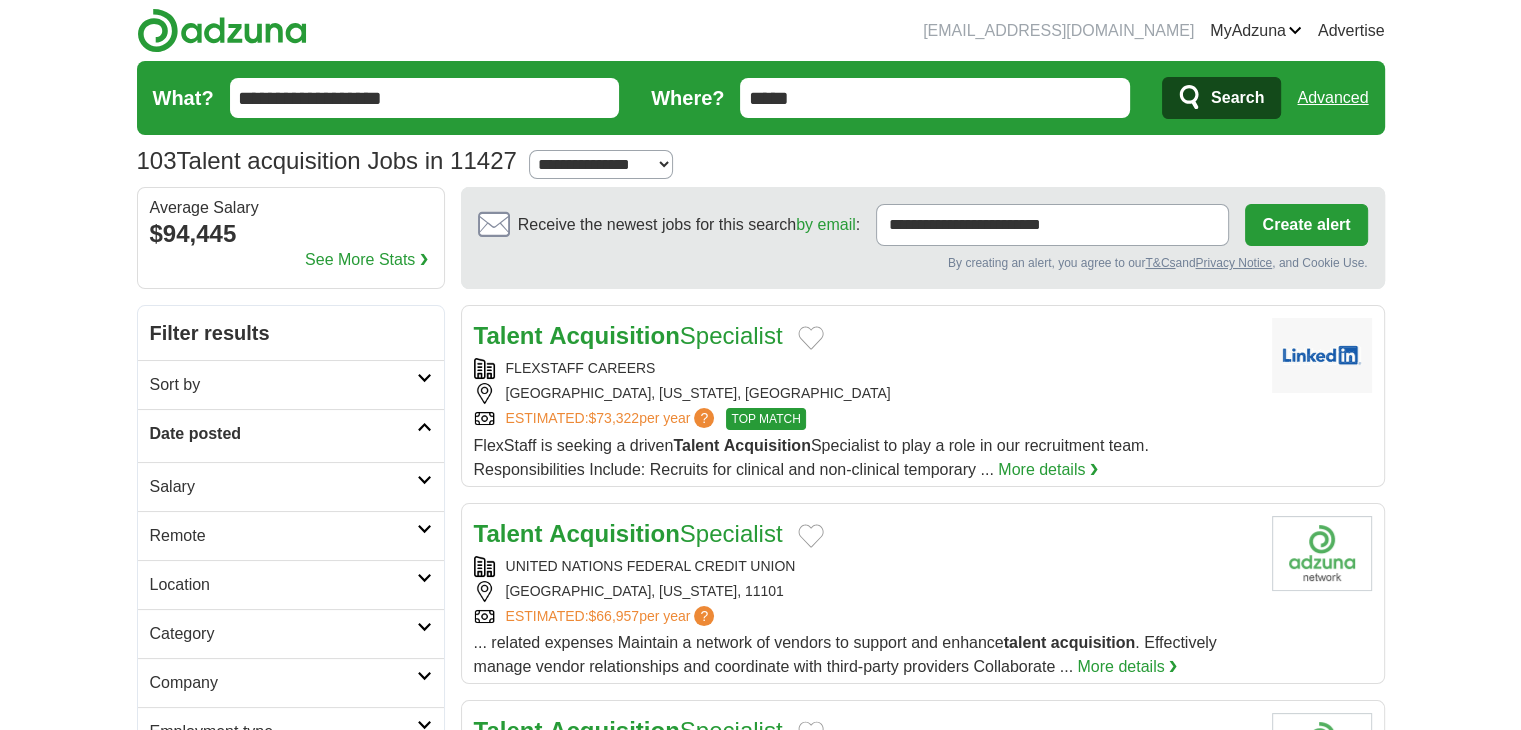 scroll, scrollTop: 0, scrollLeft: 0, axis: both 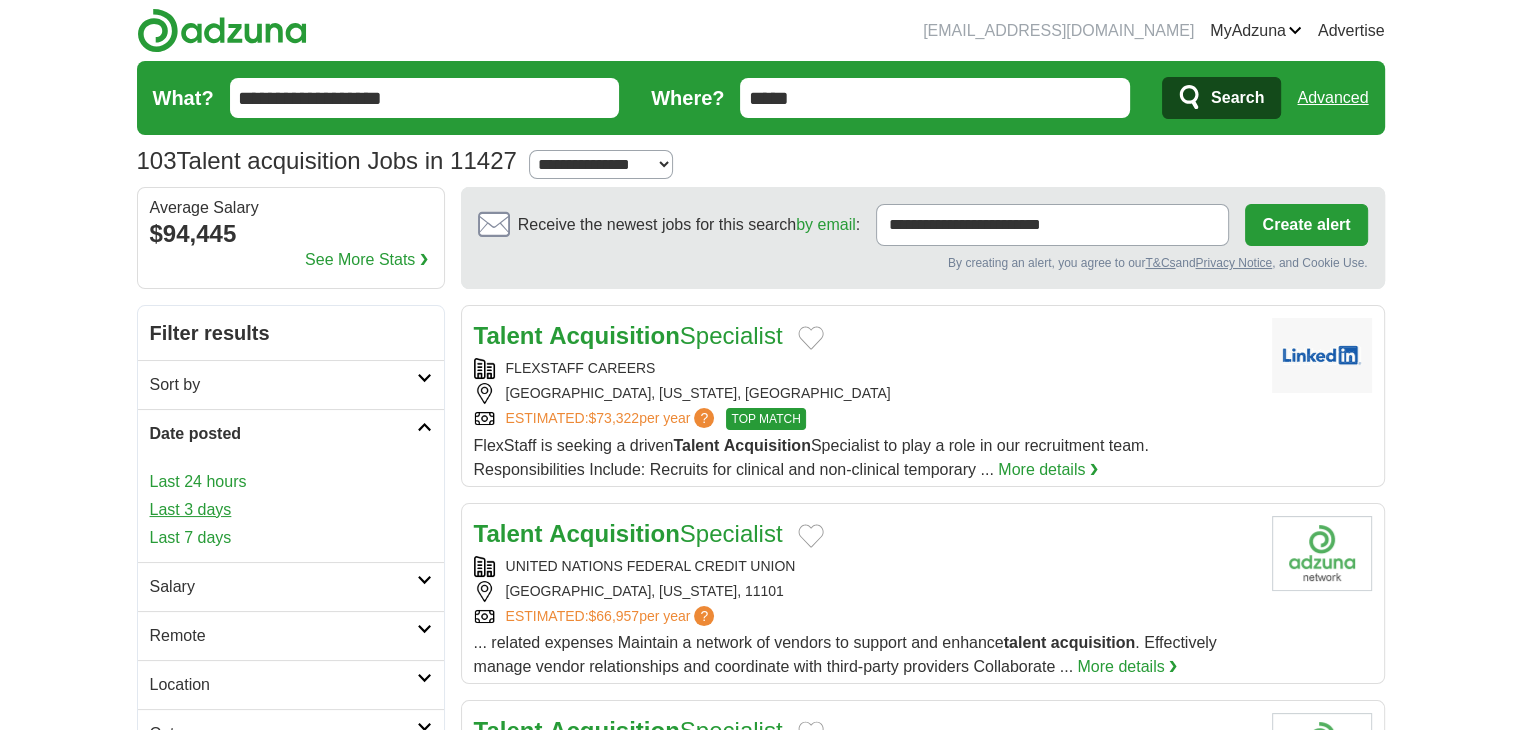 click on "Last 3 days" at bounding box center (291, 510) 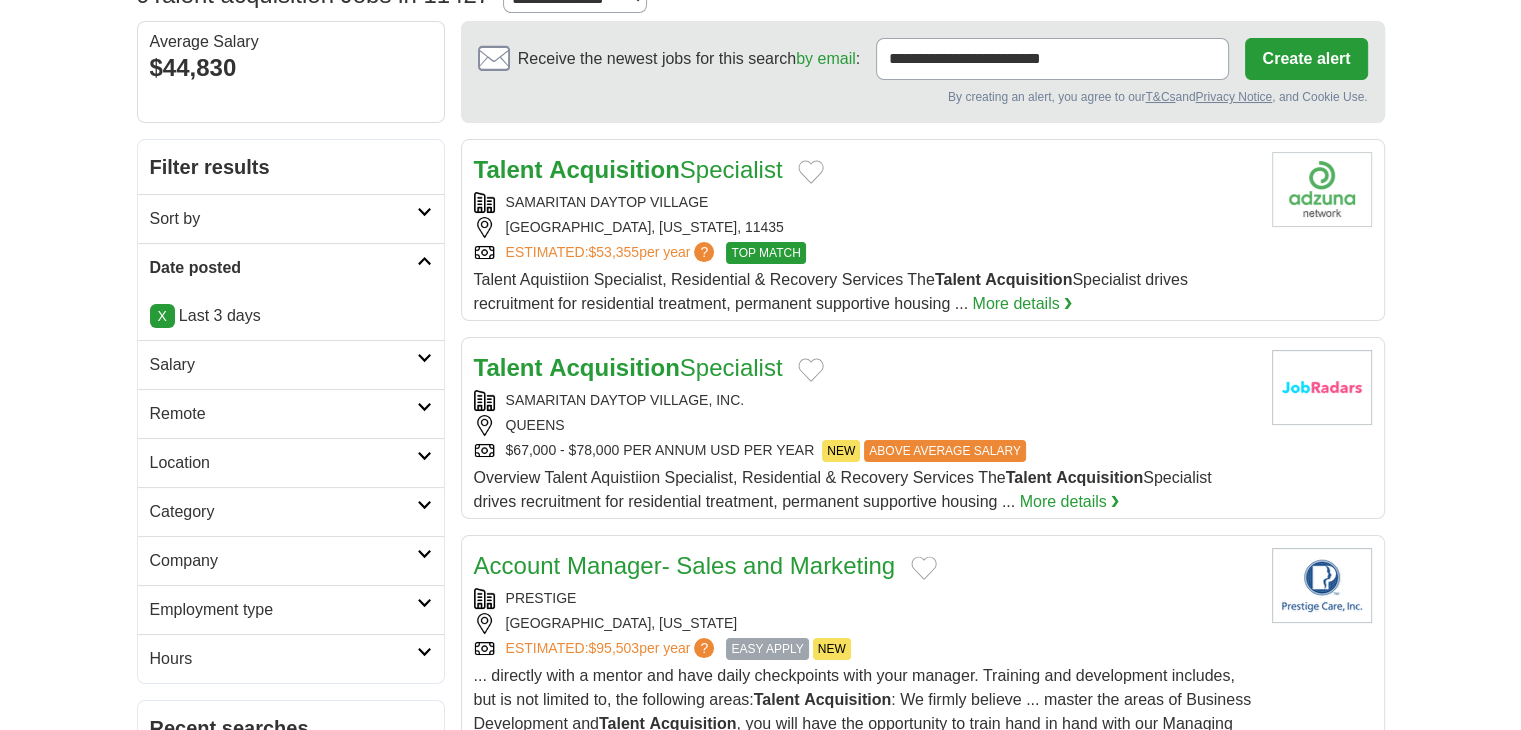 scroll, scrollTop: 0, scrollLeft: 0, axis: both 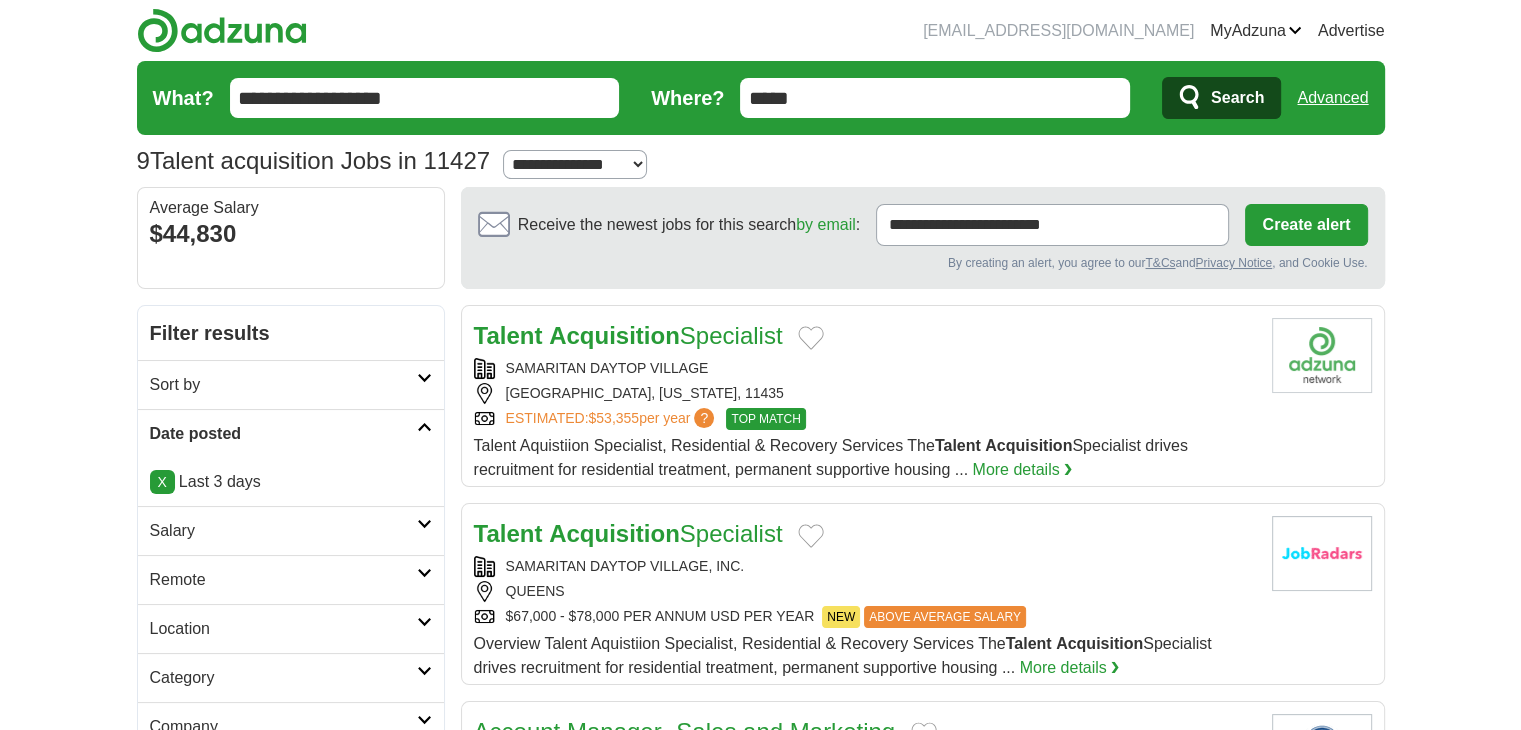 drag, startPoint x: 828, startPoint y: 99, endPoint x: 652, endPoint y: 93, distance: 176.10225 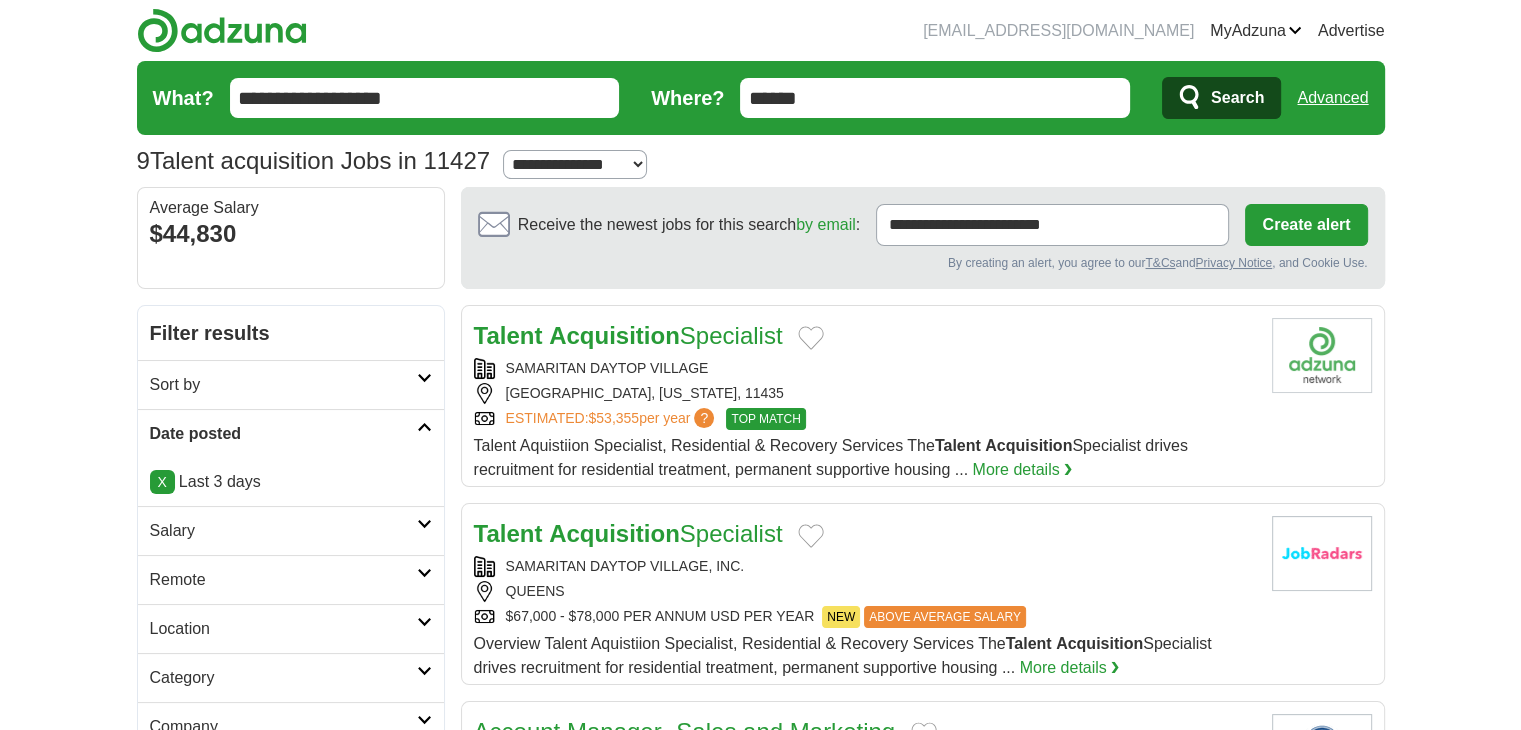 type on "*****" 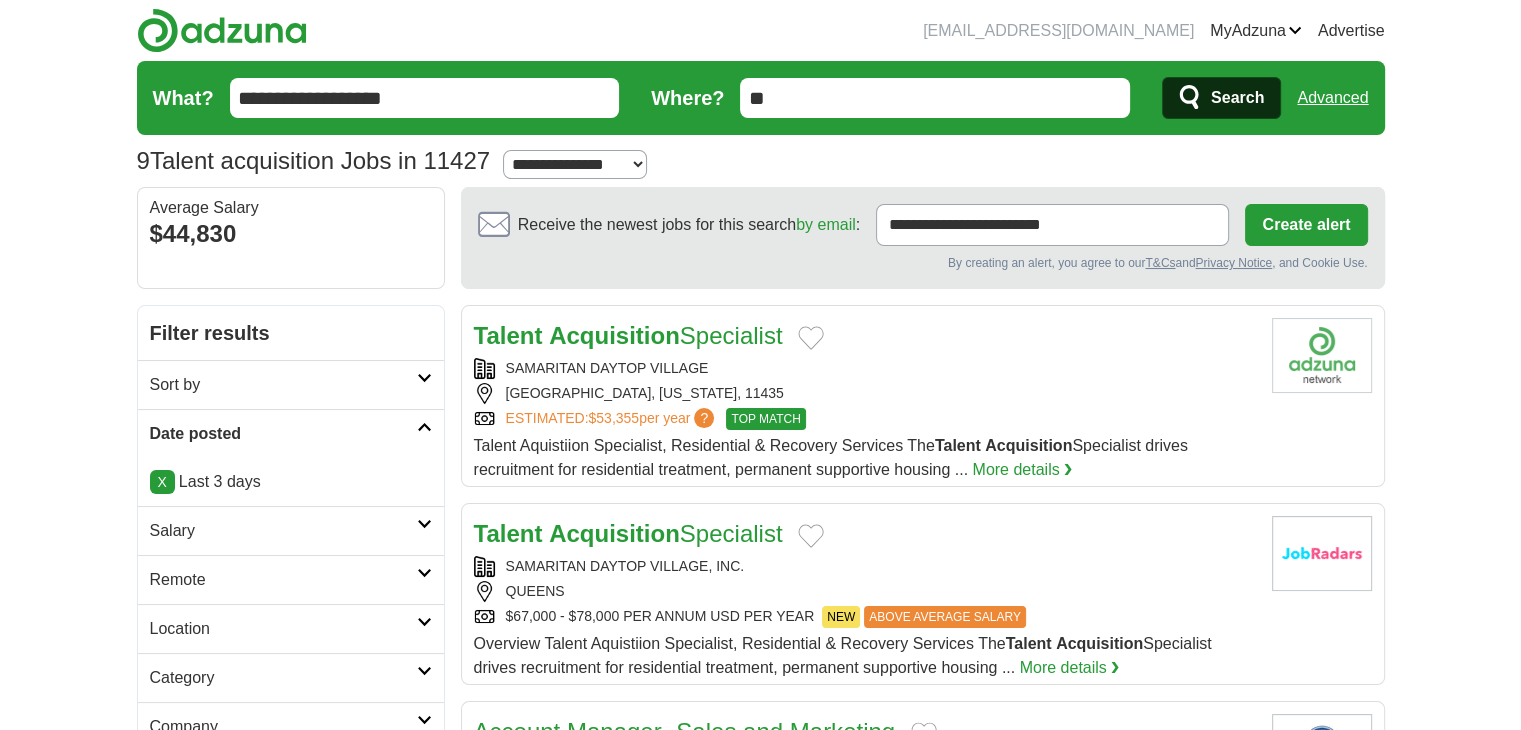 type on "**" 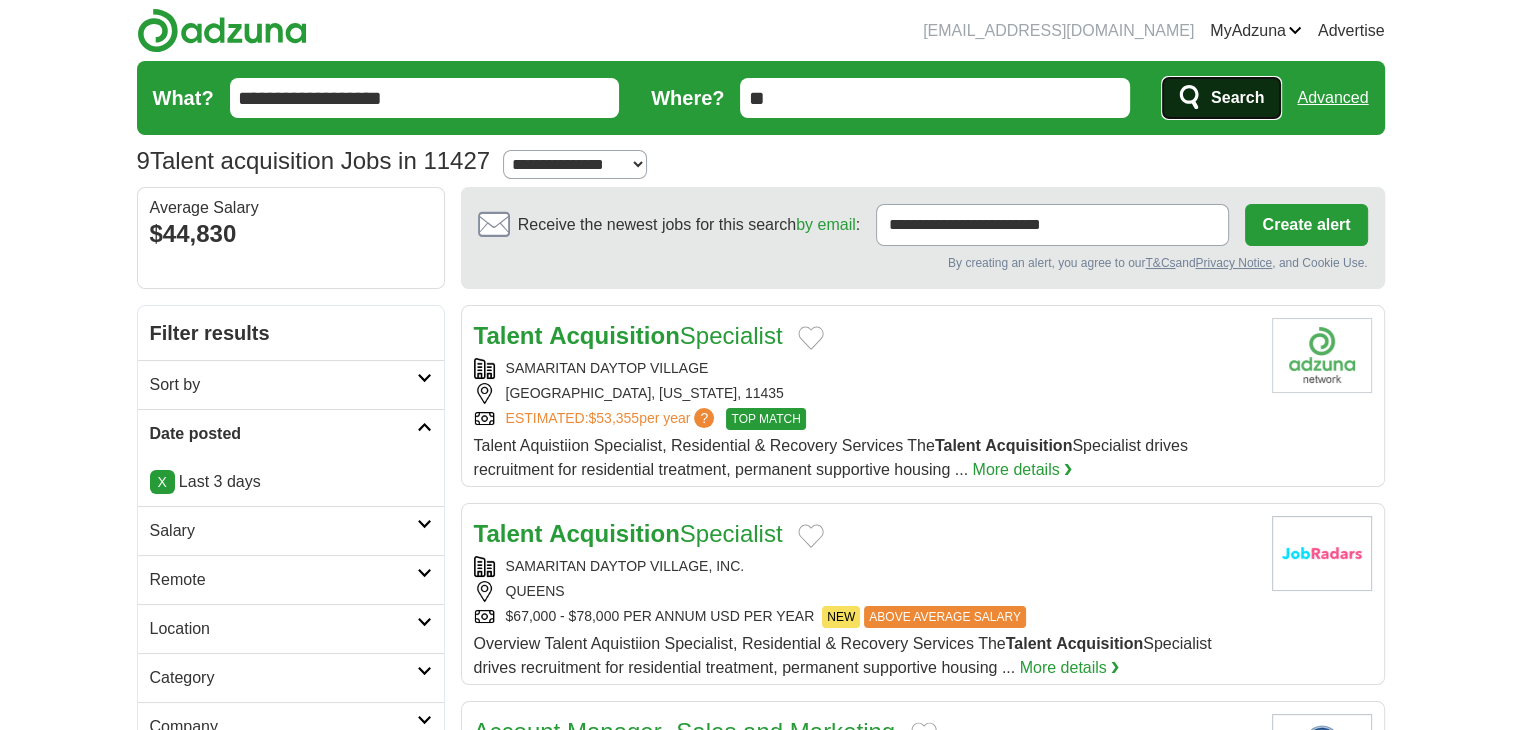 click on "Search" at bounding box center (1237, 98) 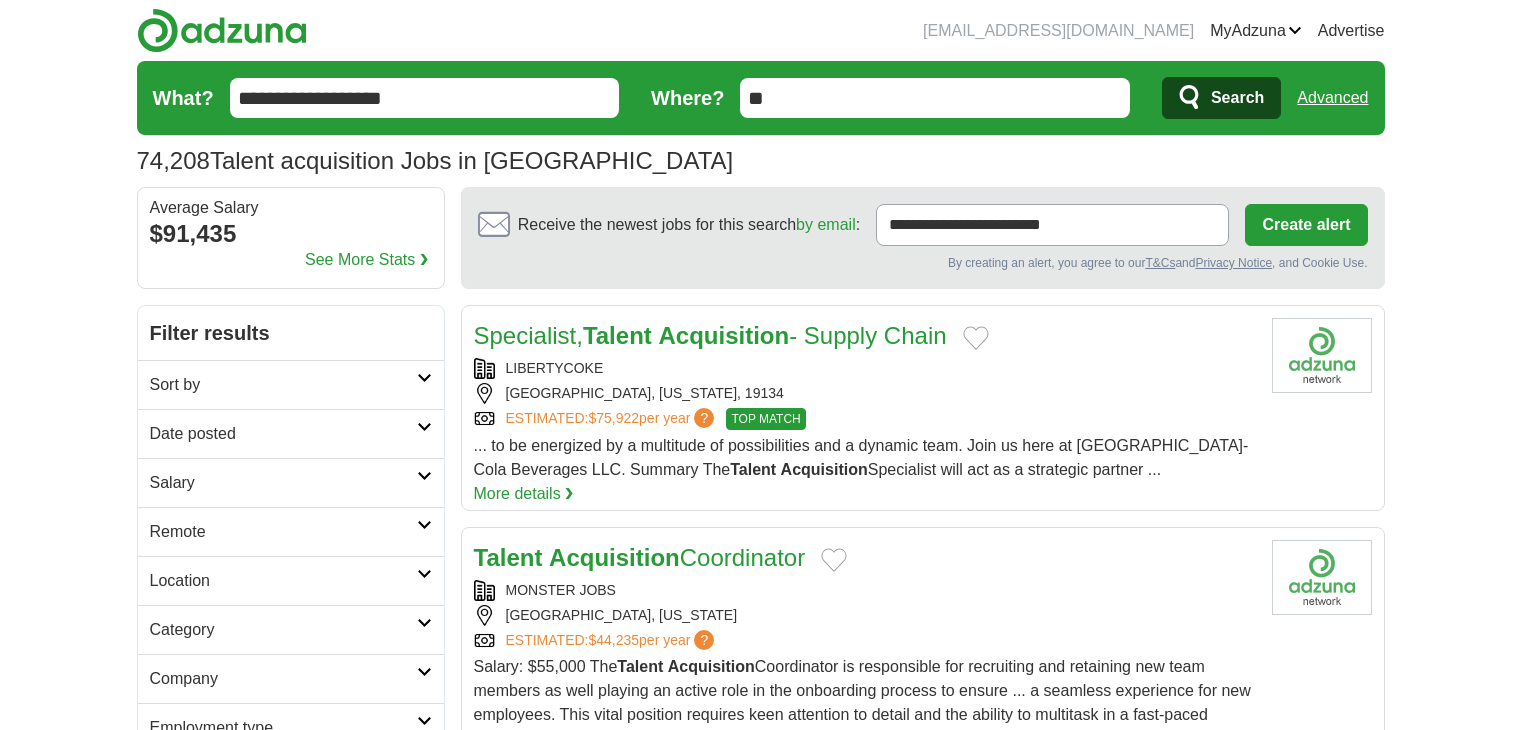 click on "Date posted" at bounding box center [291, 433] 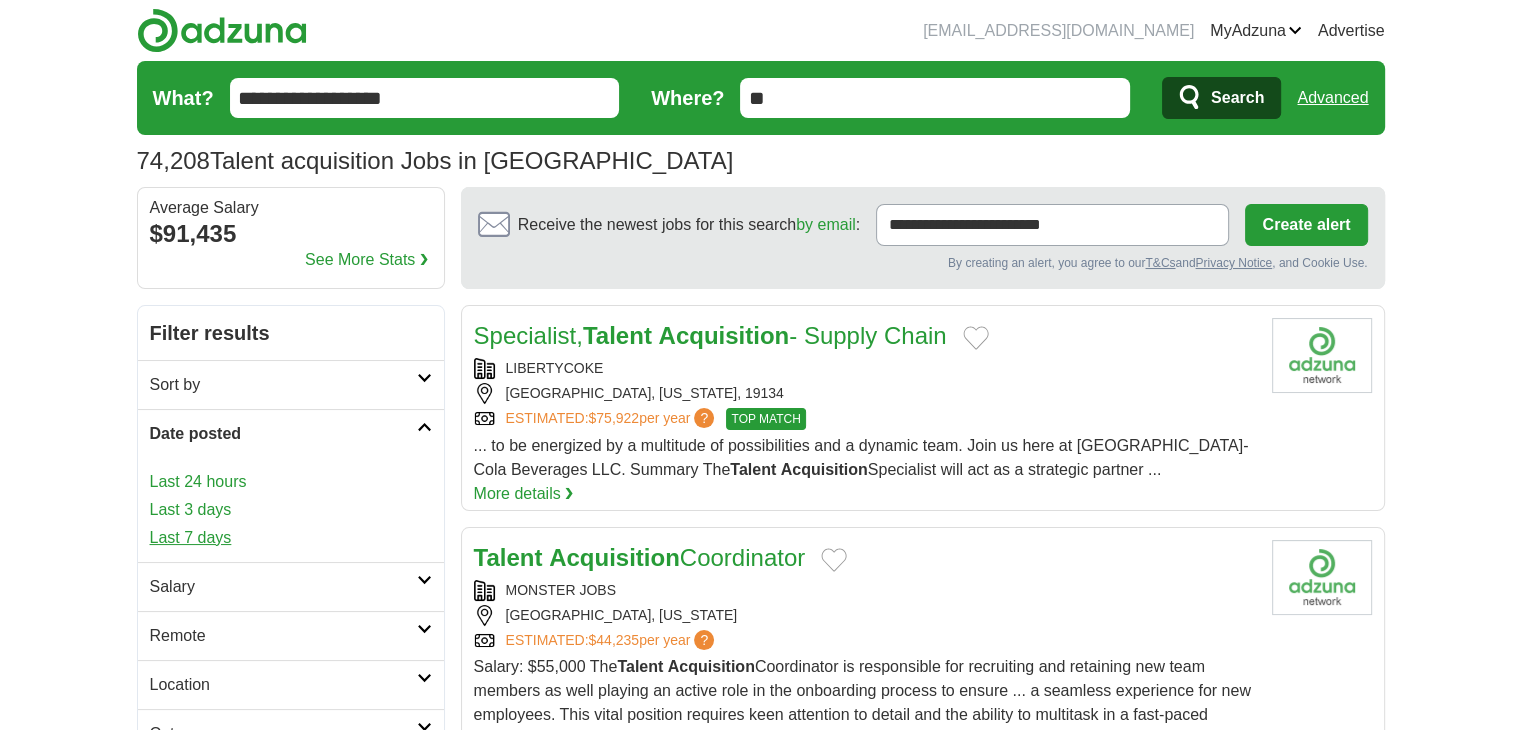 scroll, scrollTop: 0, scrollLeft: 0, axis: both 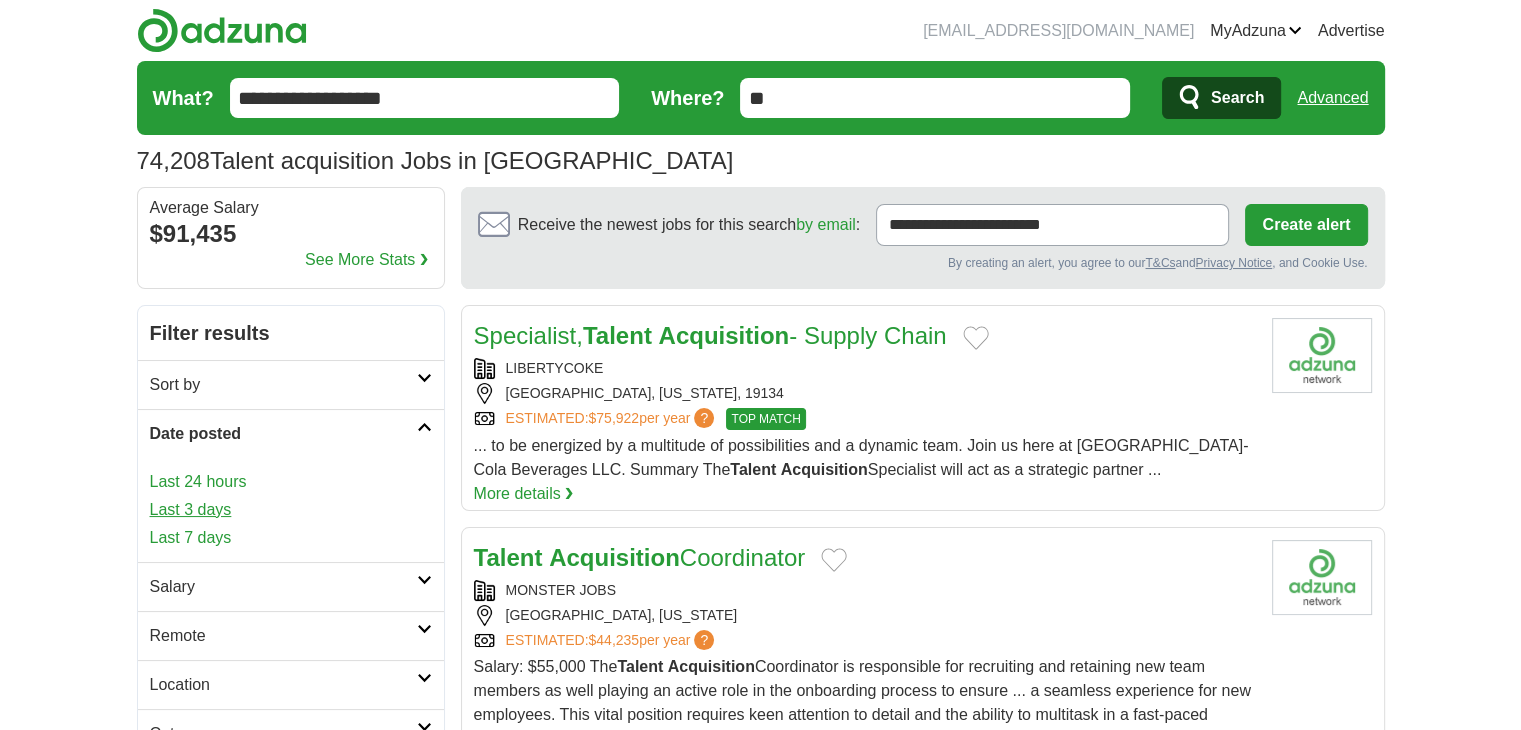click on "Last 3 days" at bounding box center (291, 510) 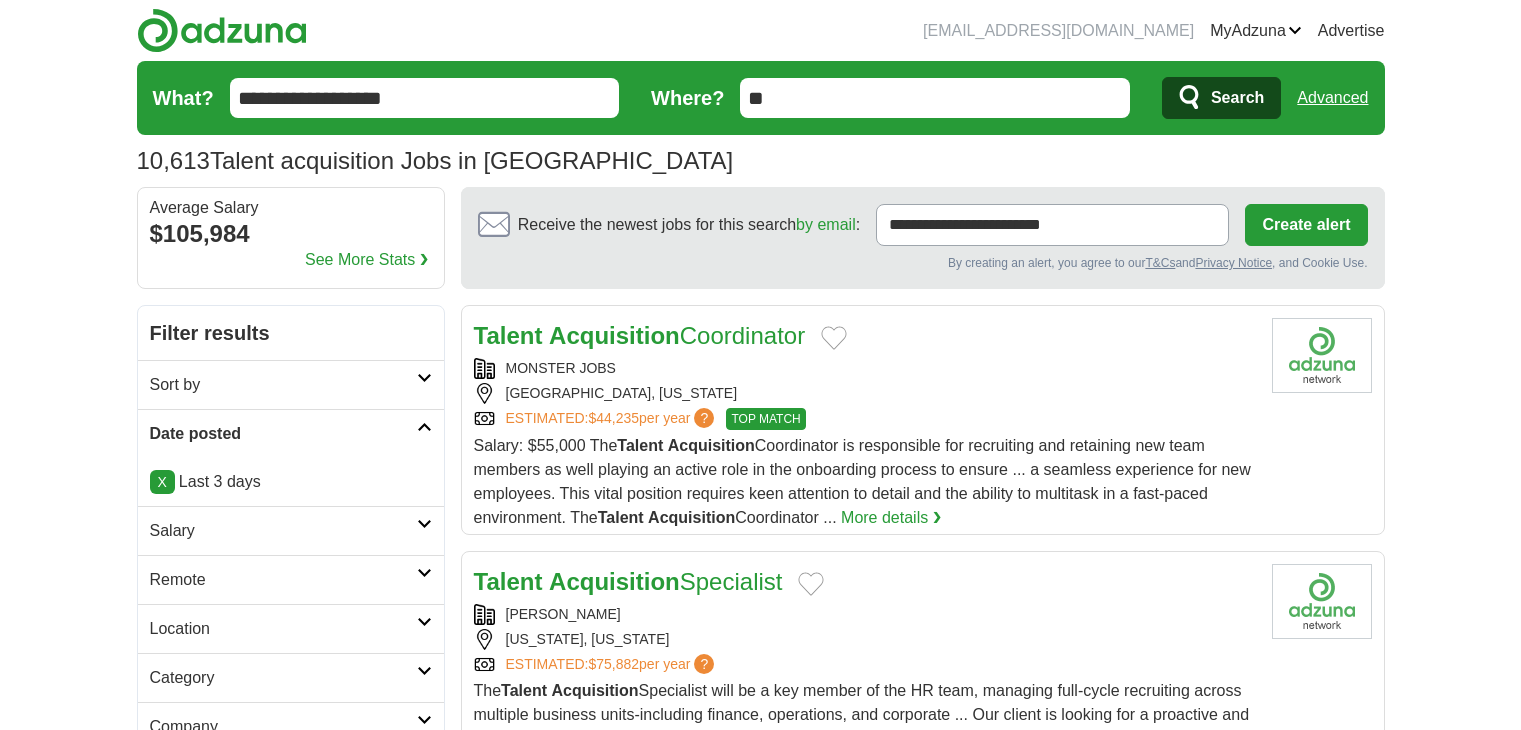 scroll, scrollTop: 166, scrollLeft: 0, axis: vertical 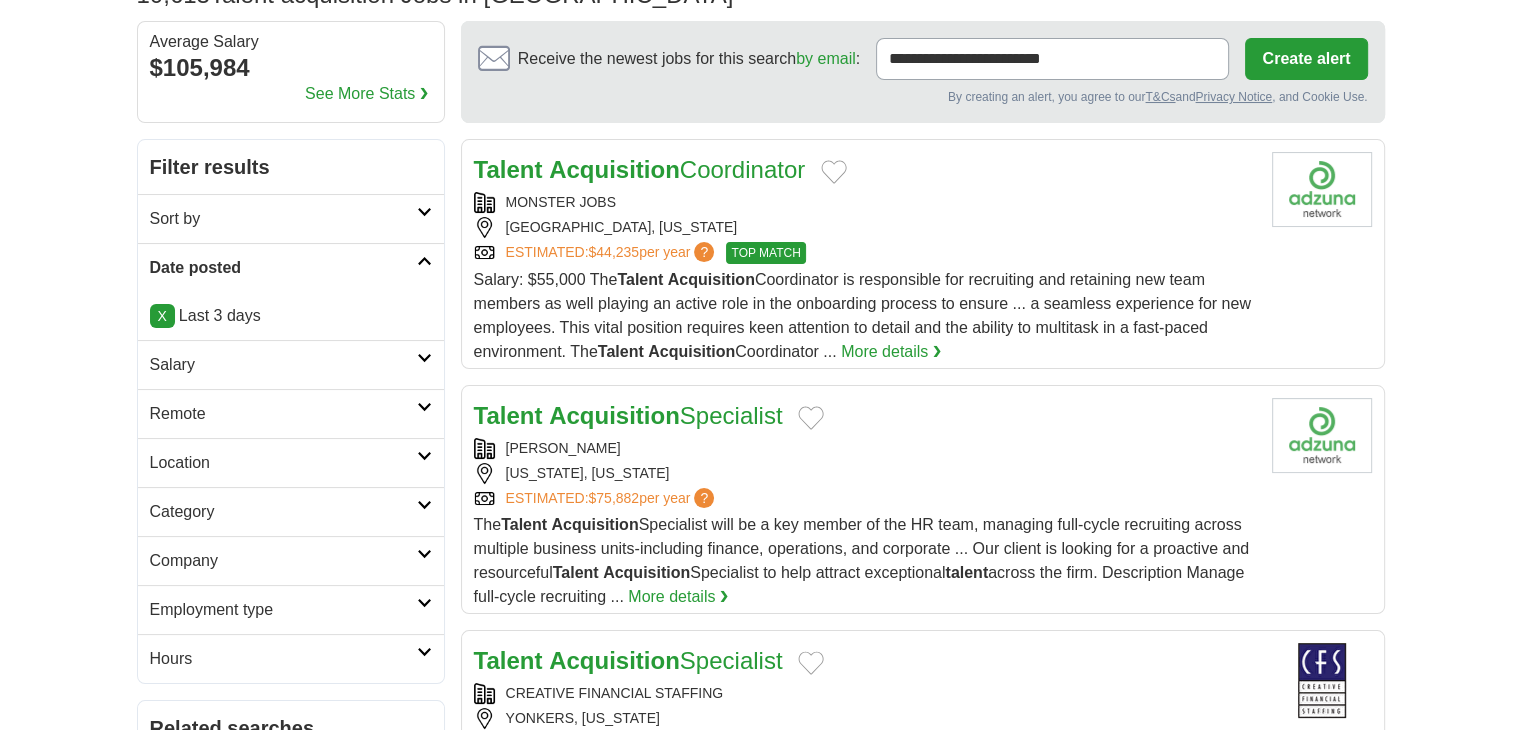 click on "Remote" at bounding box center [283, 414] 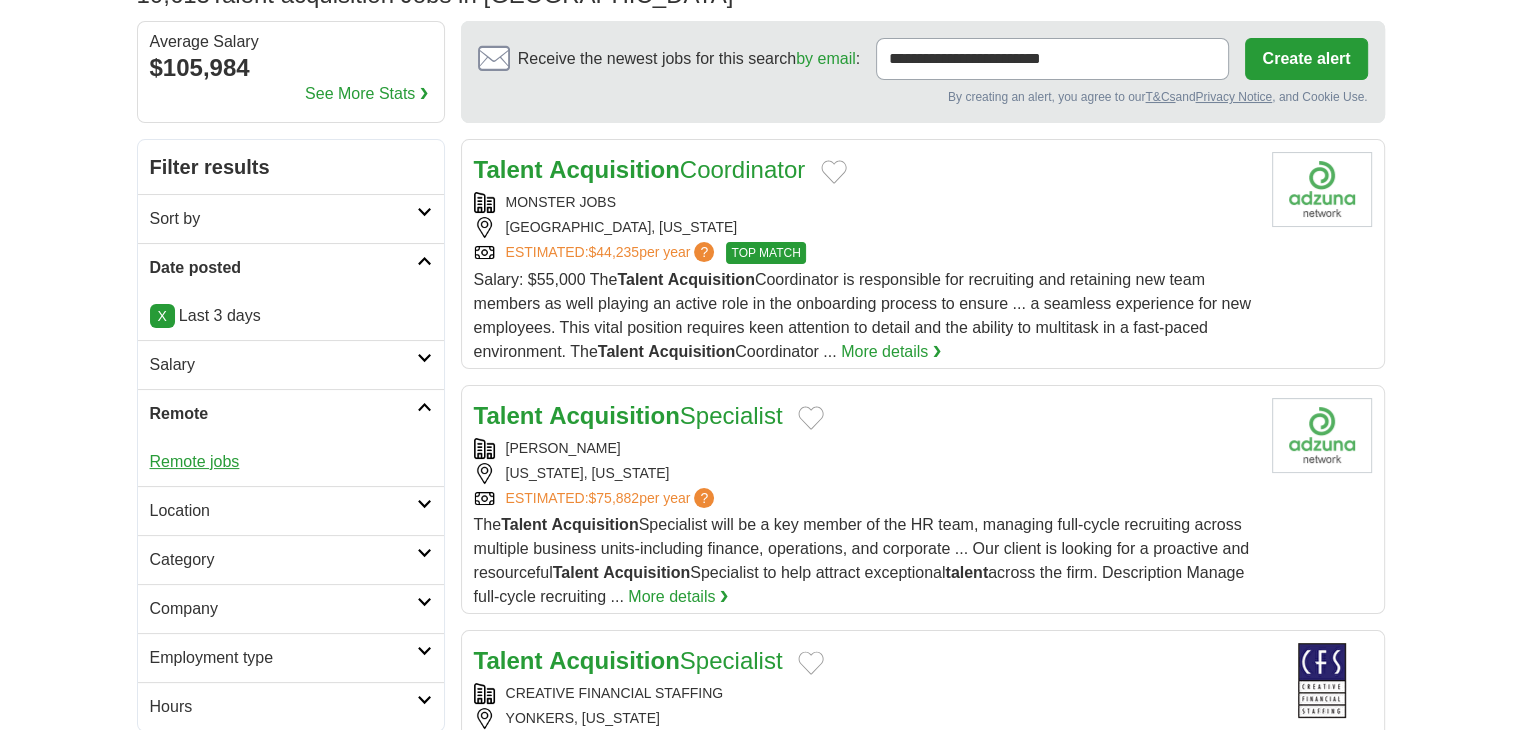click on "Remote jobs" at bounding box center [195, 461] 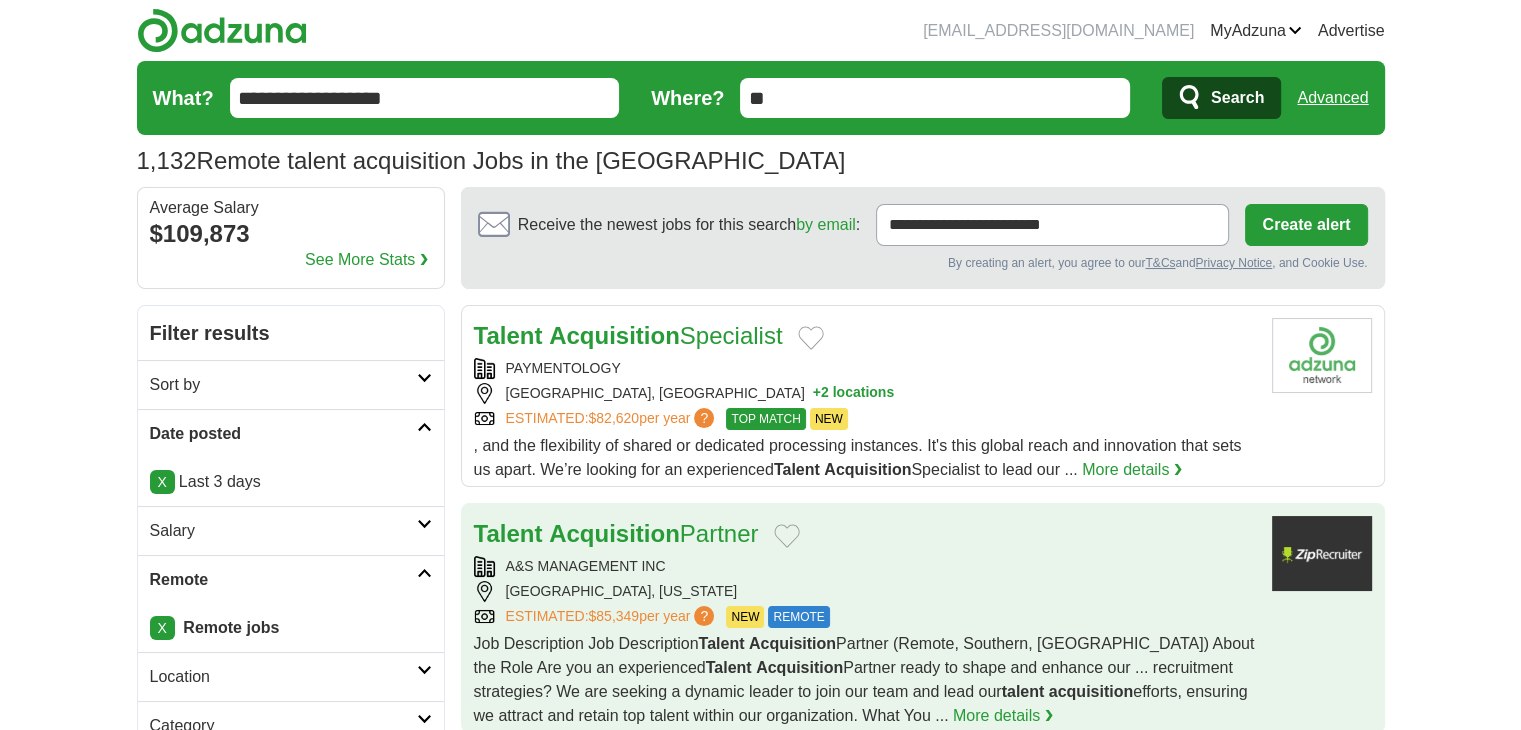 scroll, scrollTop: 166, scrollLeft: 0, axis: vertical 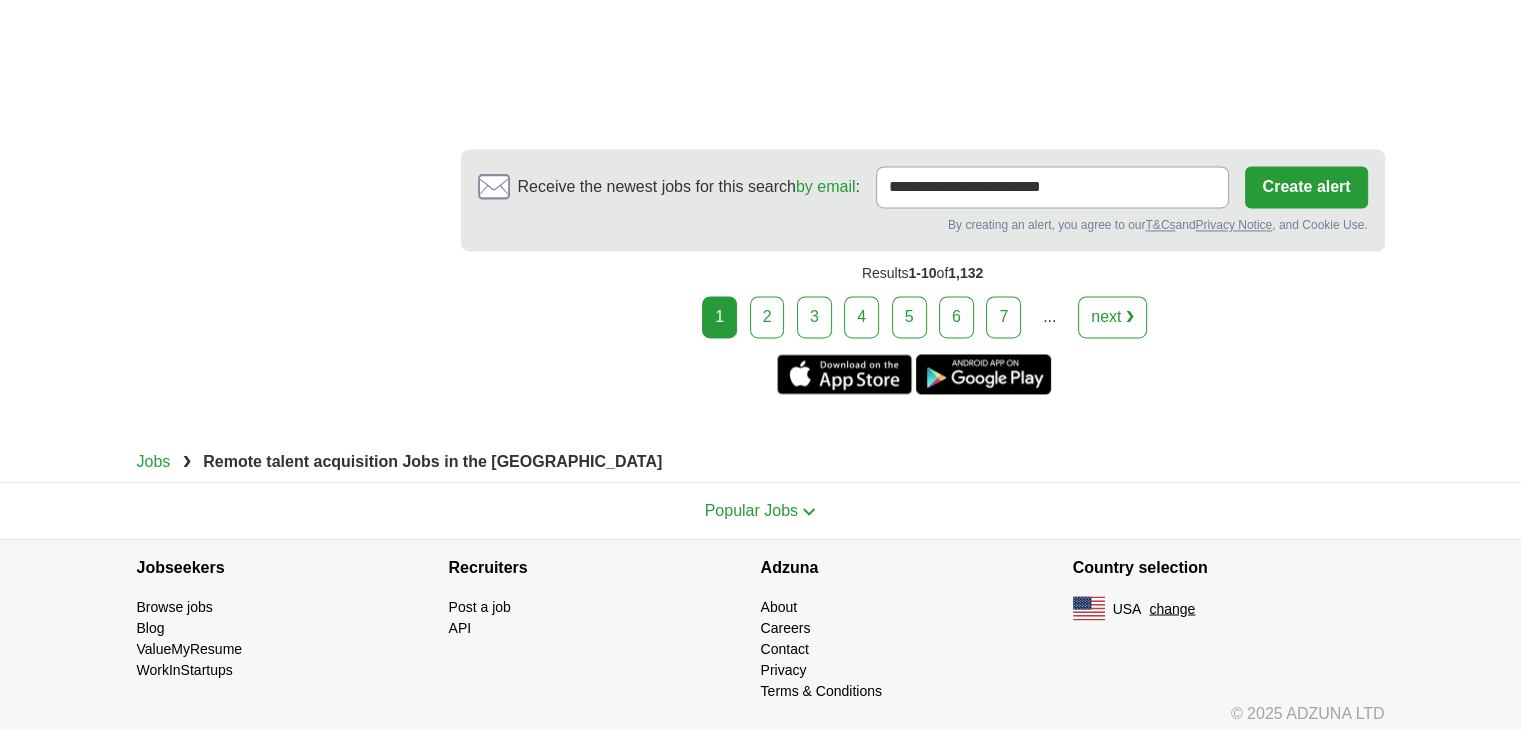click on "1
2
3
4
5
6
7
...                     next ❯" at bounding box center [923, 317] 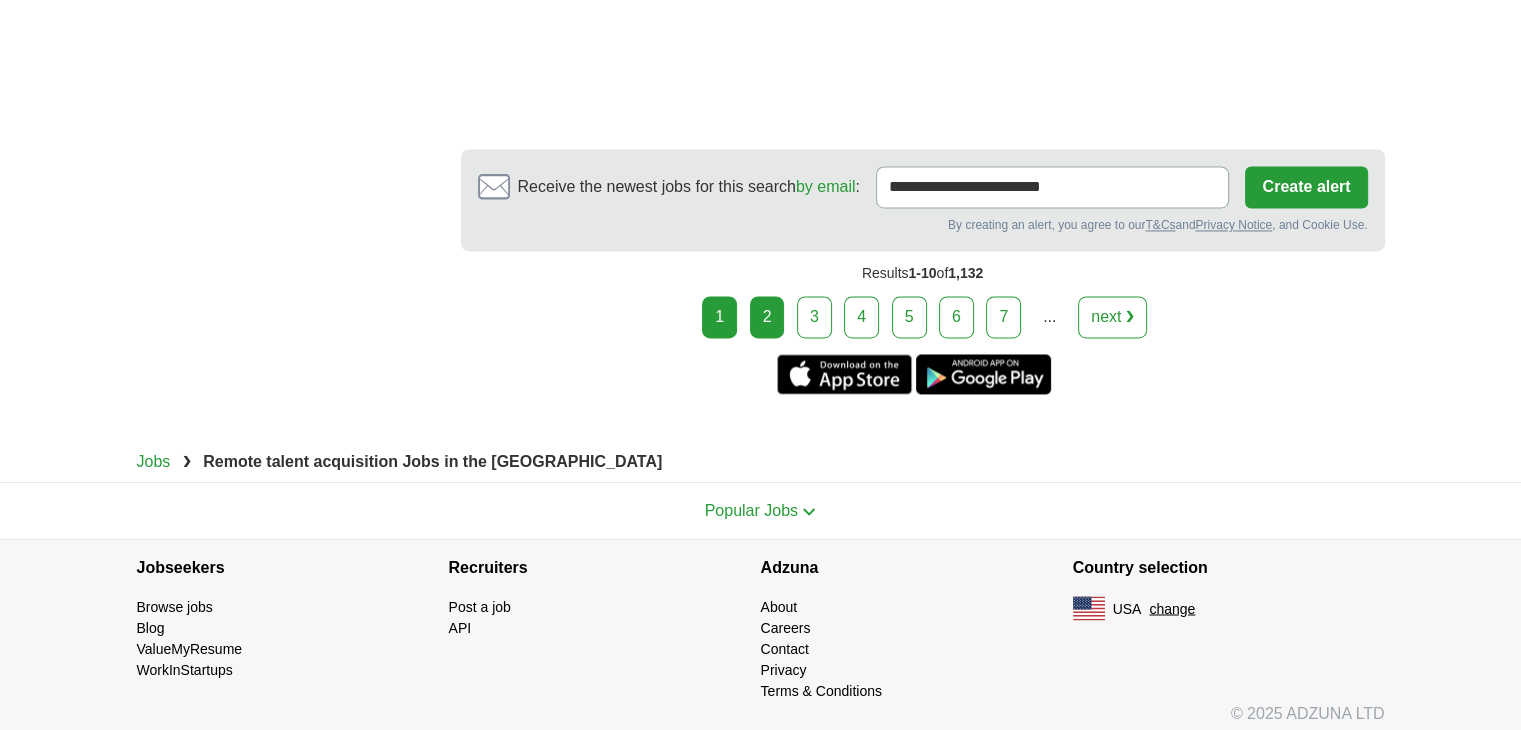 click on "2" at bounding box center (767, 317) 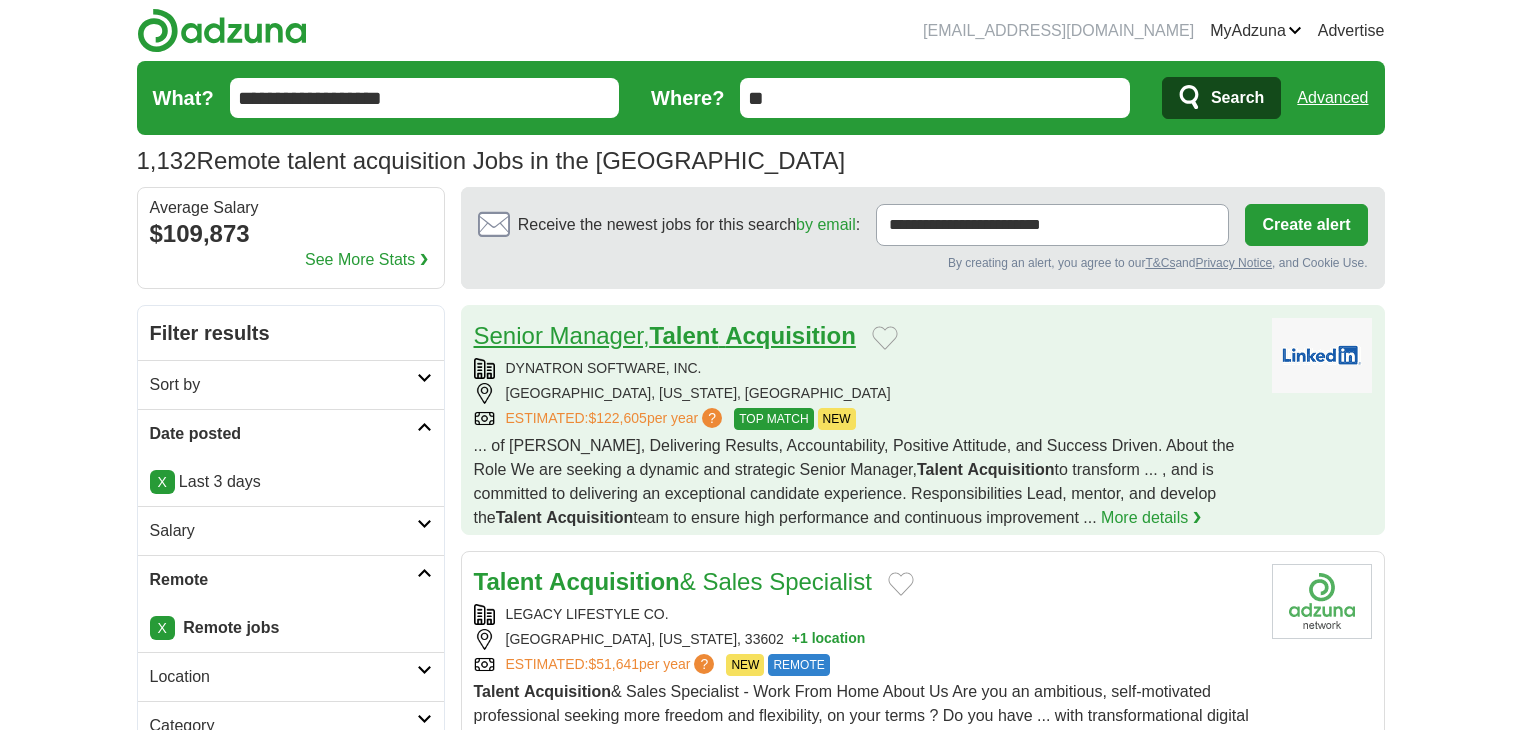scroll, scrollTop: 0, scrollLeft: 0, axis: both 